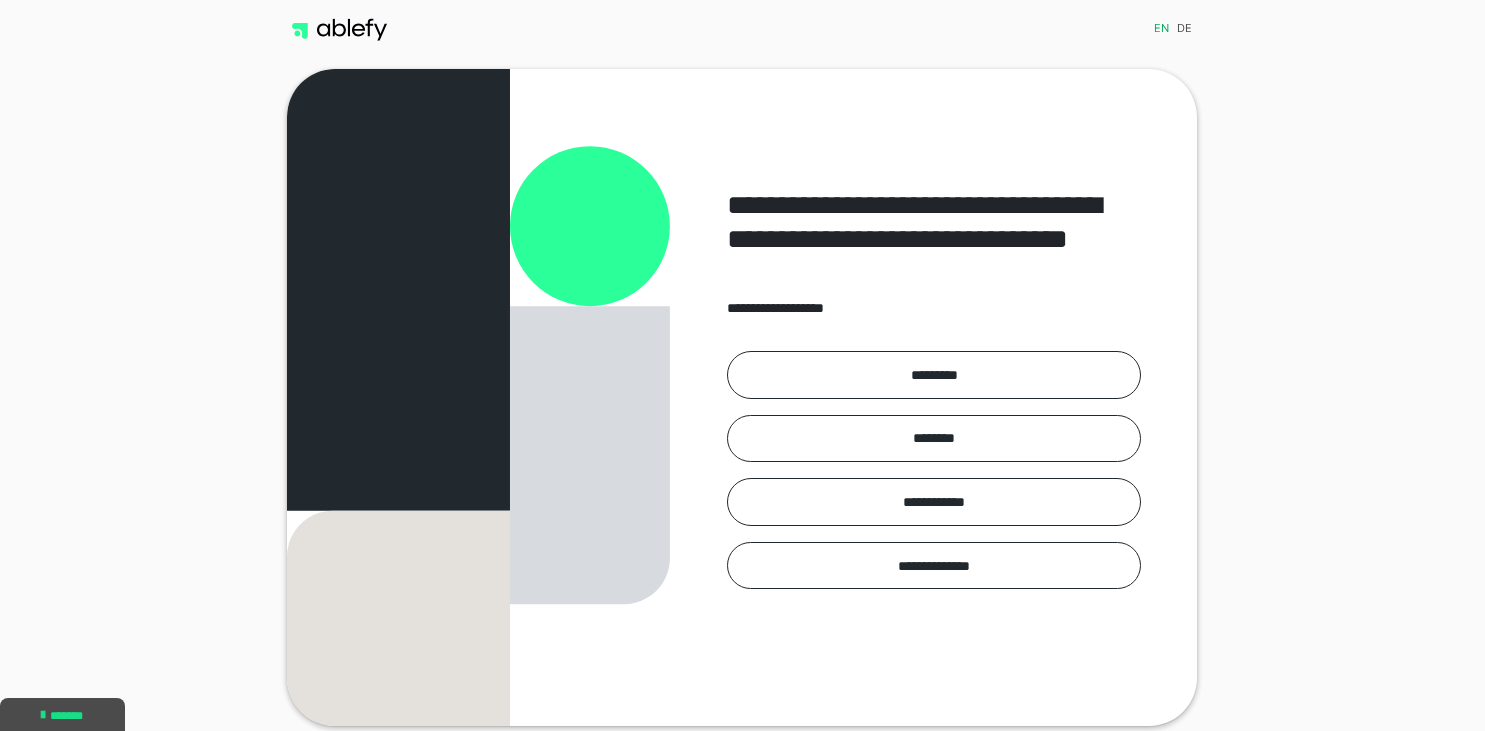 scroll, scrollTop: 0, scrollLeft: 0, axis: both 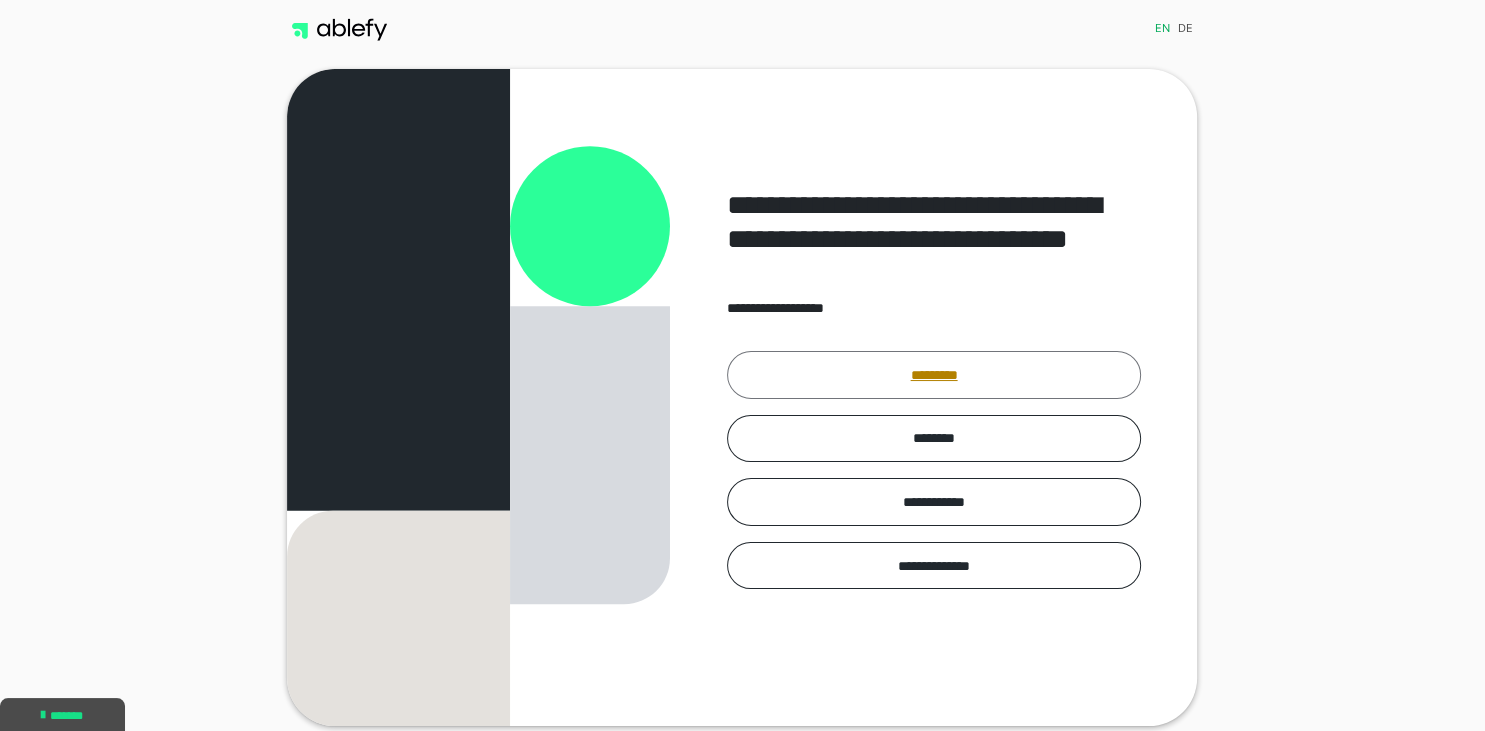 click on "*********" at bounding box center (934, 375) 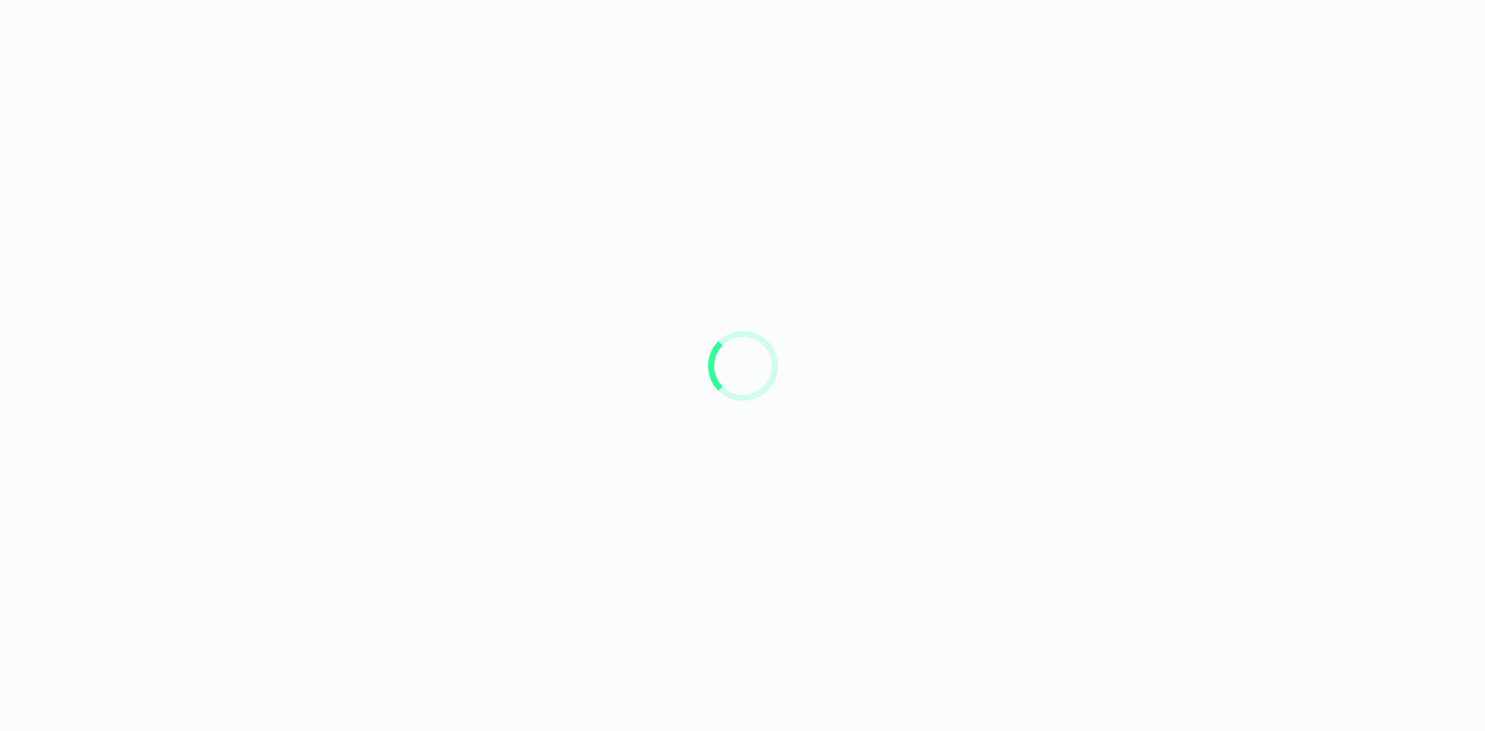 scroll, scrollTop: 0, scrollLeft: 0, axis: both 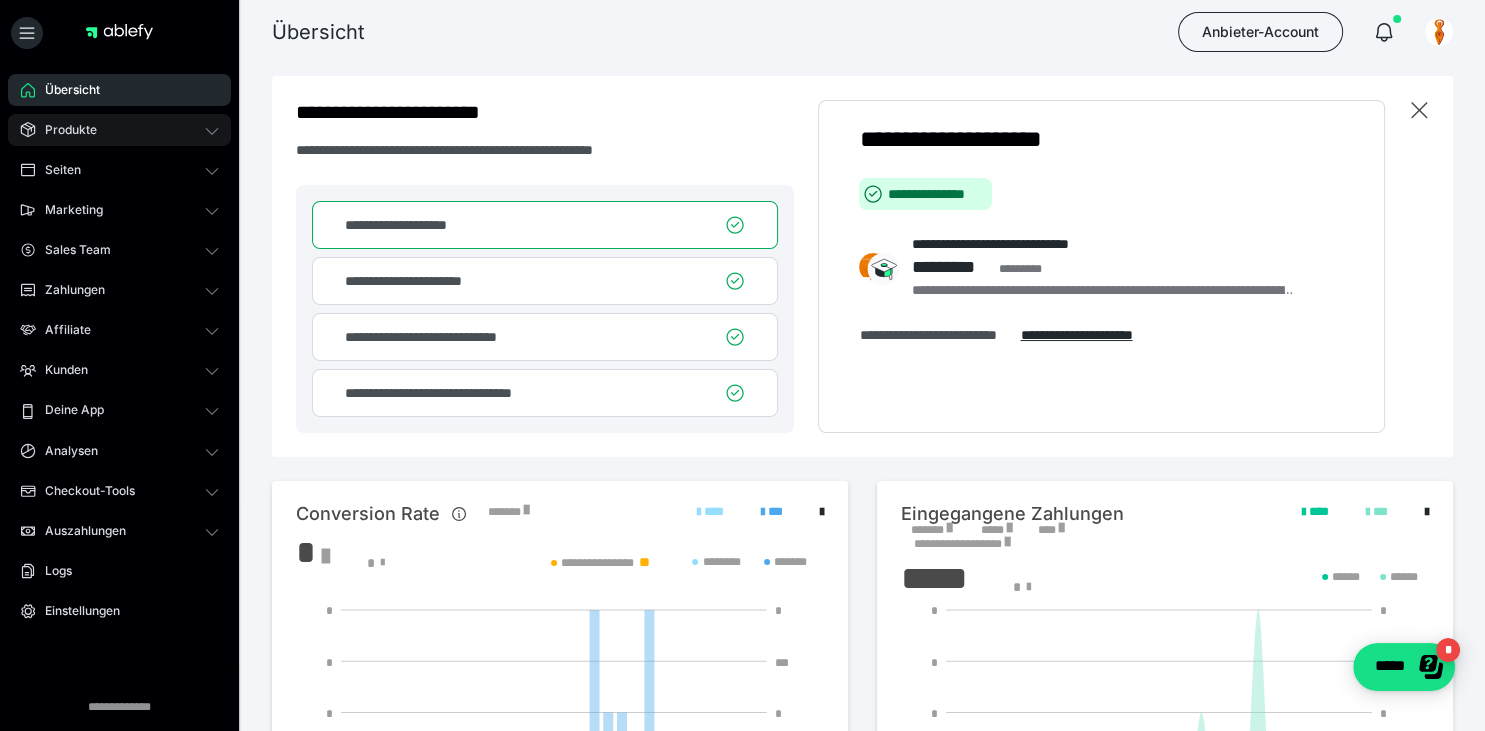 click on "Produkte" at bounding box center (119, 130) 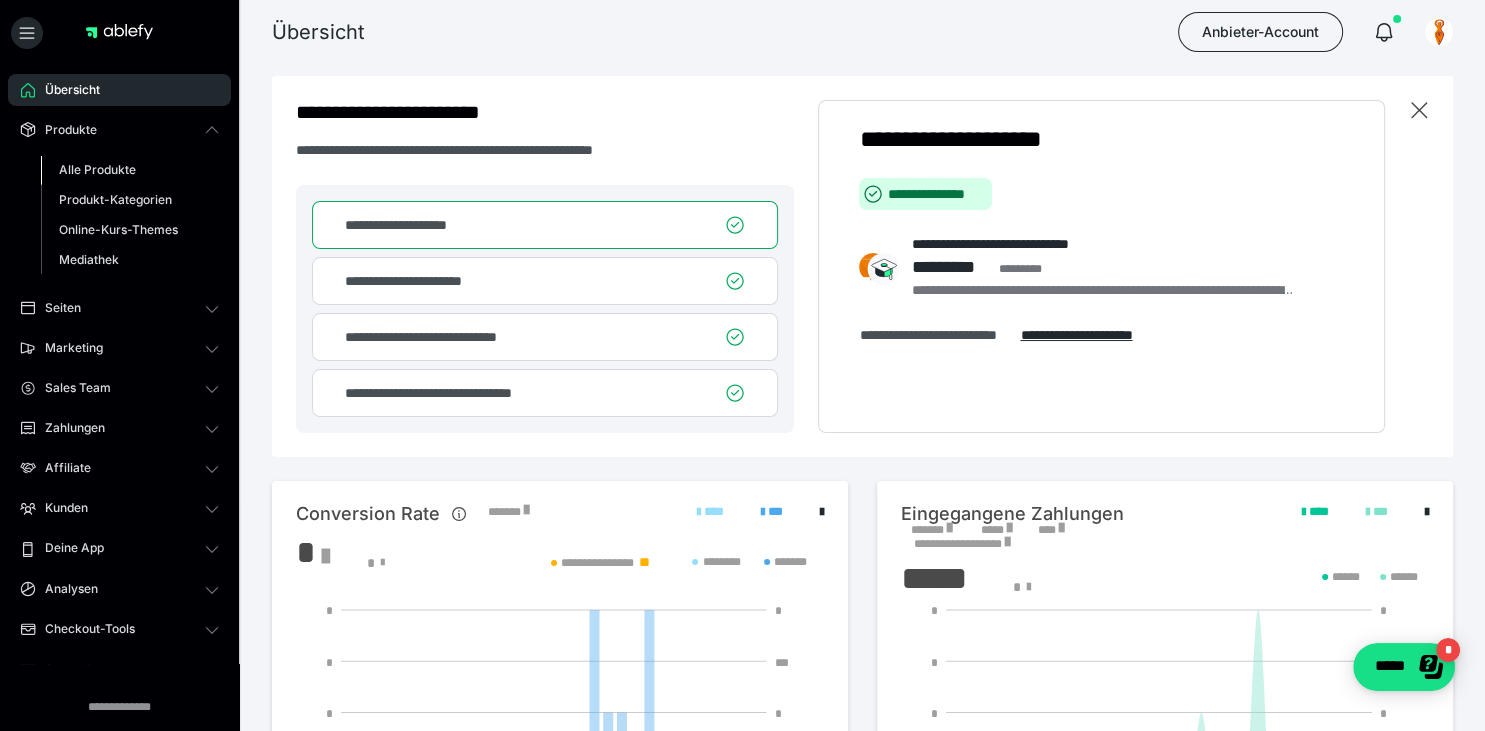 click on "Alle Produkte" at bounding box center (97, 169) 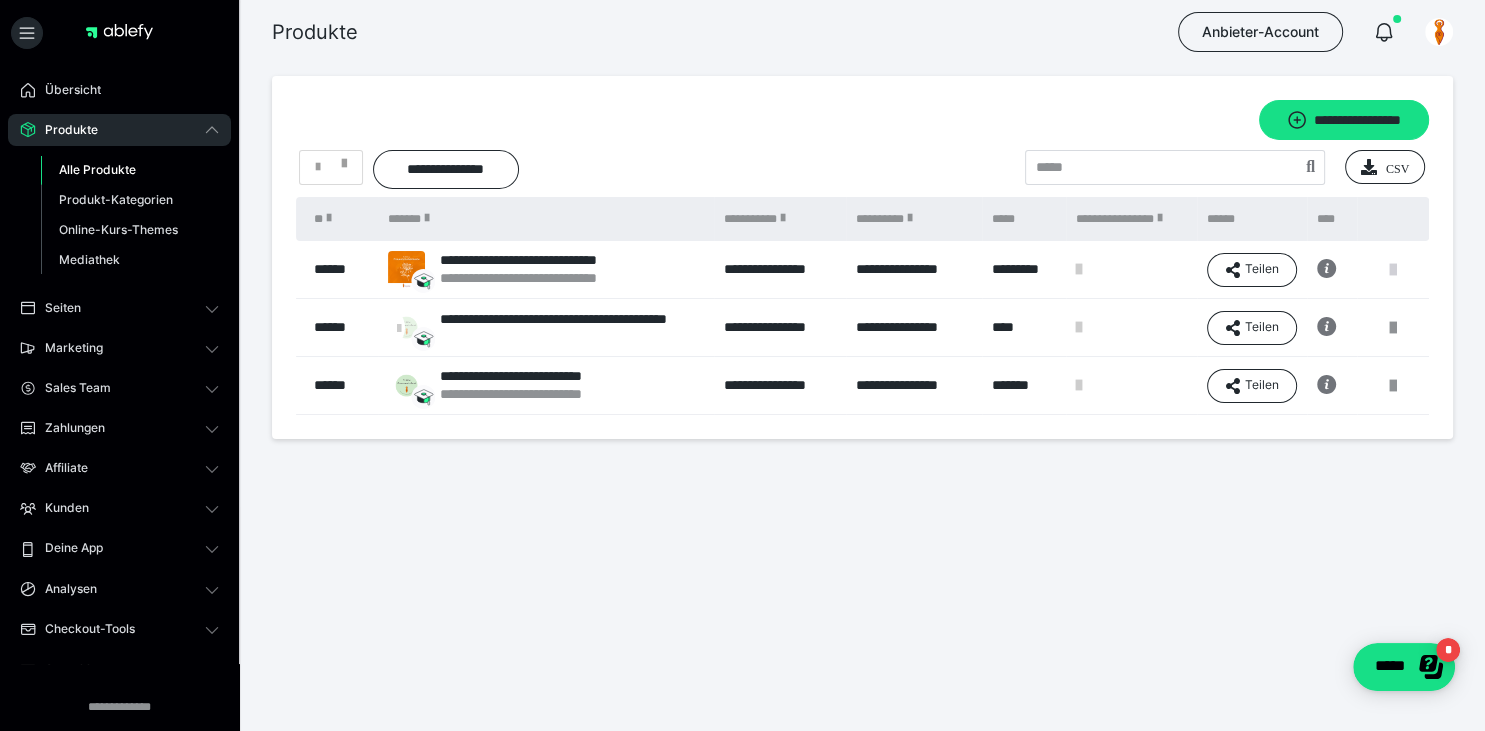 click at bounding box center (1393, 270) 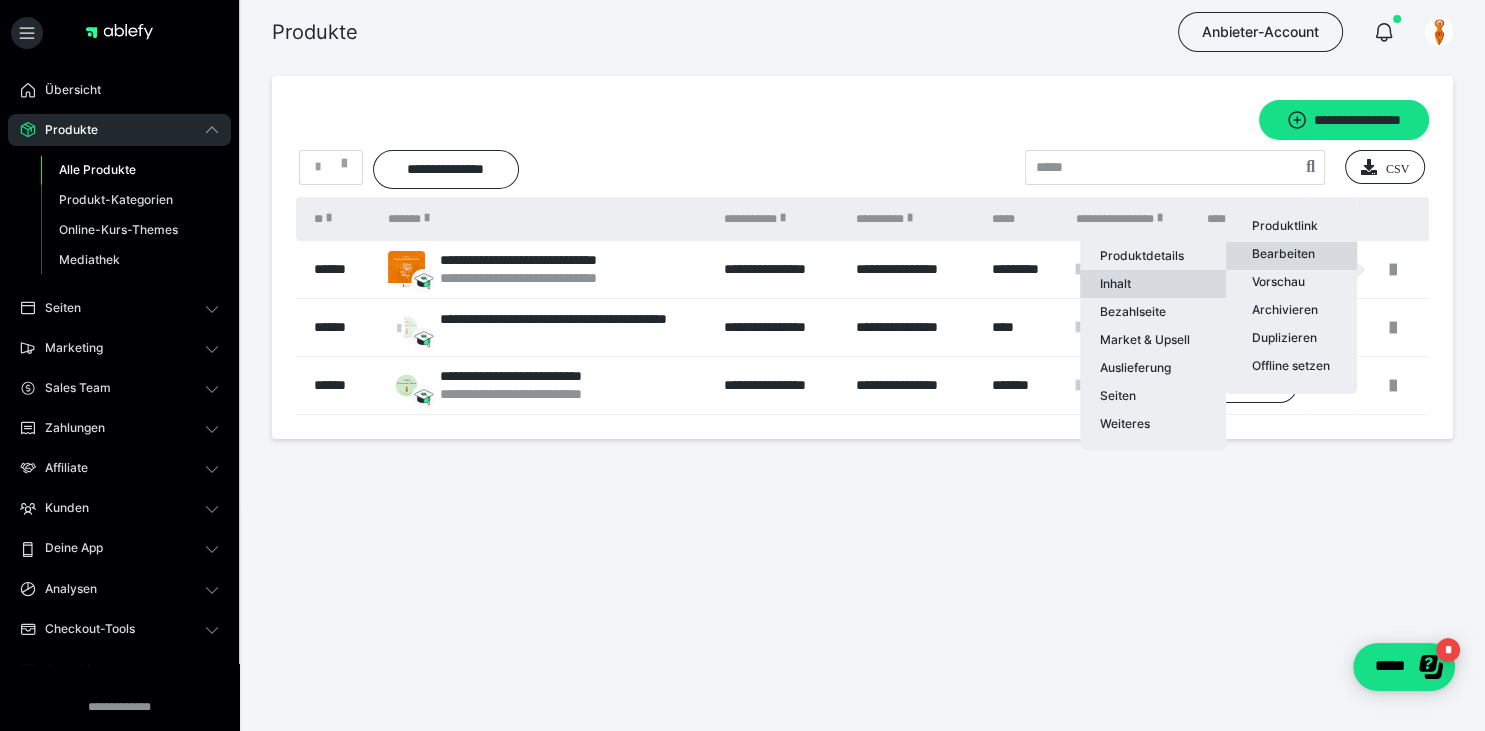 click on "Inhalt" at bounding box center [1153, 284] 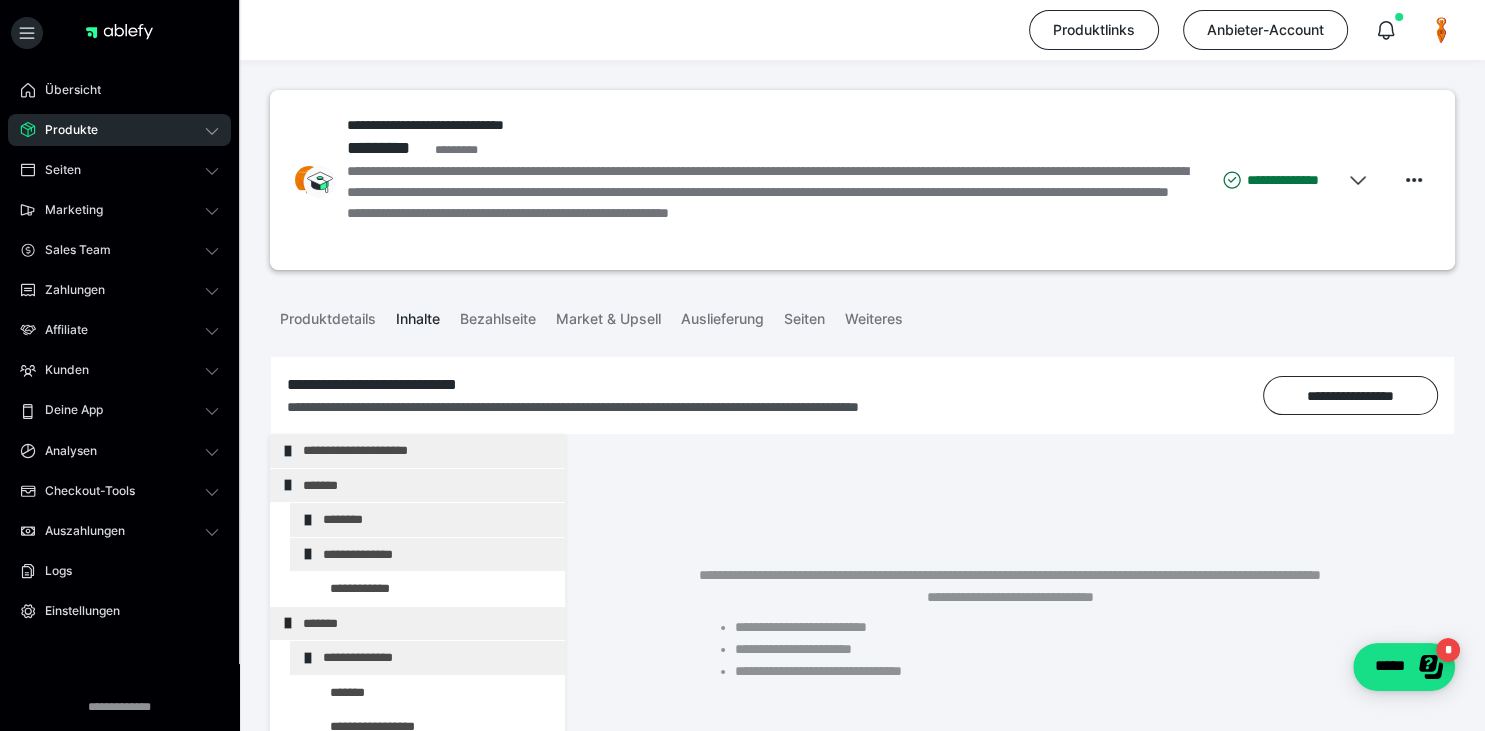 scroll, scrollTop: 2, scrollLeft: 0, axis: vertical 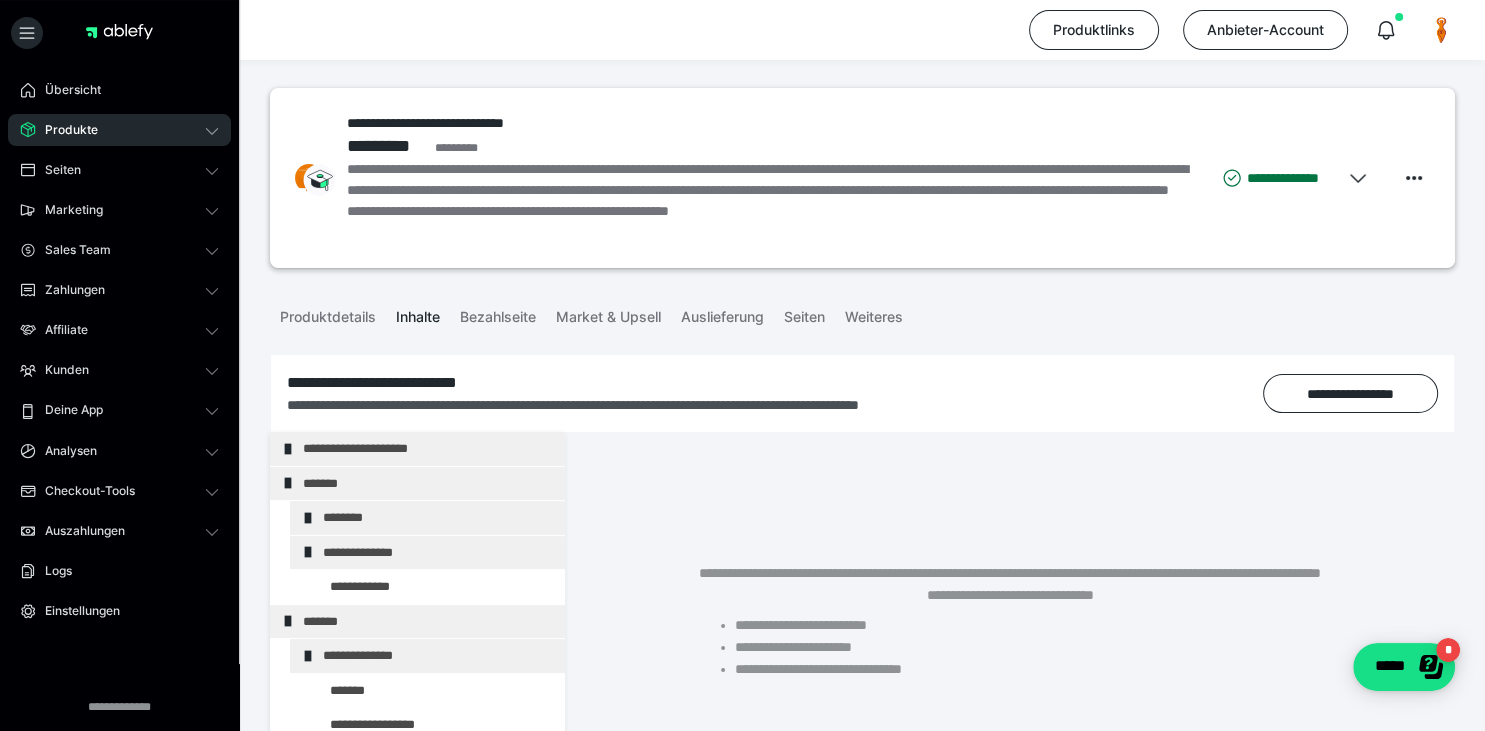click on "**********" at bounding box center [862, 721] 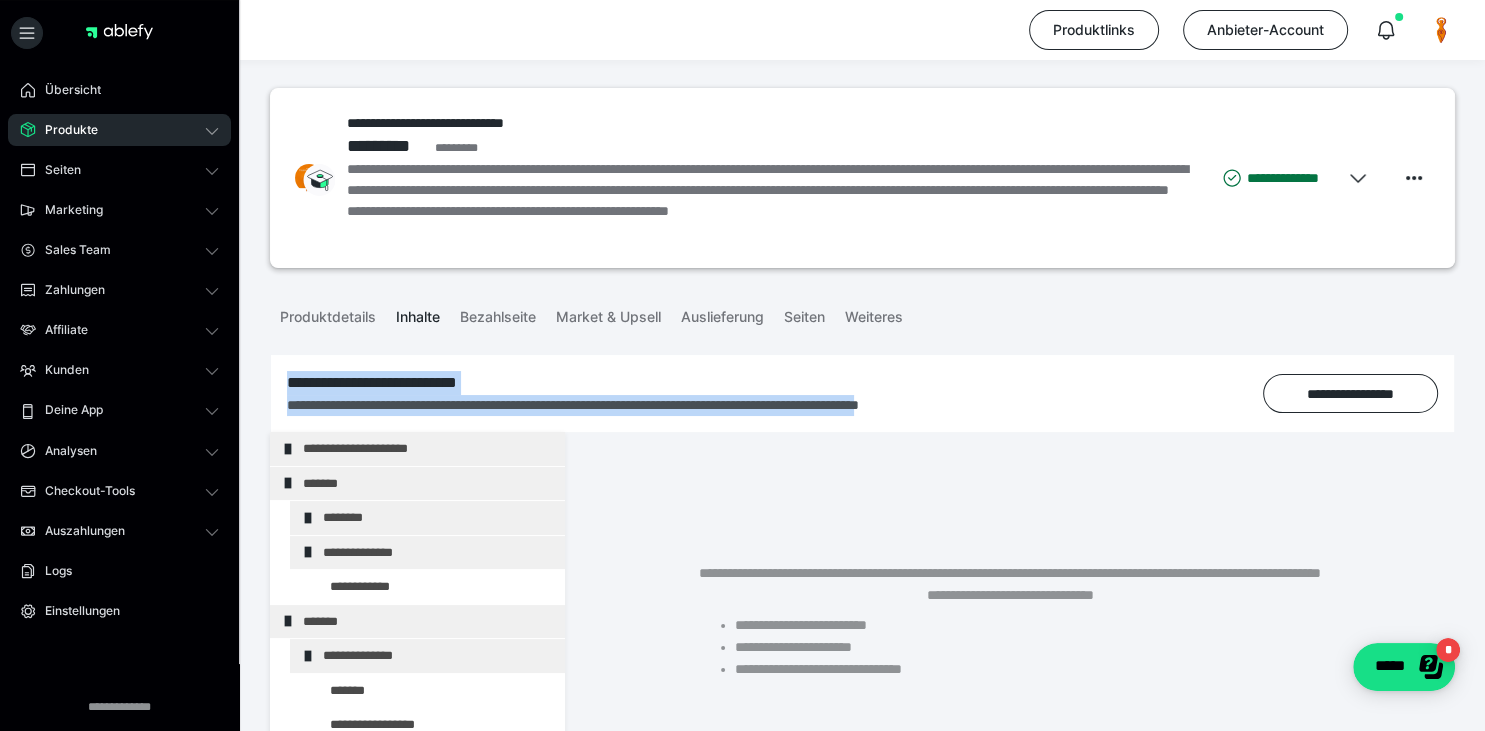 scroll, scrollTop: 2, scrollLeft: 0, axis: vertical 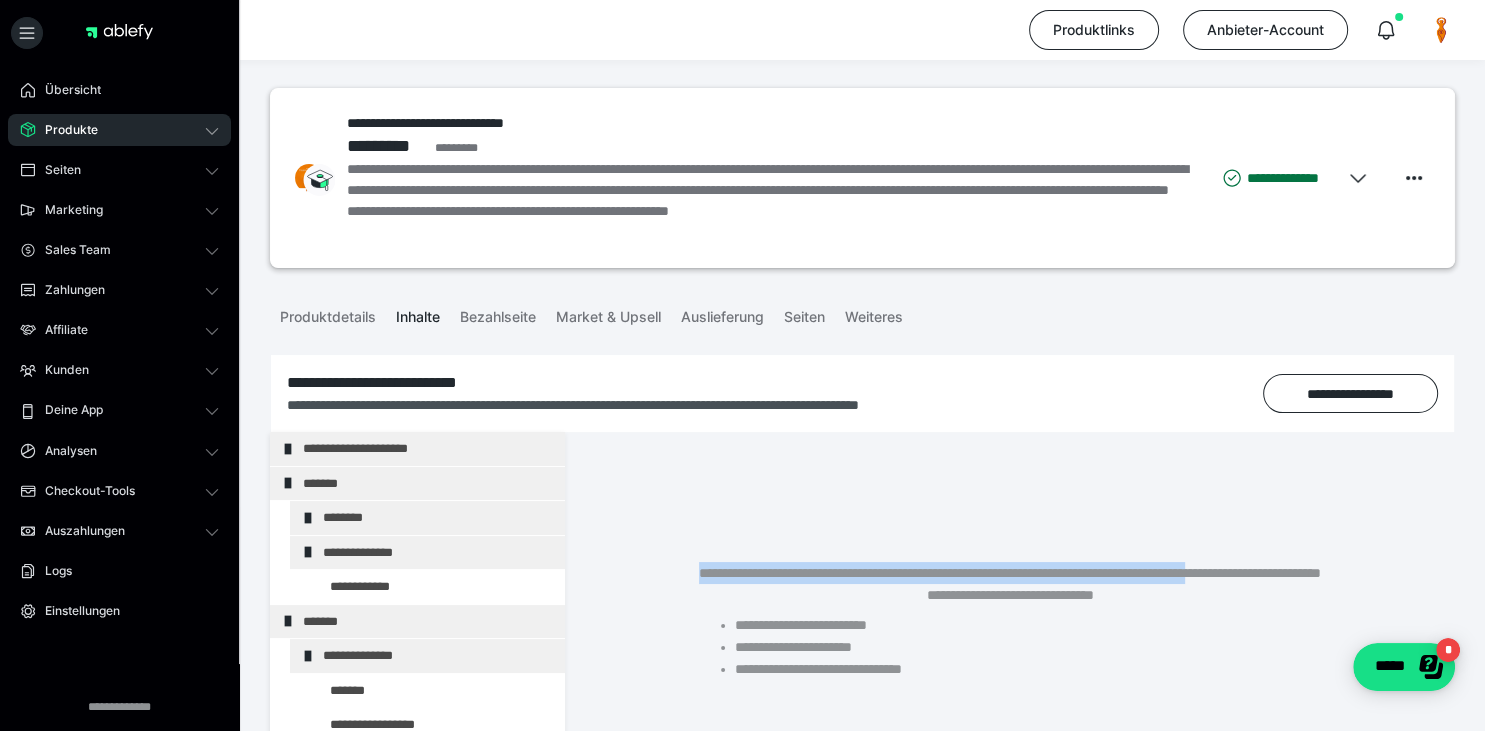 drag, startPoint x: 1471, startPoint y: 449, endPoint x: 1390, endPoint y: 517, distance: 105.75916 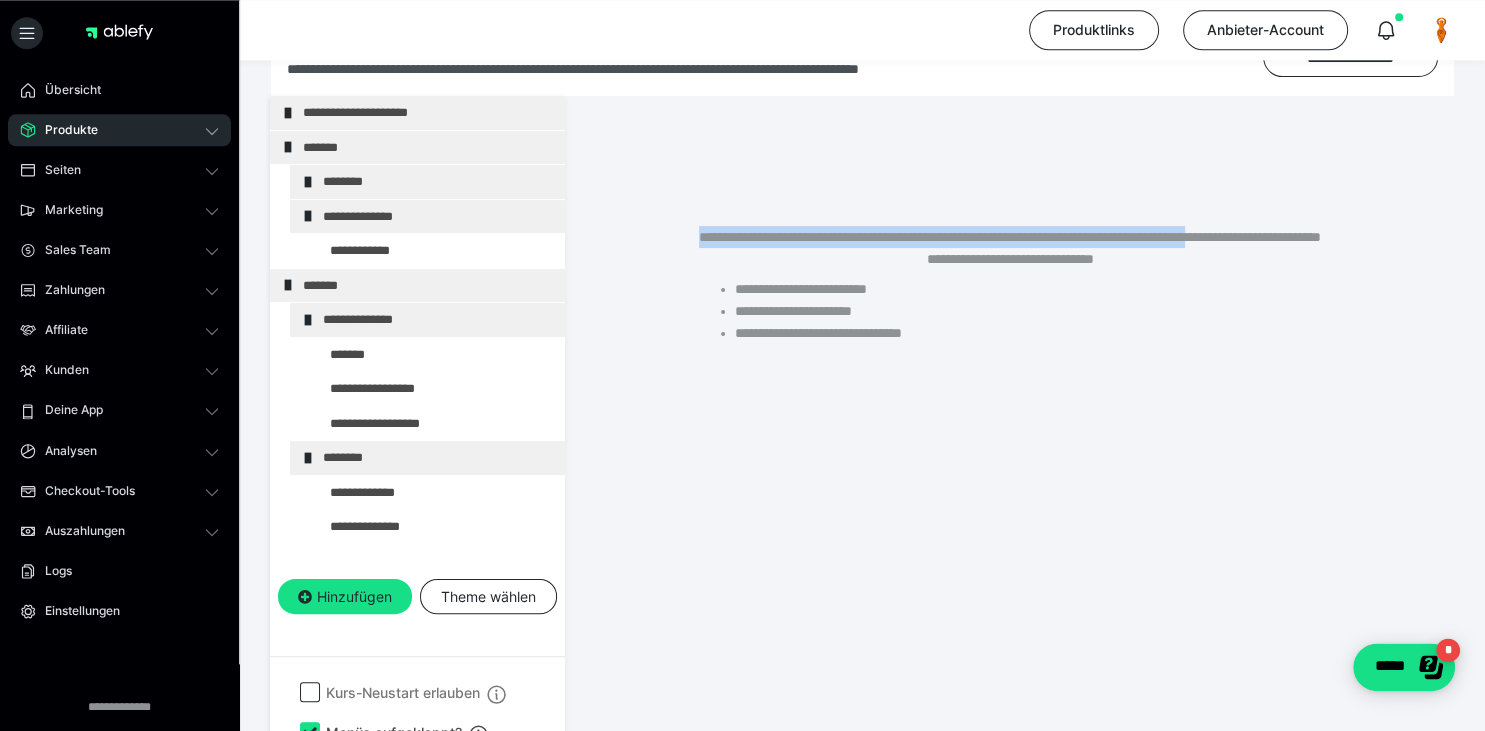scroll, scrollTop: 373, scrollLeft: 0, axis: vertical 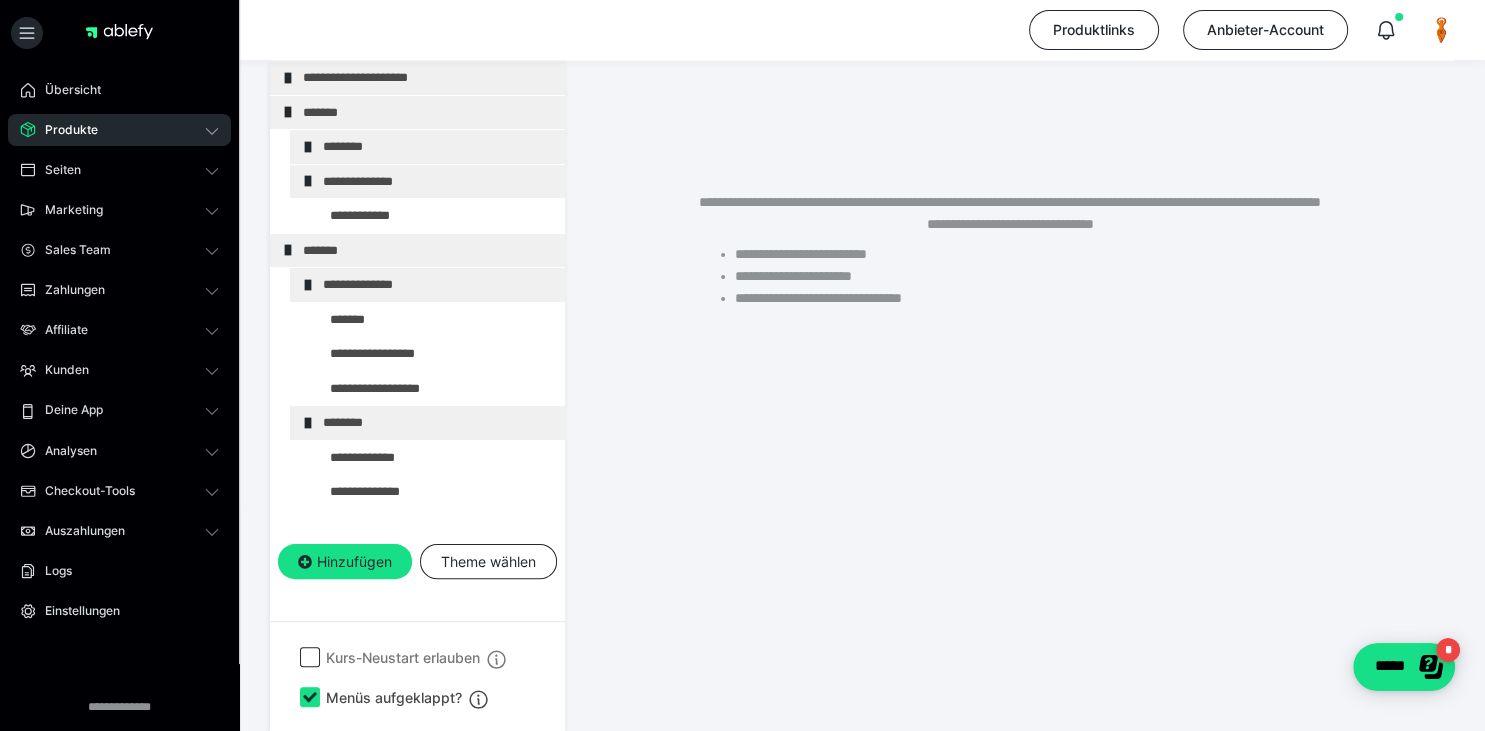 click on "**********" at bounding box center (1010, 258) 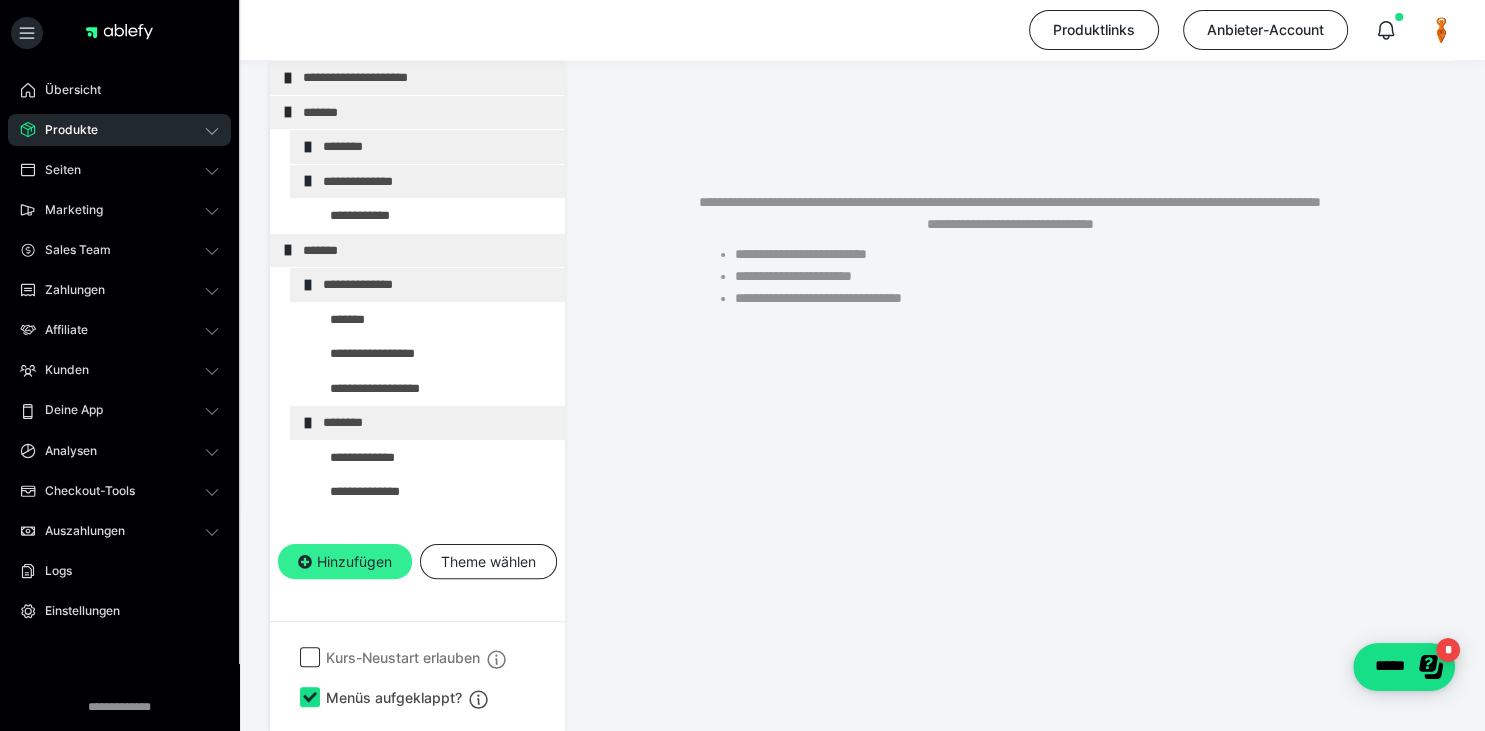 click at bounding box center [305, 562] 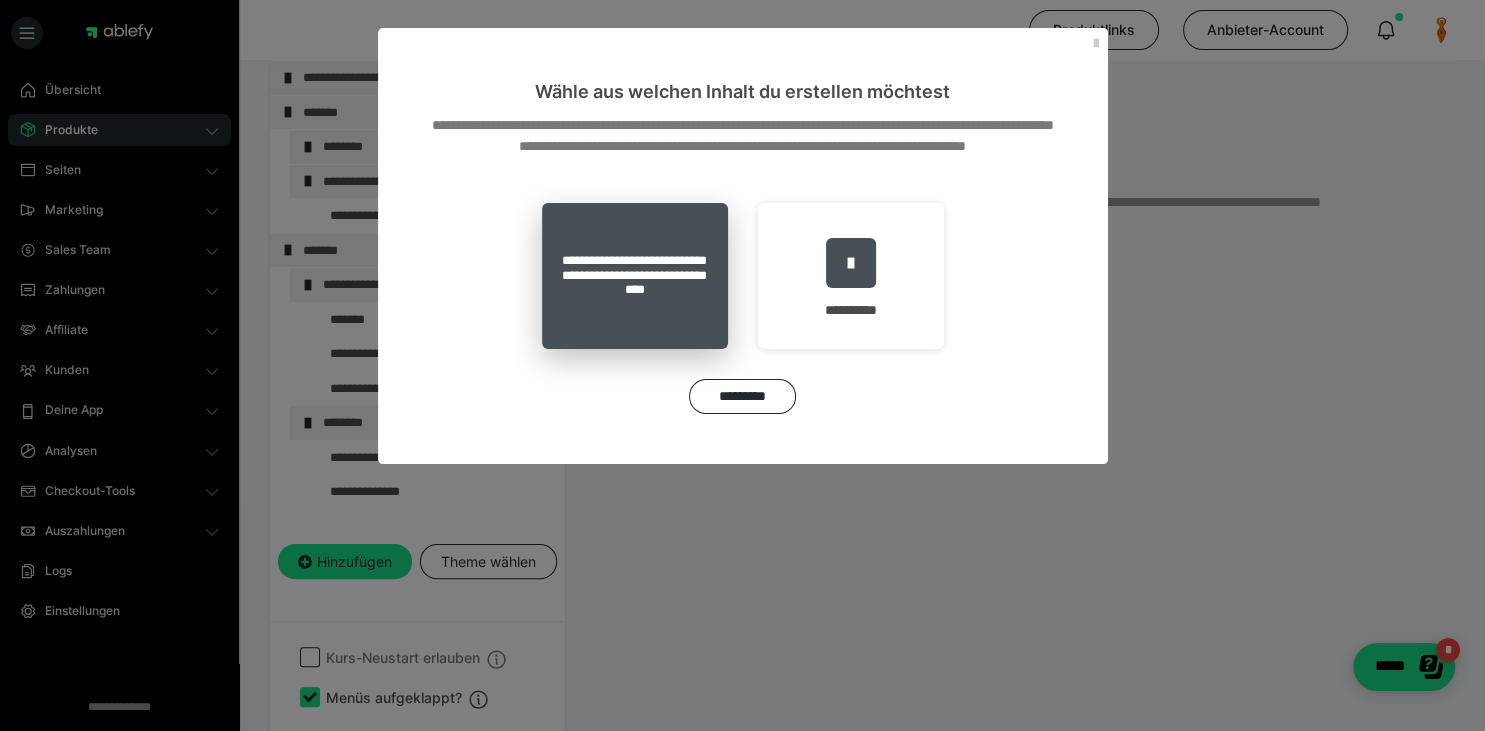 click on "**********" at bounding box center (635, 276) 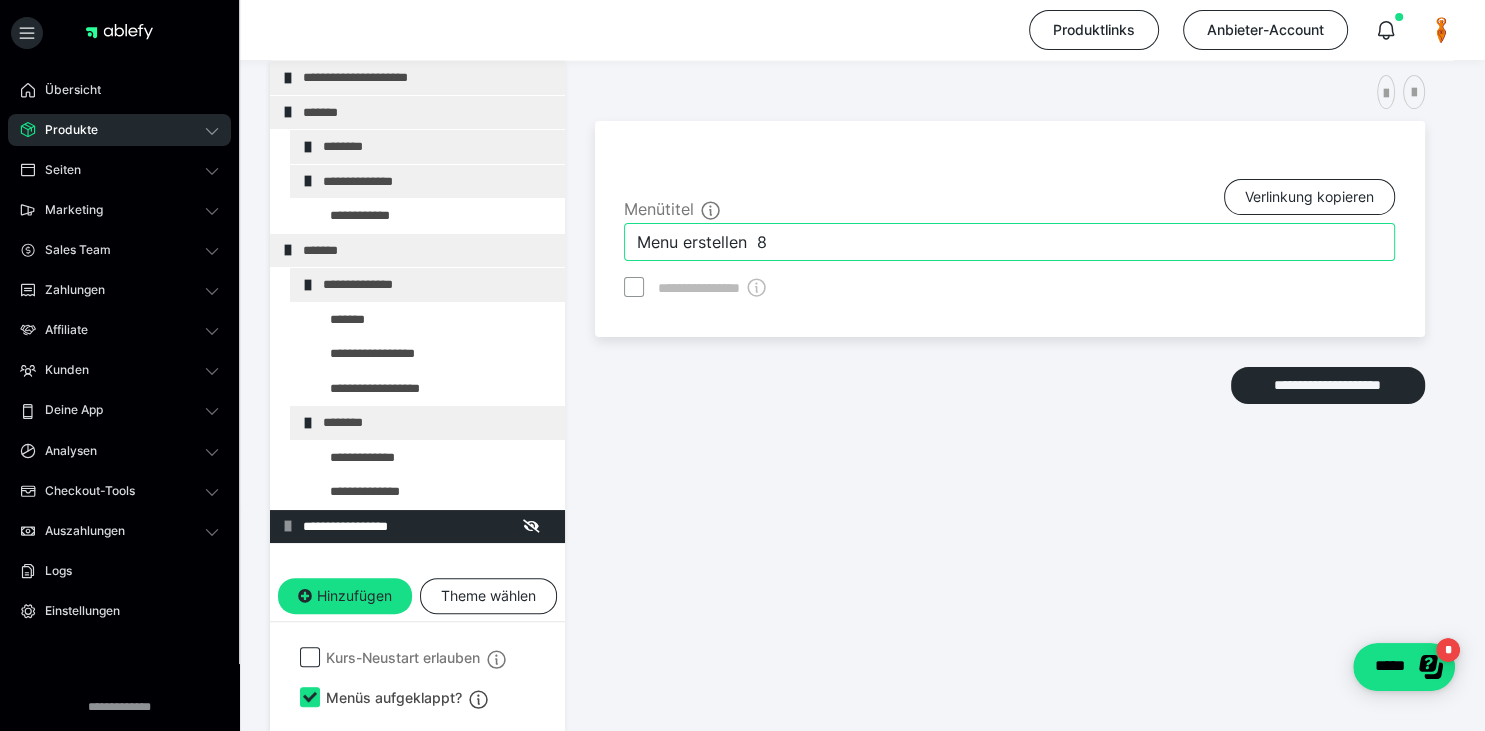 click on "Menu erstellen  8" at bounding box center (1009, 242) 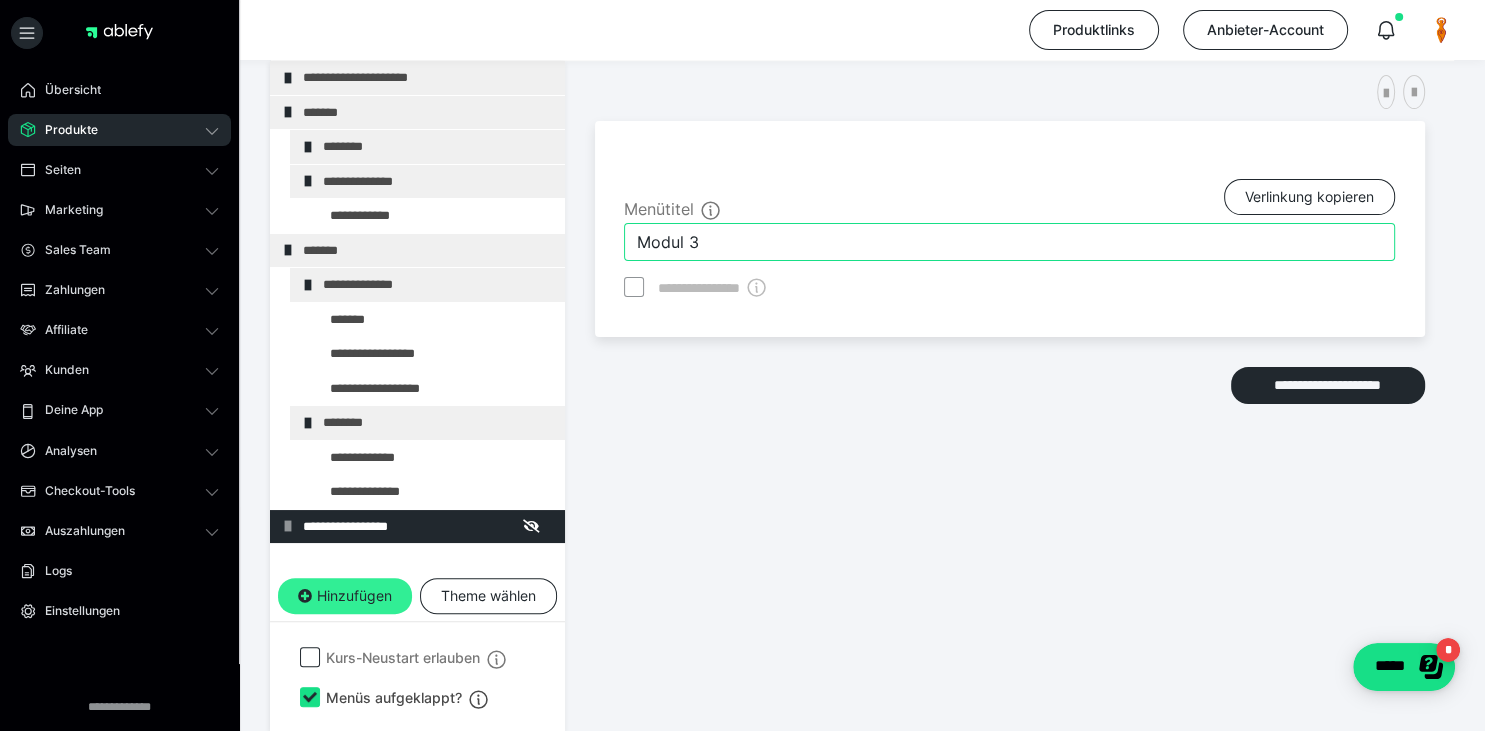 type on "Modul 3" 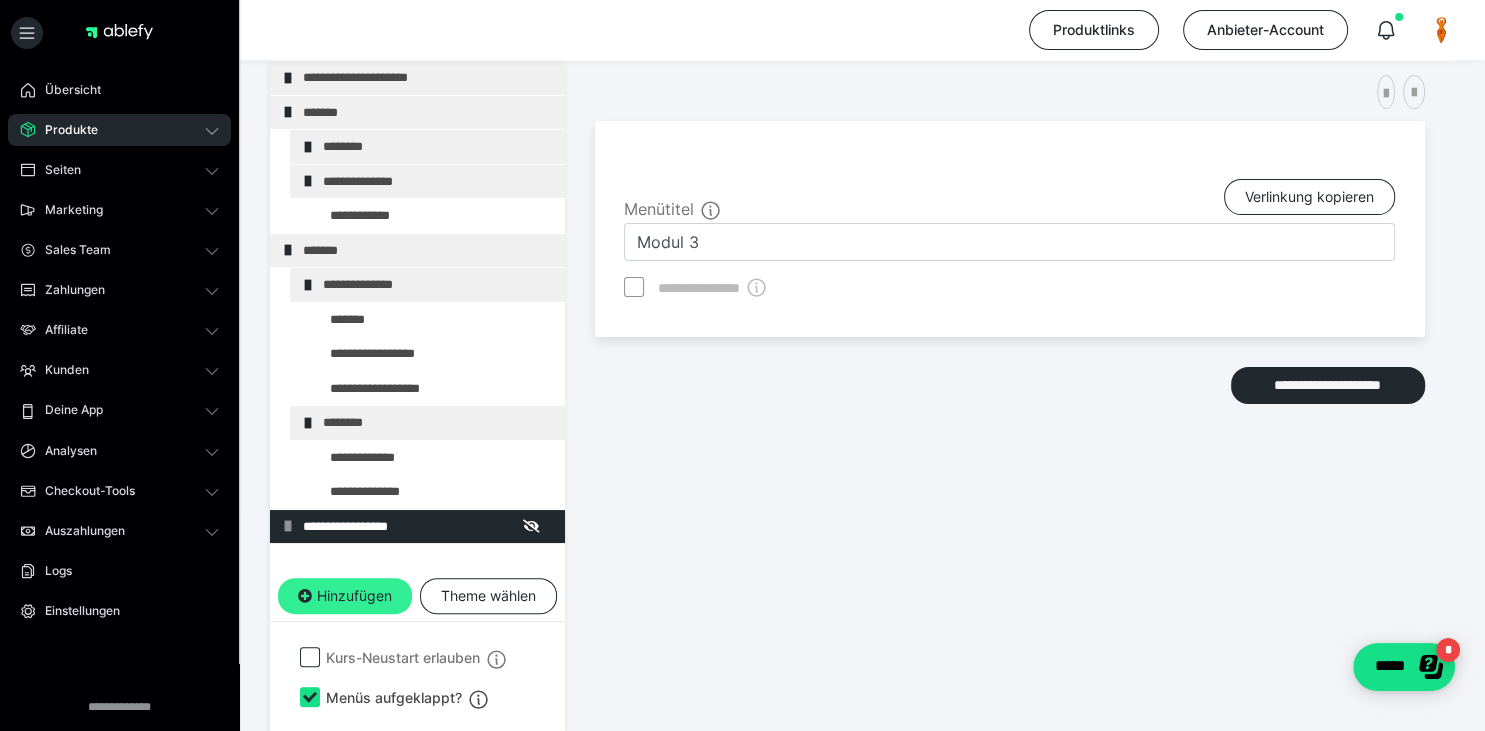 click on "Hinzufügen" at bounding box center [345, 596] 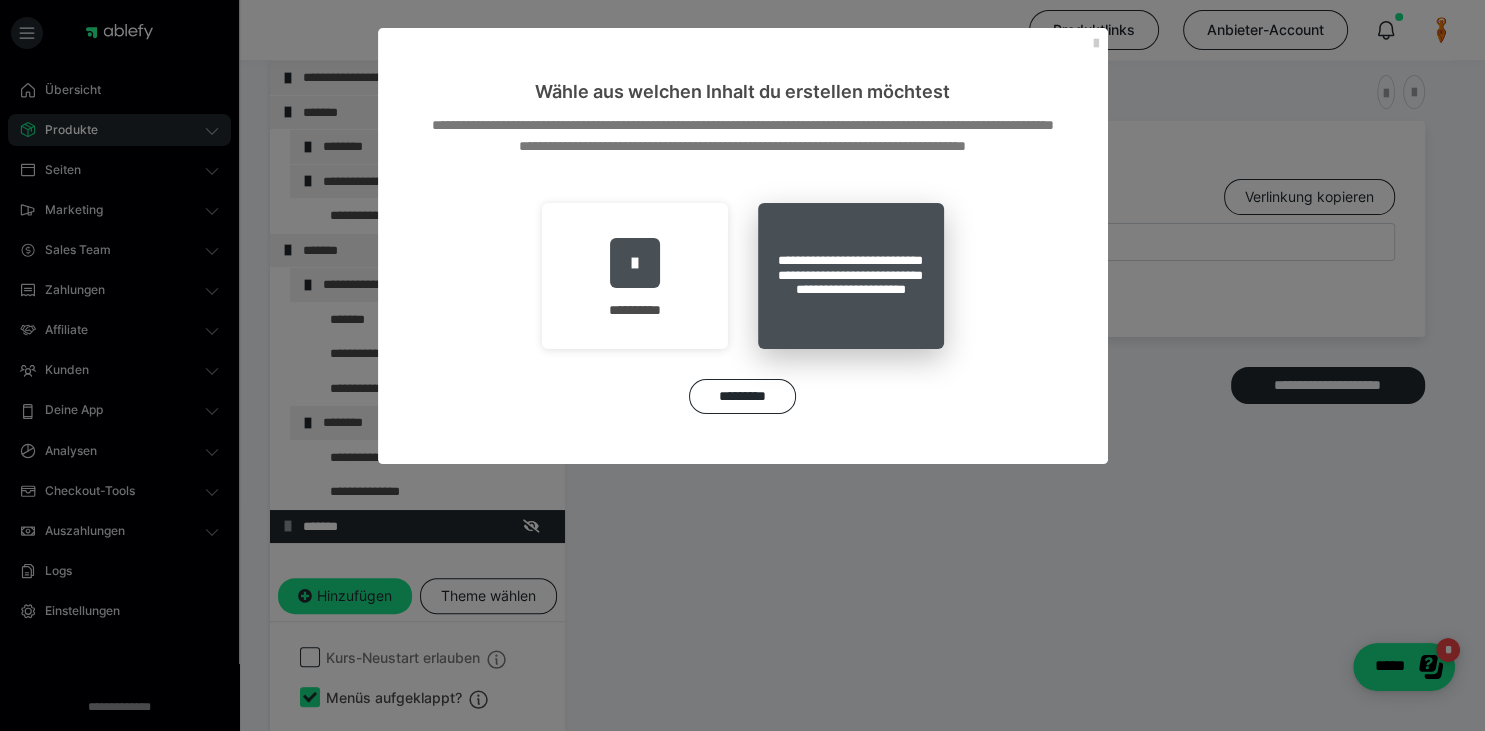 click on "**********" at bounding box center [851, 276] 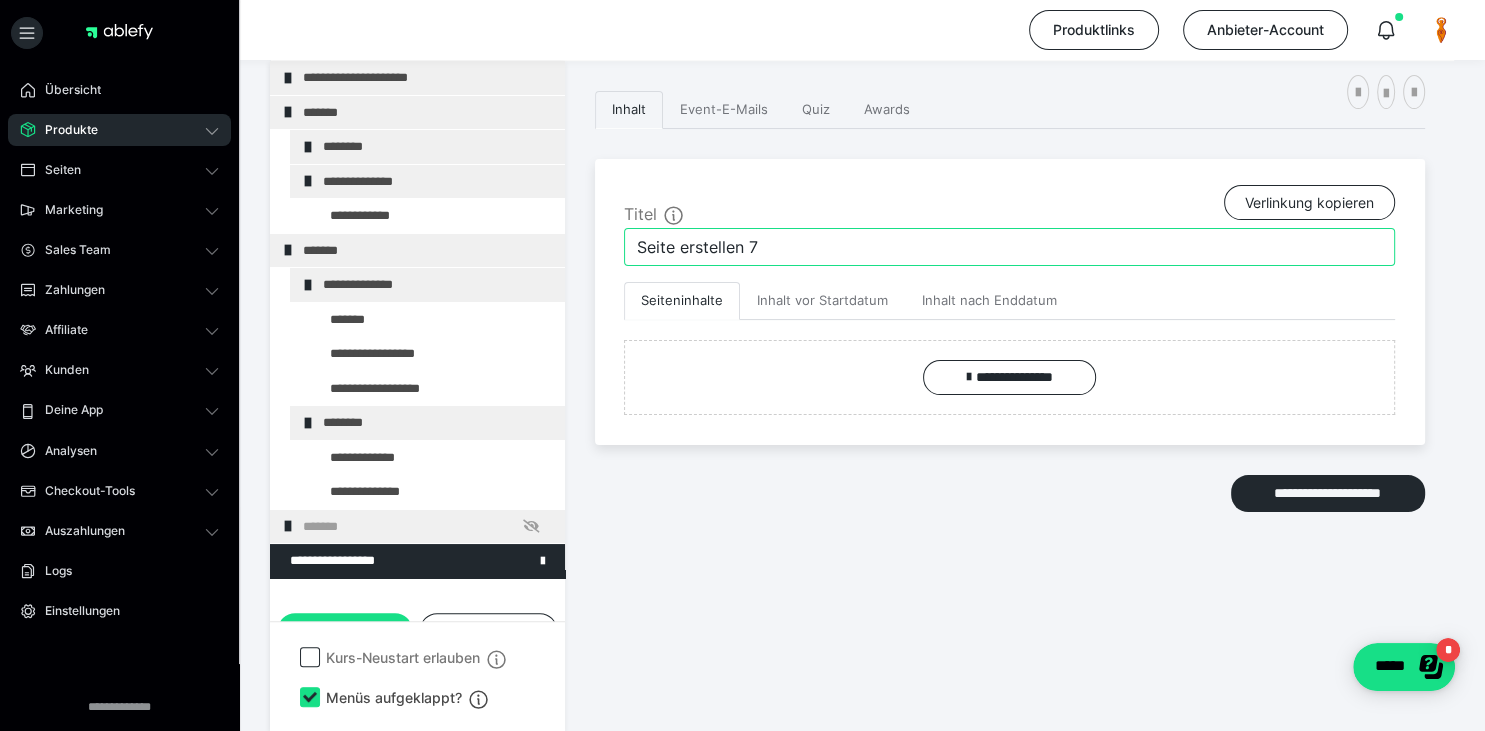 click on "Seite erstellen 7" at bounding box center [1009, 247] 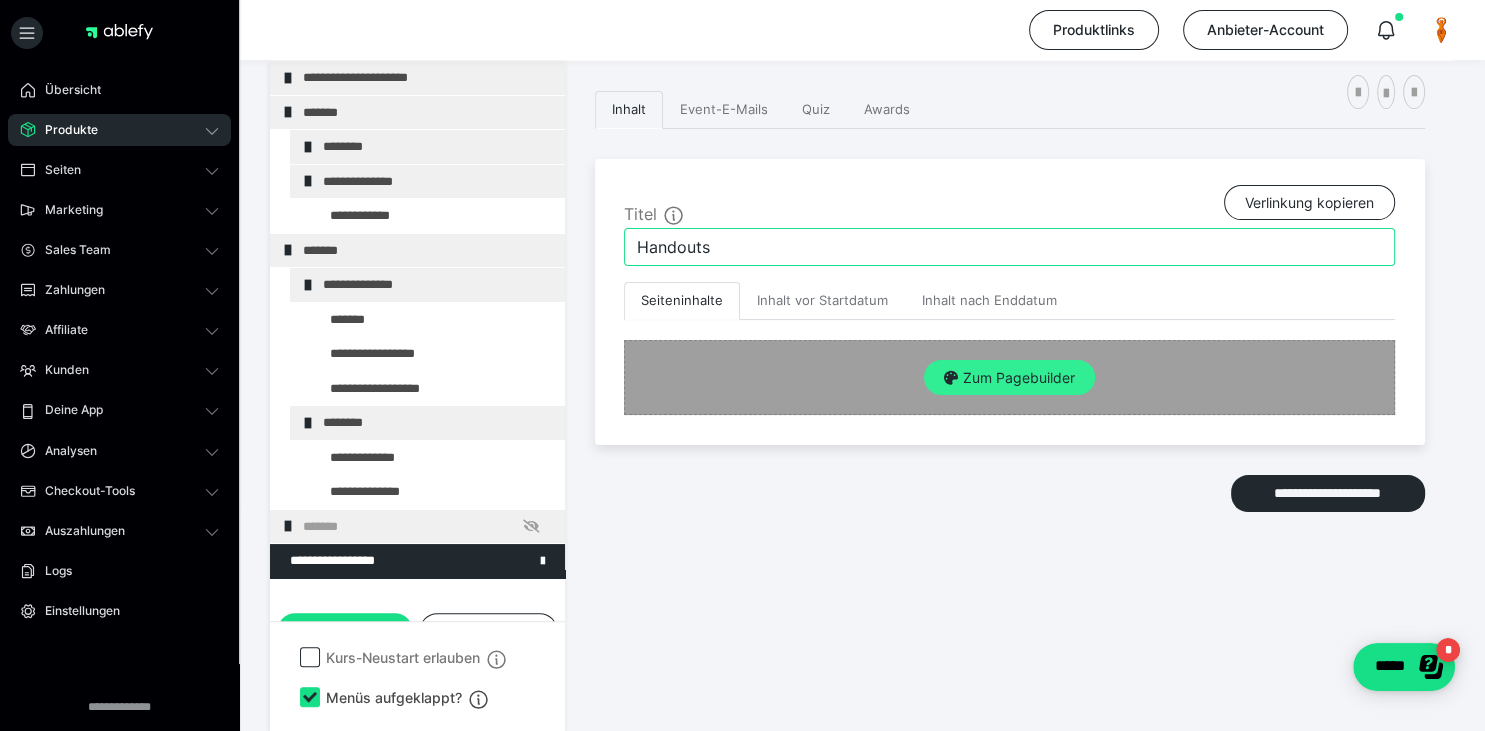 type on "Handouts" 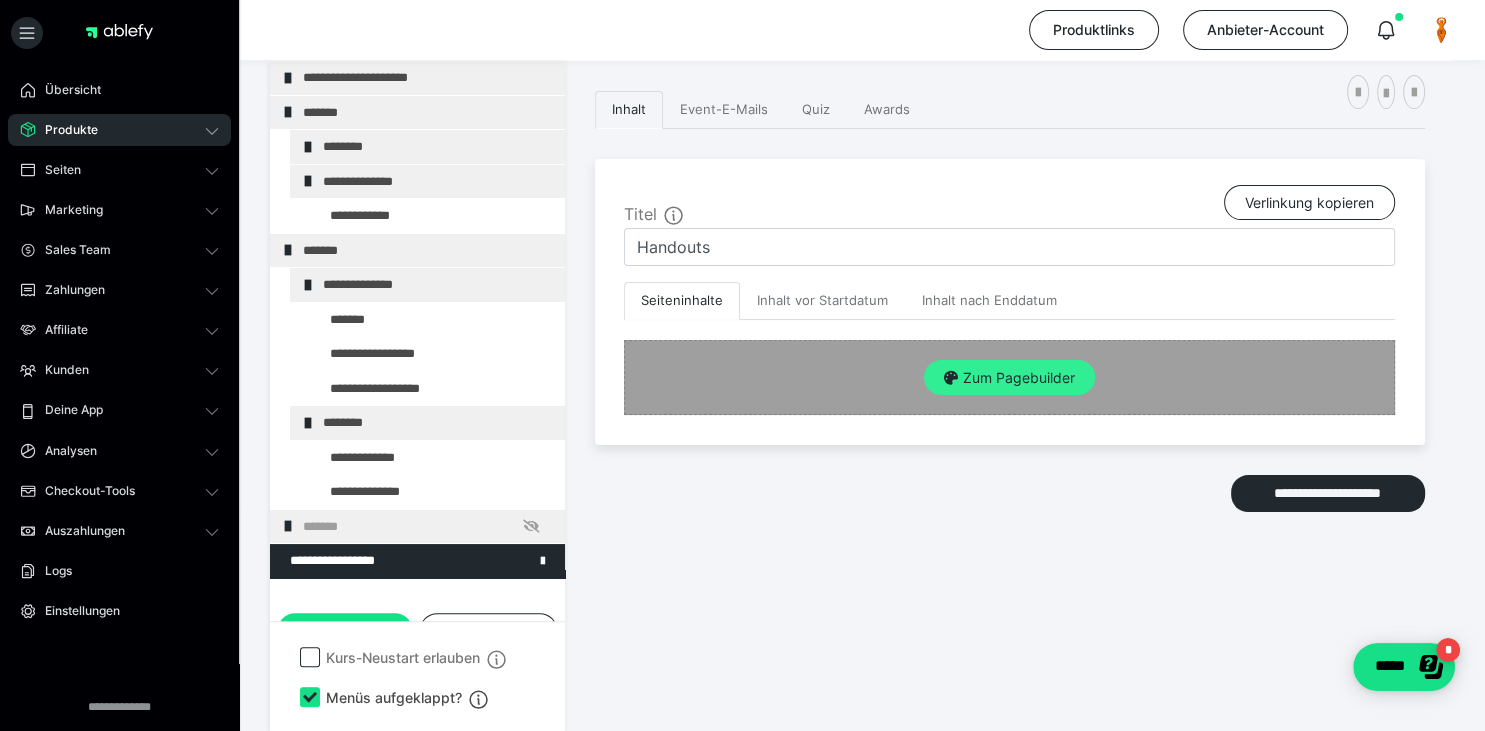 click on "Zum Pagebuilder" at bounding box center (1009, 378) 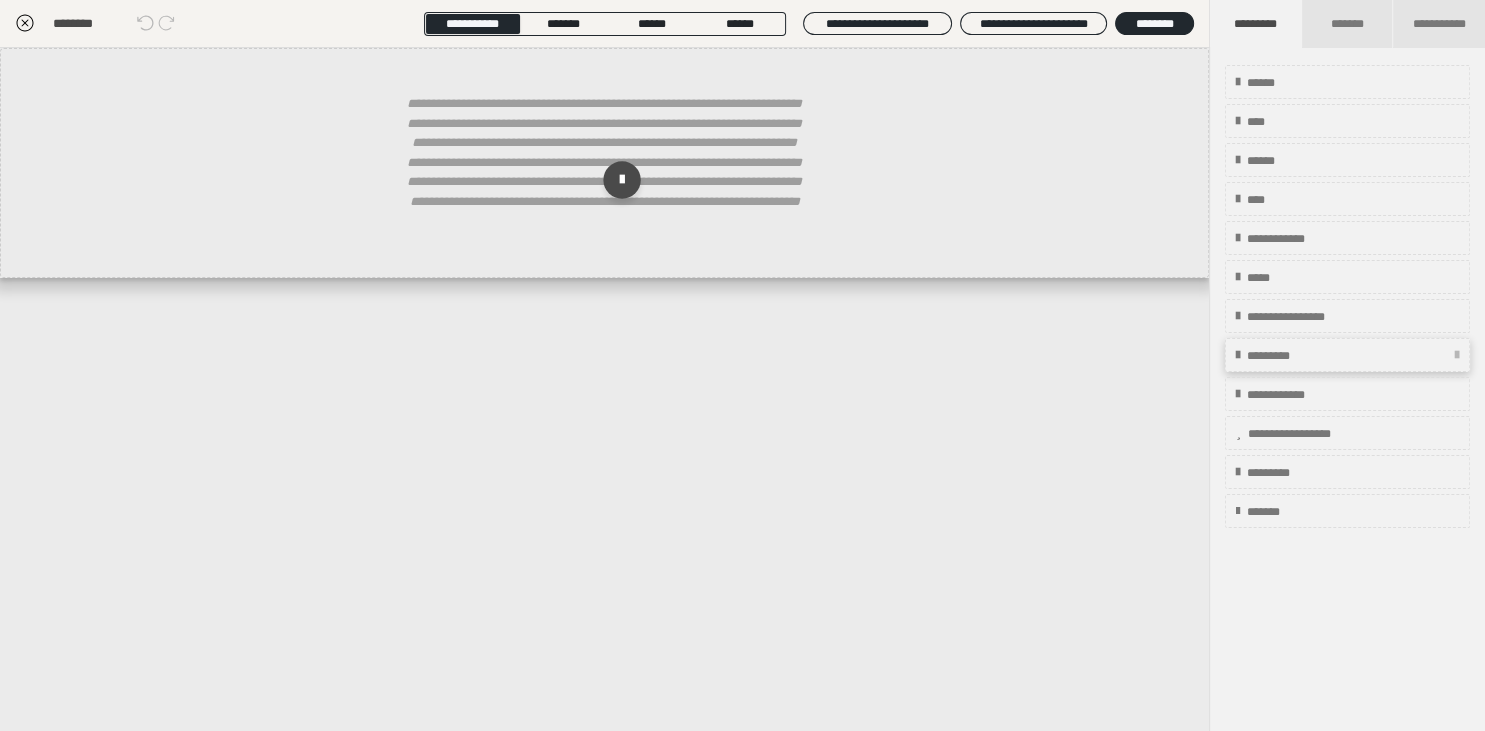 click on "*********" at bounding box center [1281, 356] 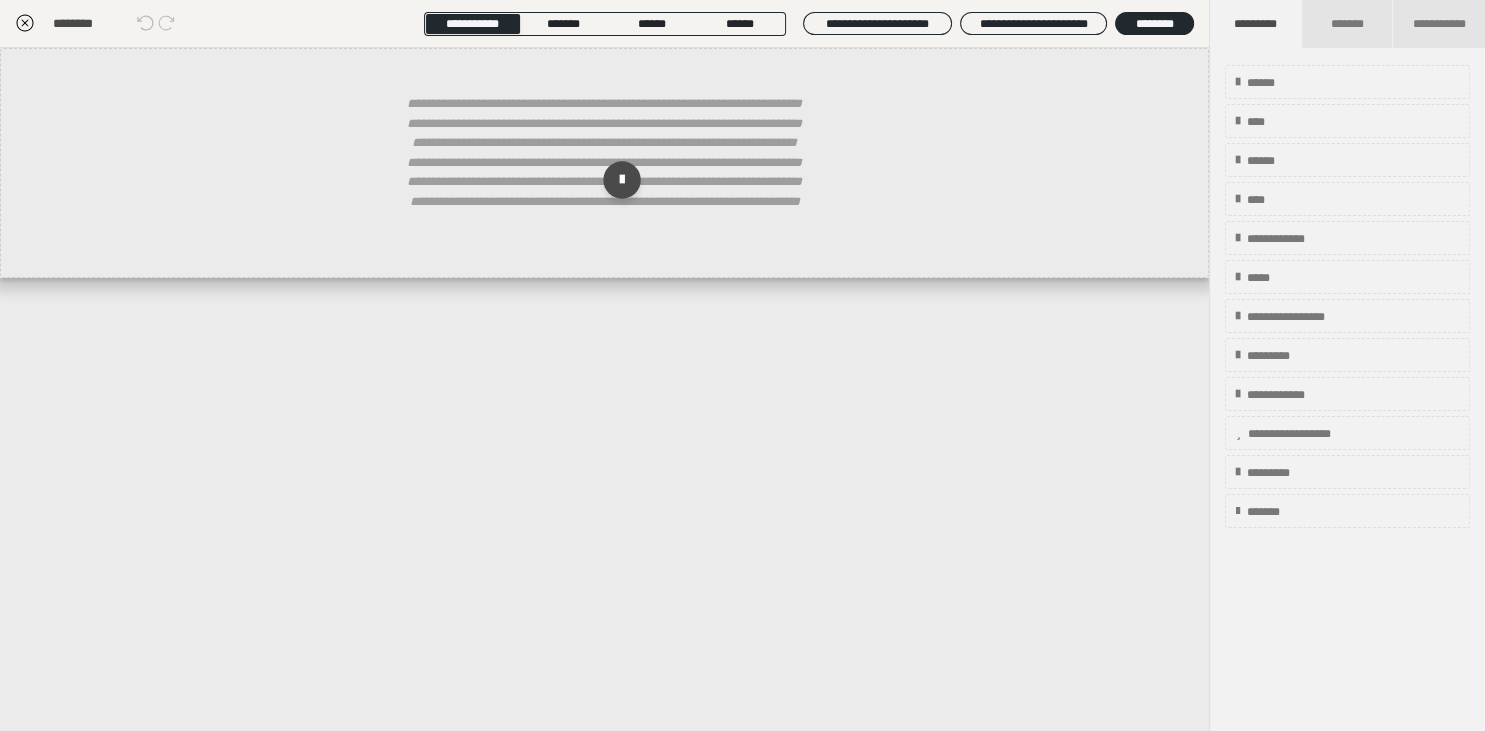 drag, startPoint x: 1145, startPoint y: 307, endPoint x: 1074, endPoint y: 215, distance: 116.21101 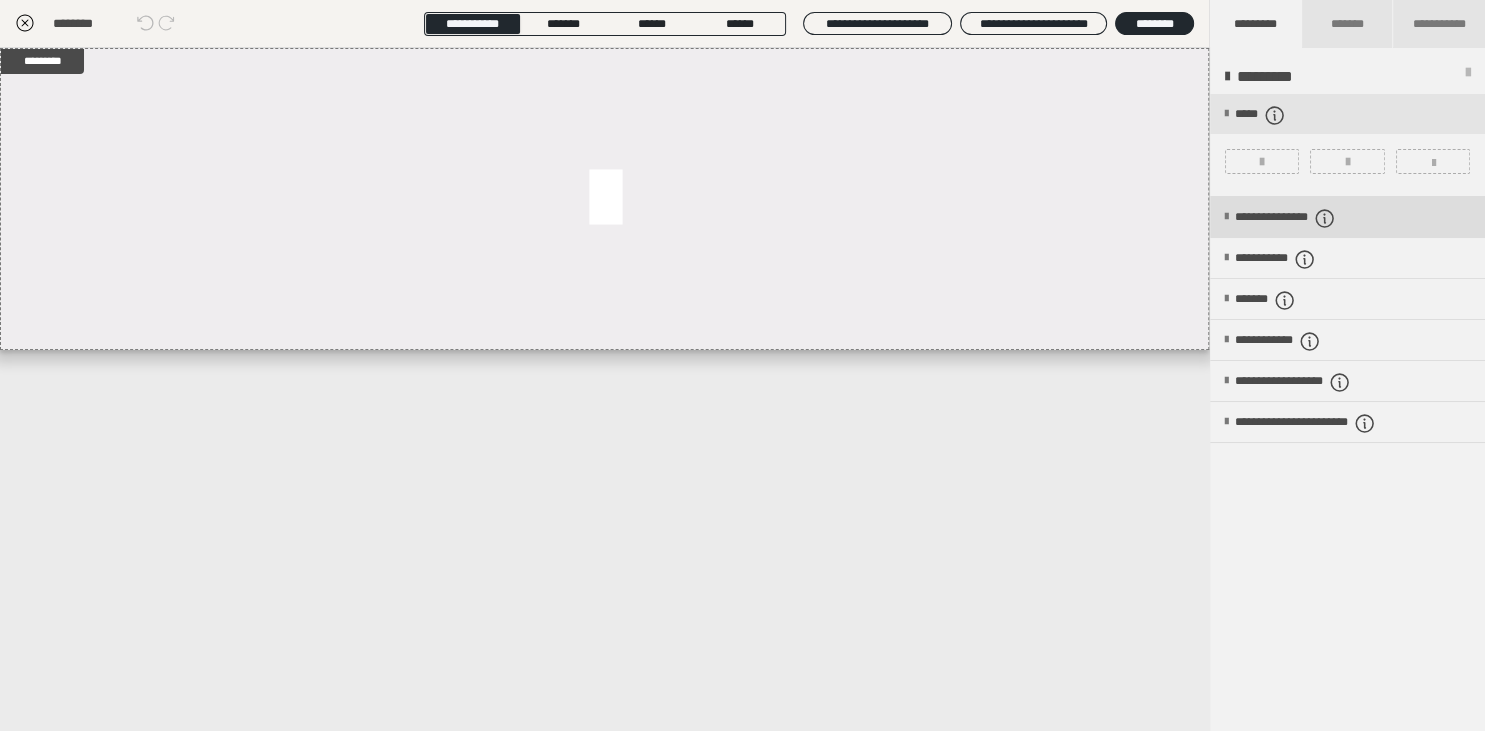 click on "**********" at bounding box center [1319, 218] 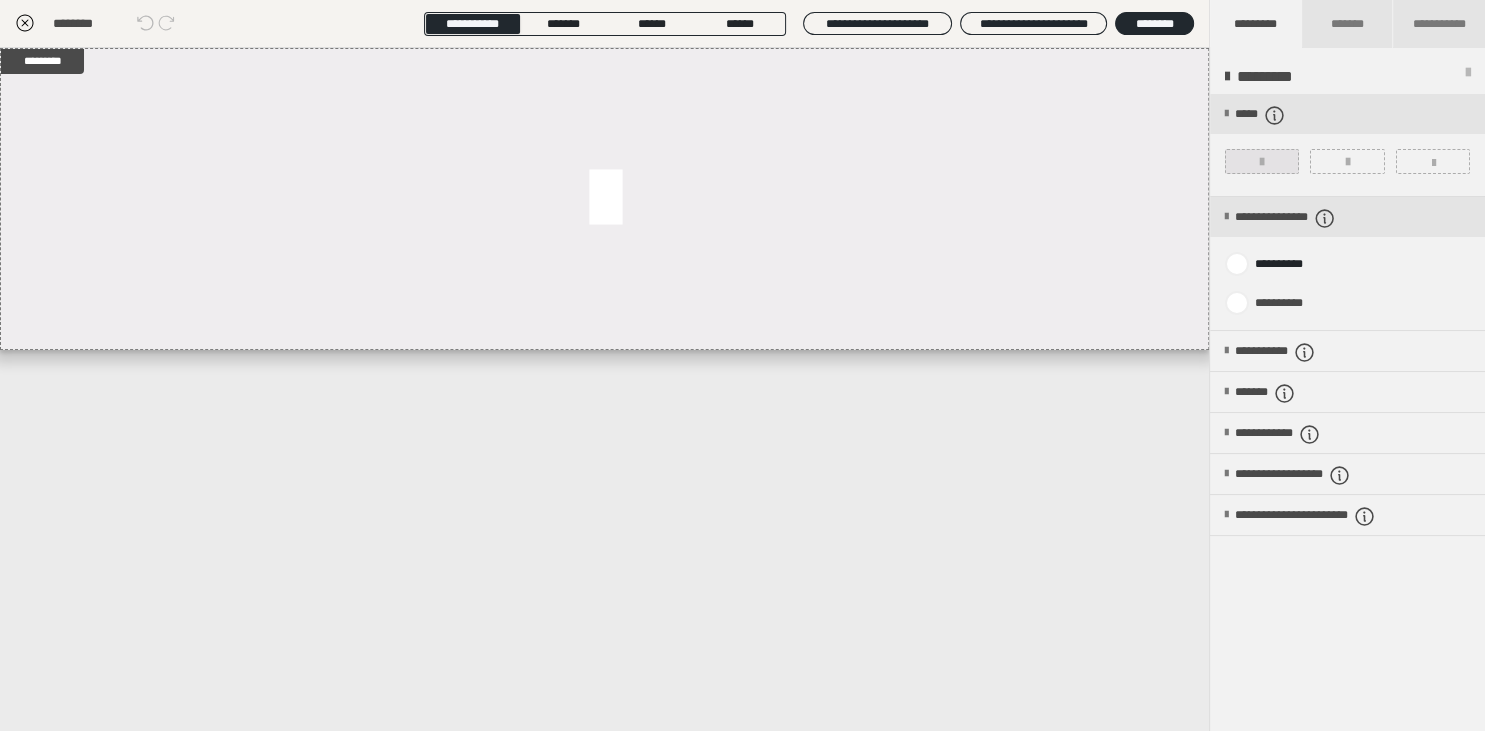 click at bounding box center (1262, 161) 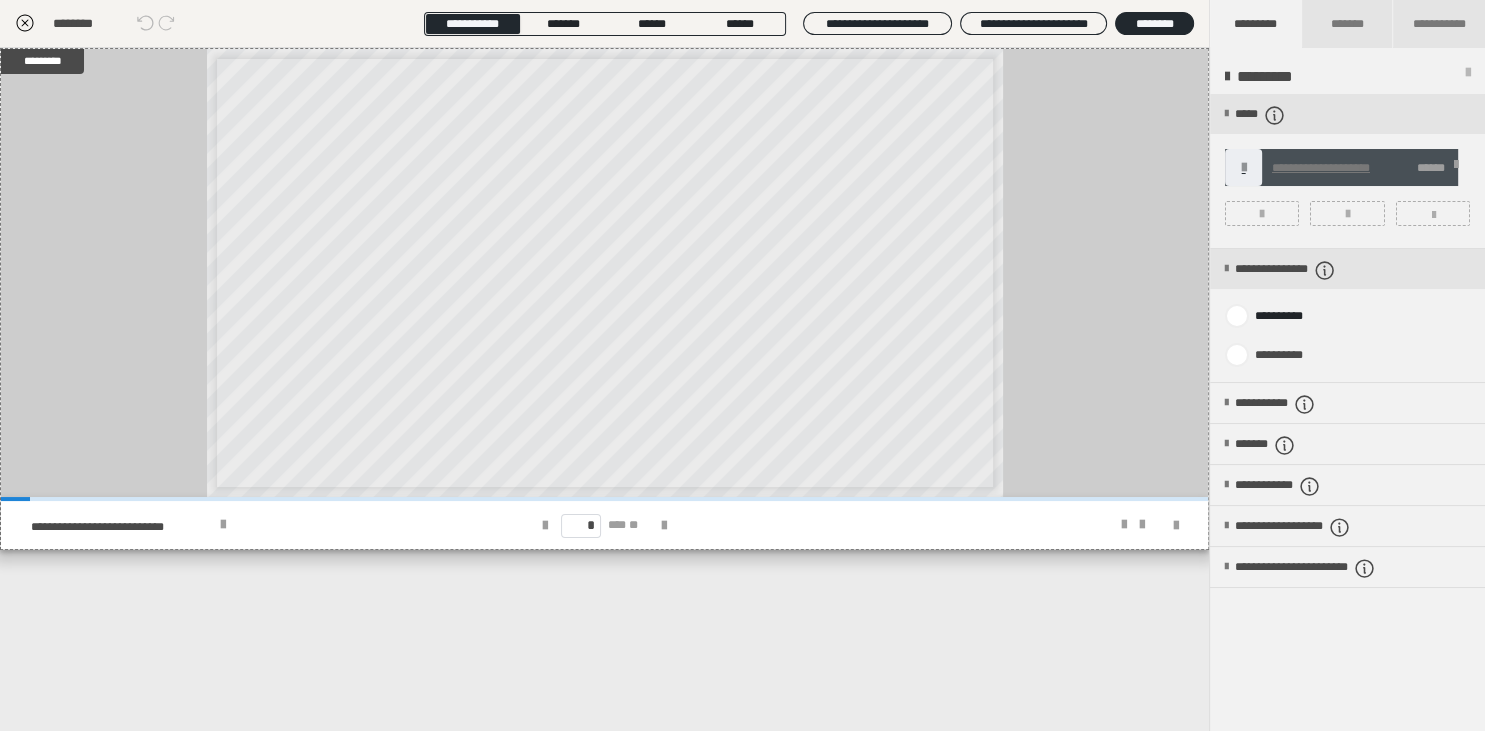 click 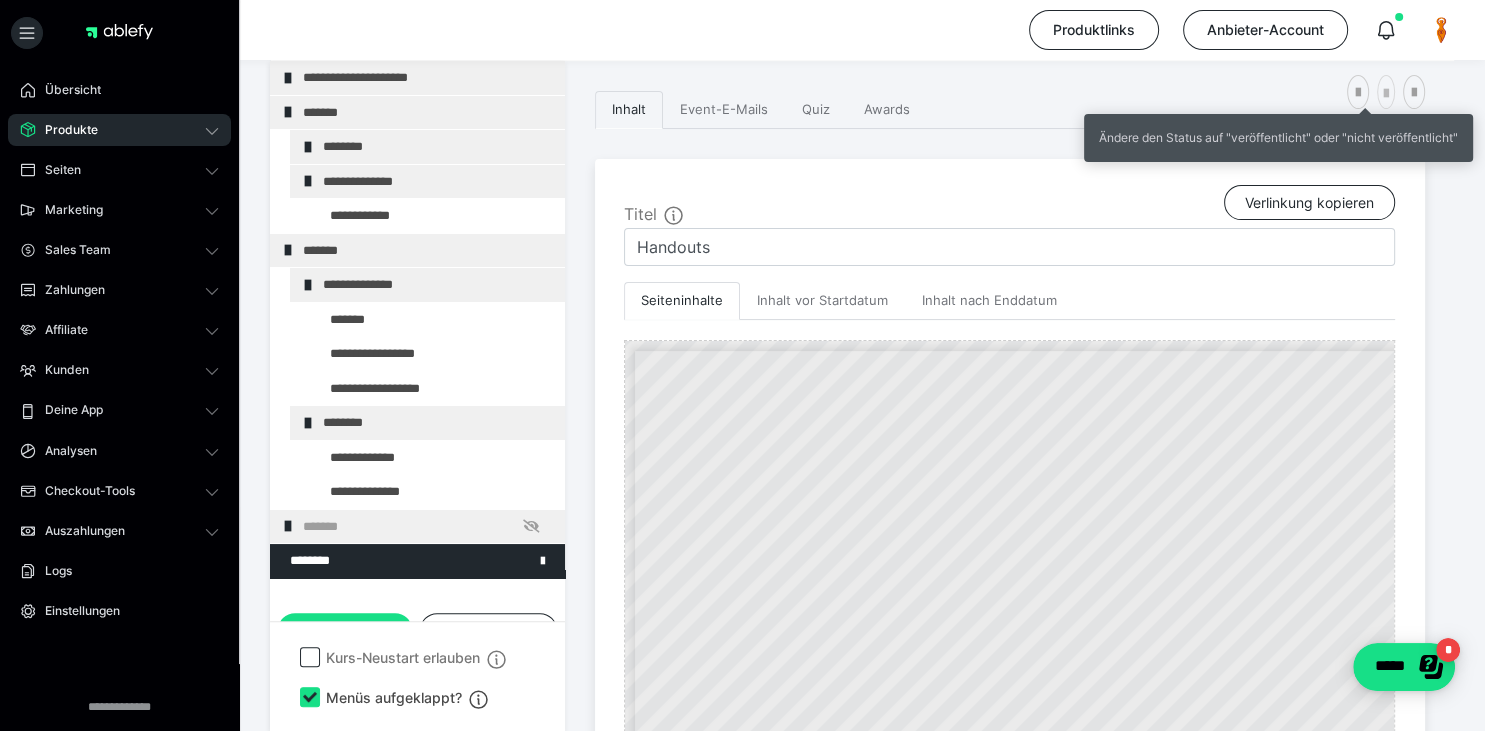 click at bounding box center (1386, 94) 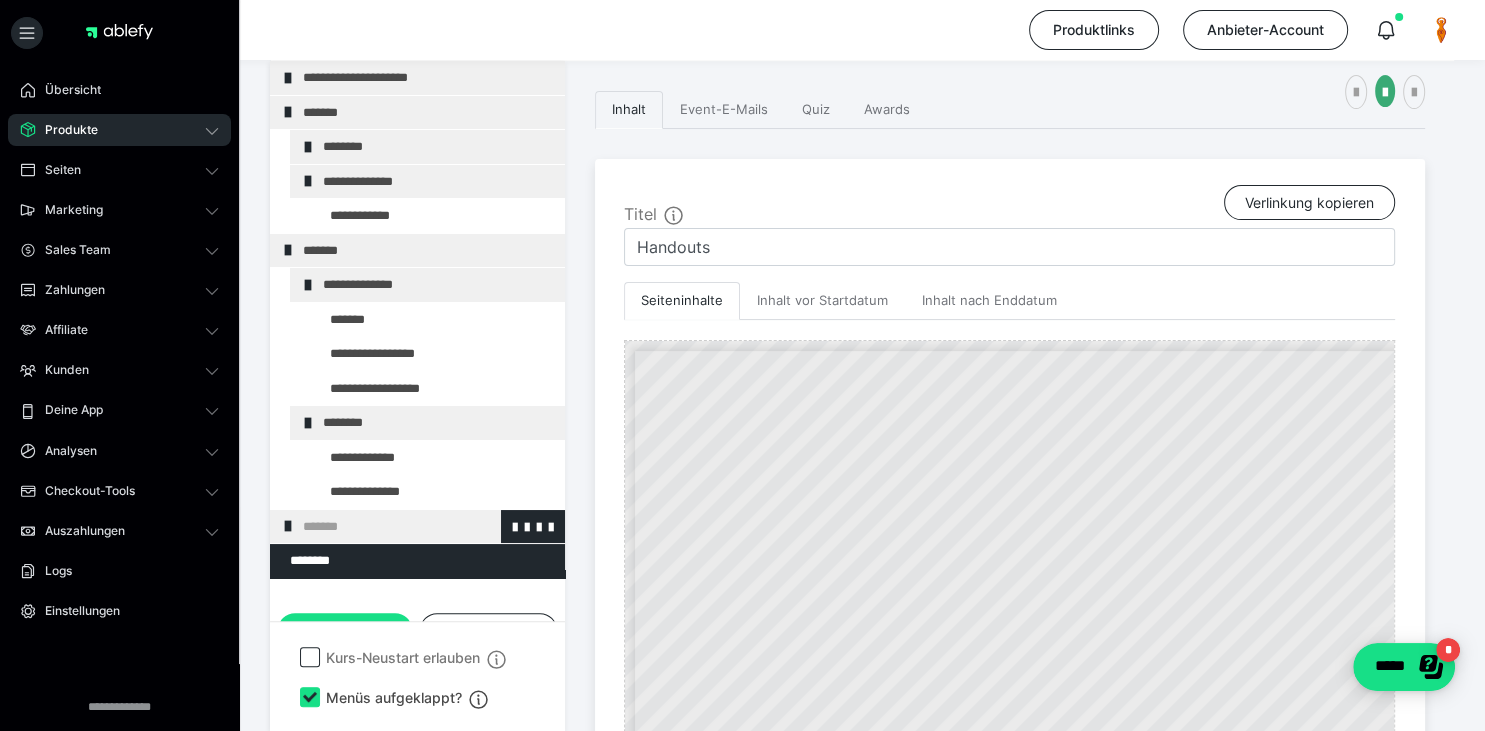 click on "*******" at bounding box center [426, 527] 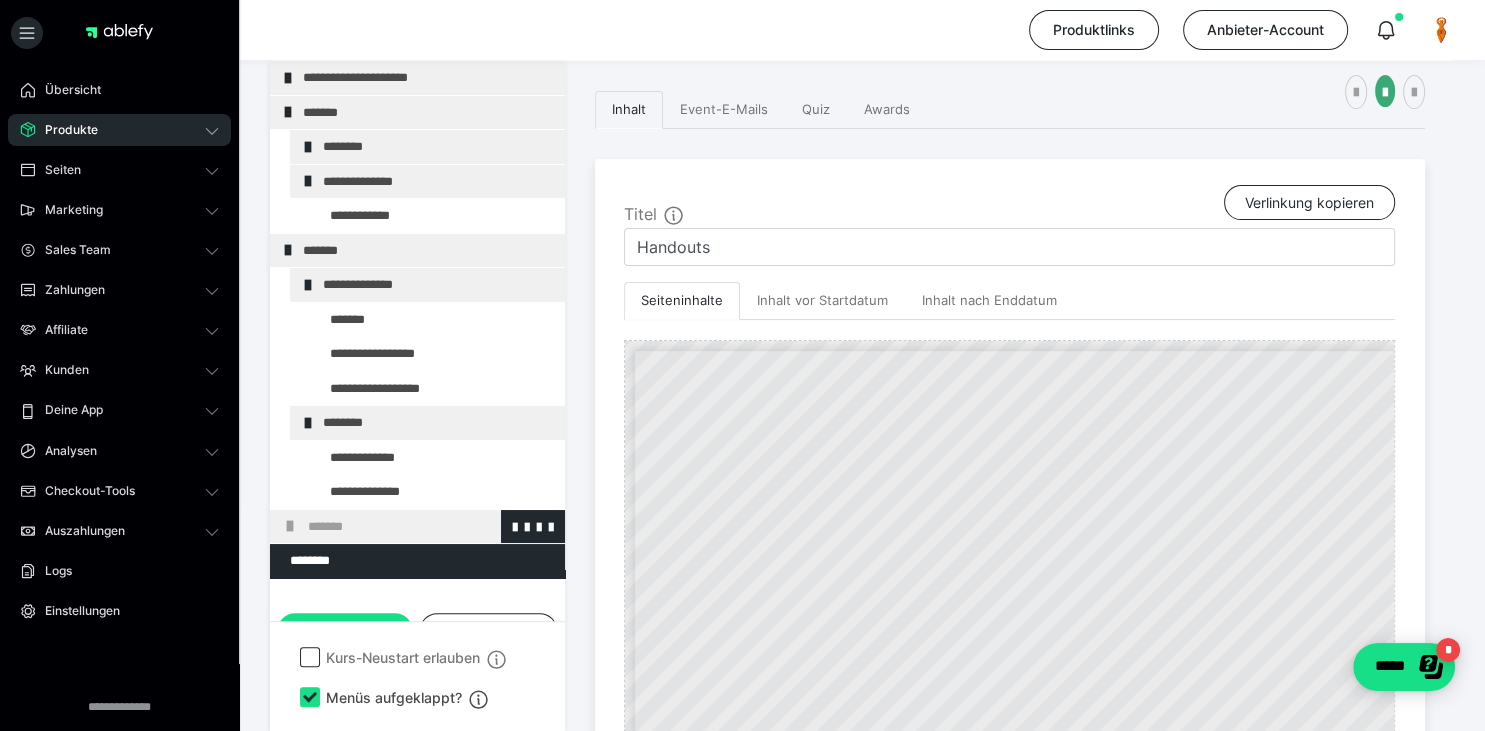 click on "*******" at bounding box center (431, 527) 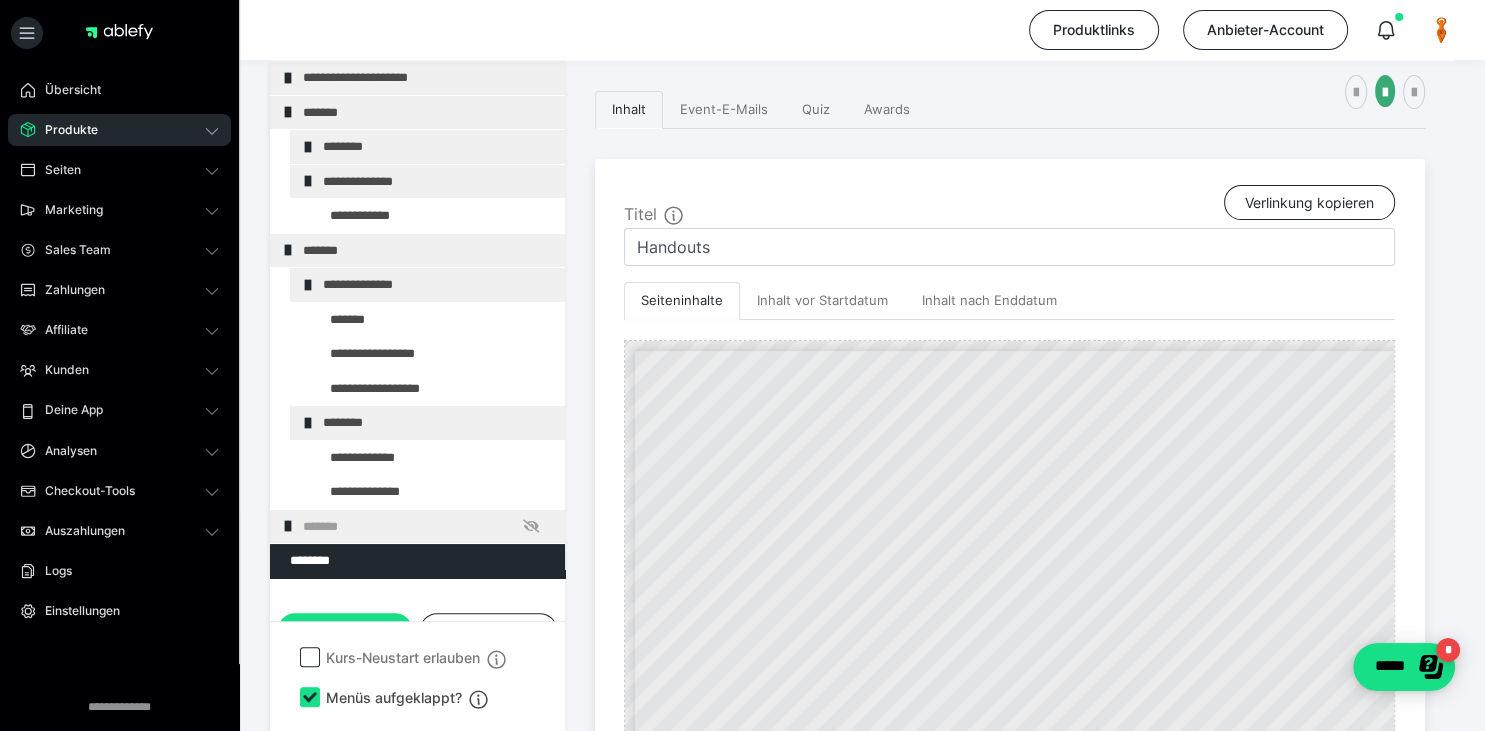 click on "*******" at bounding box center (426, 527) 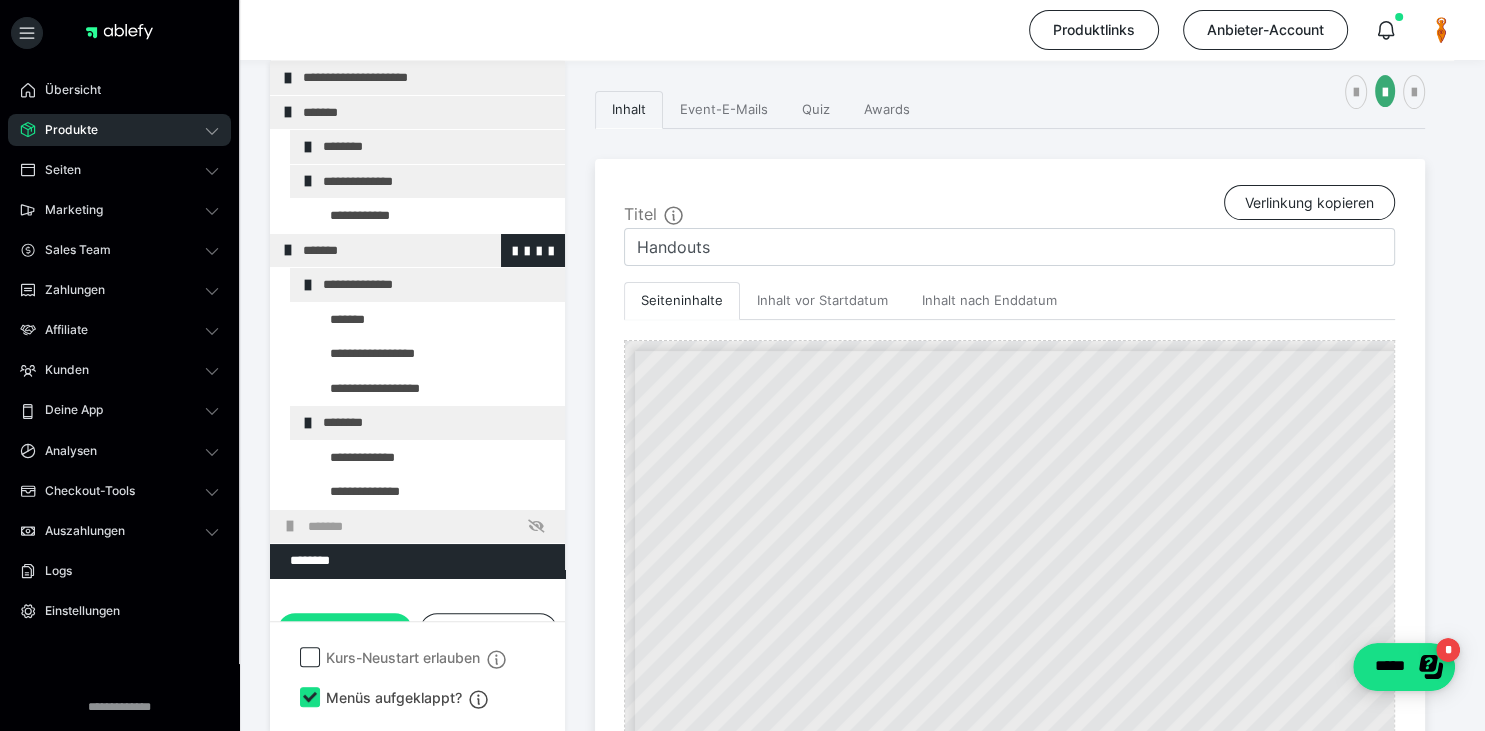 click on "*******" at bounding box center (426, 251) 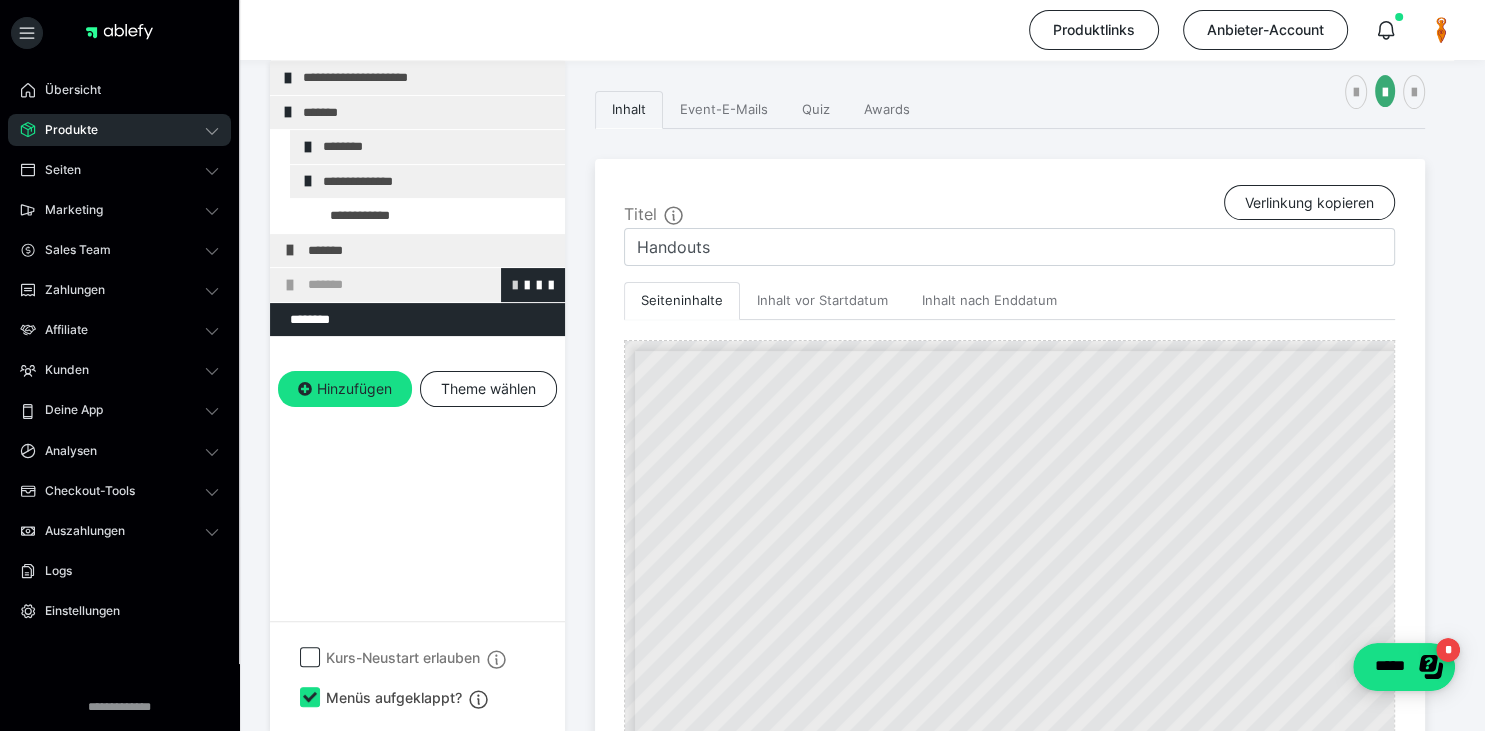 click at bounding box center [515, 284] 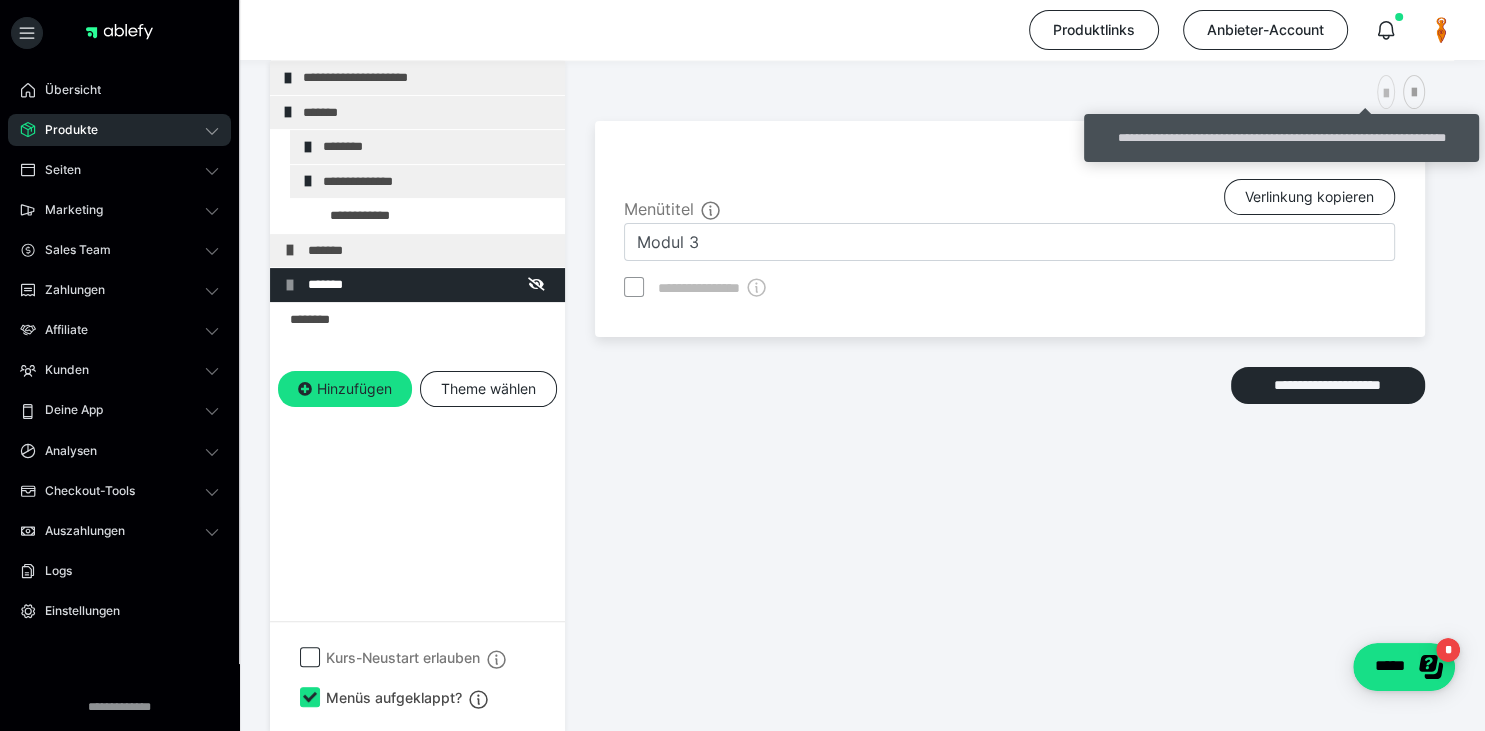 click at bounding box center (1386, 94) 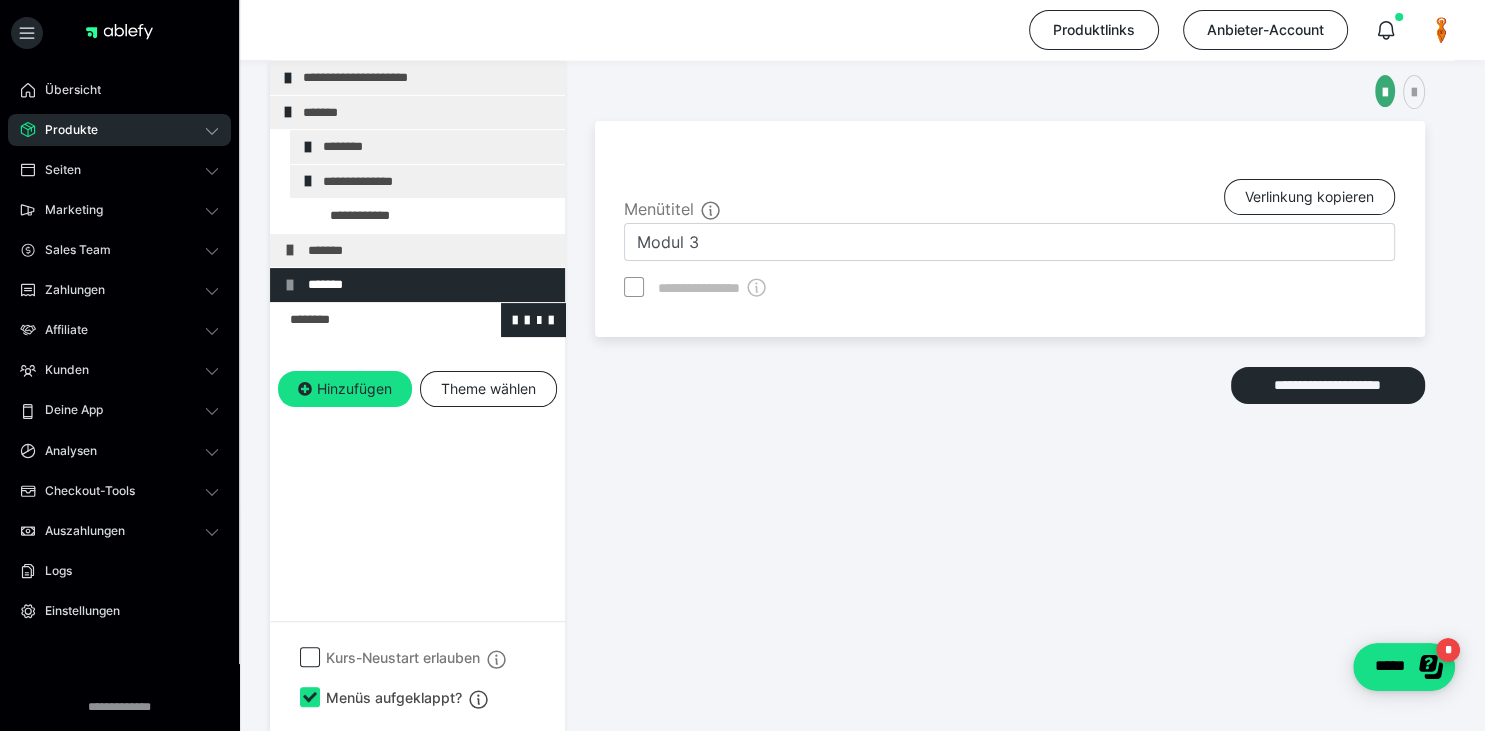 click at bounding box center [365, 320] 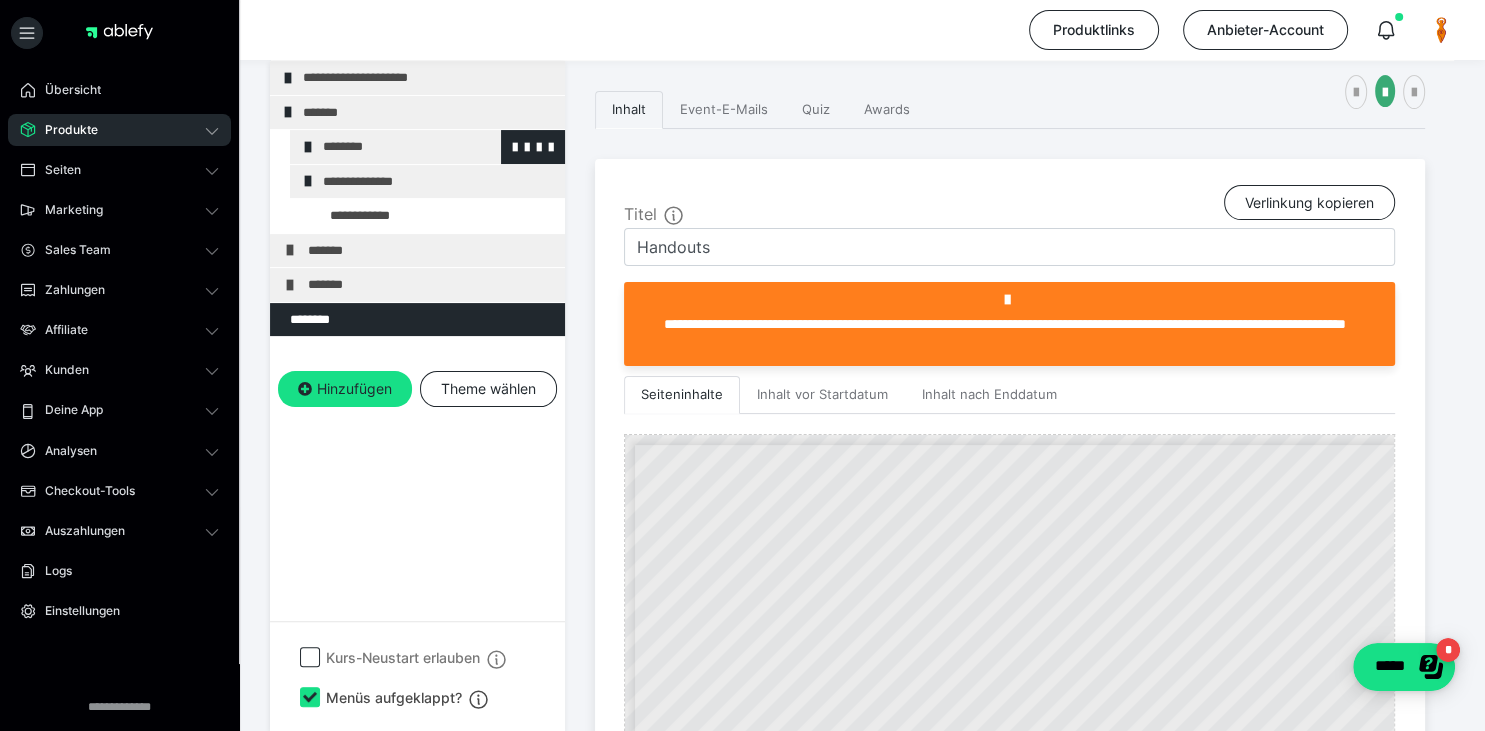 click on "********" at bounding box center (436, 147) 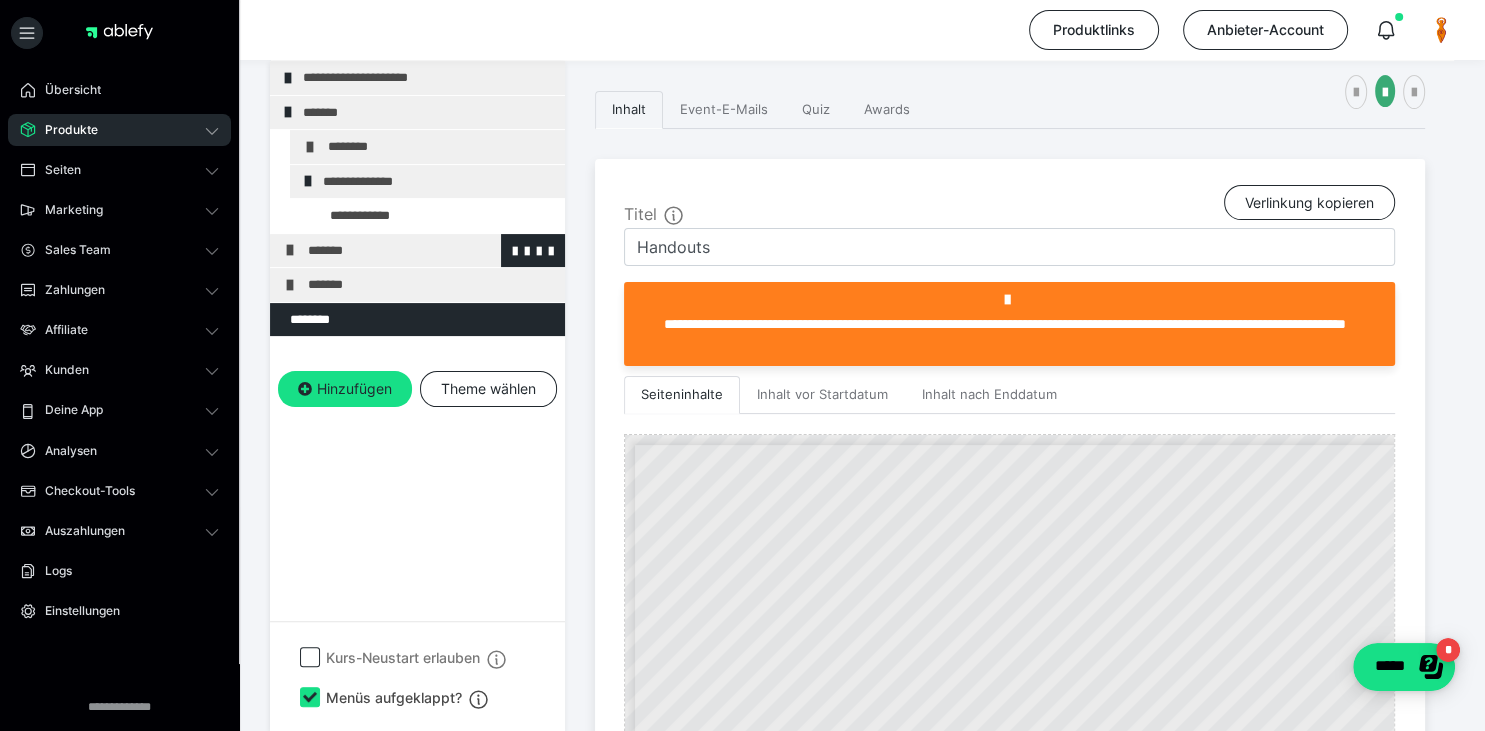 click on "*******" at bounding box center (431, 251) 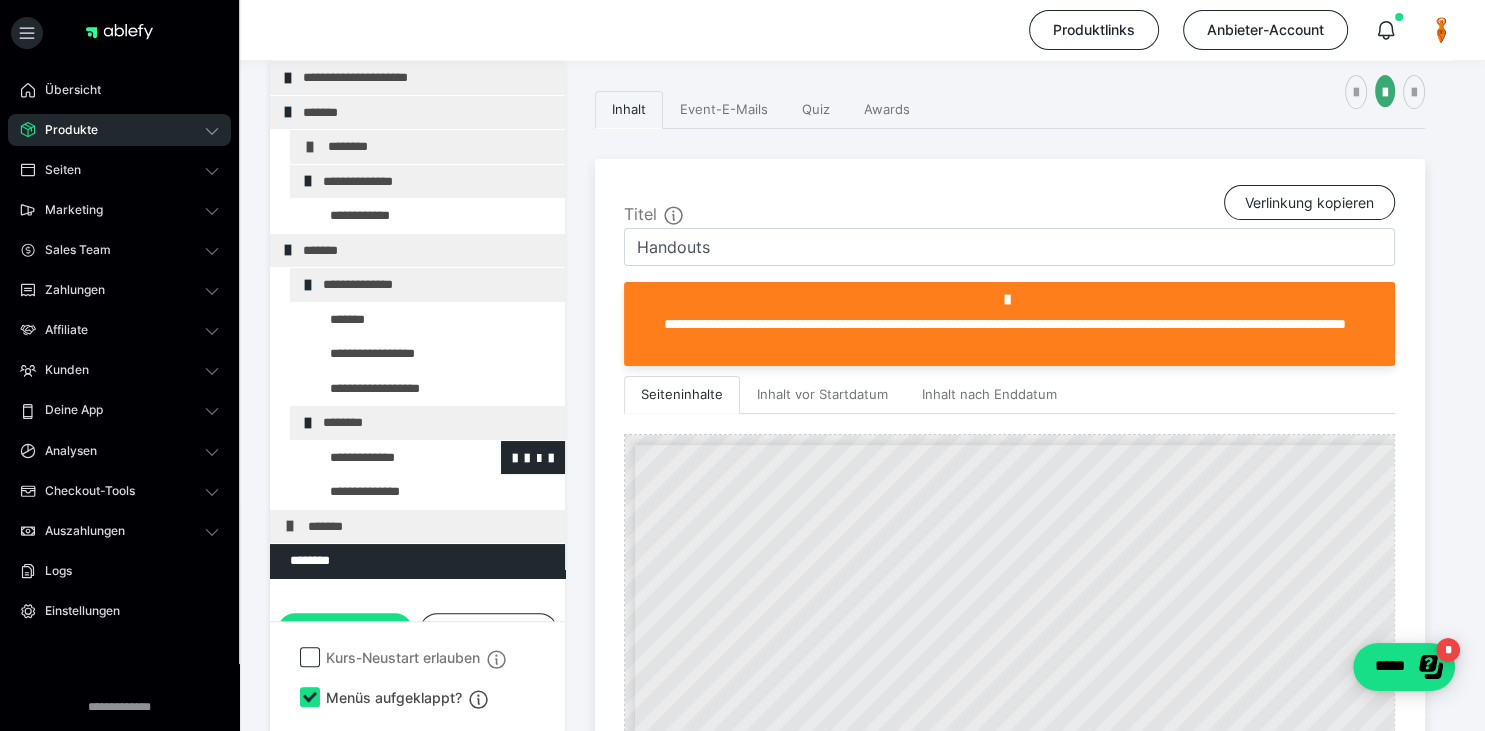 click at bounding box center [385, 458] 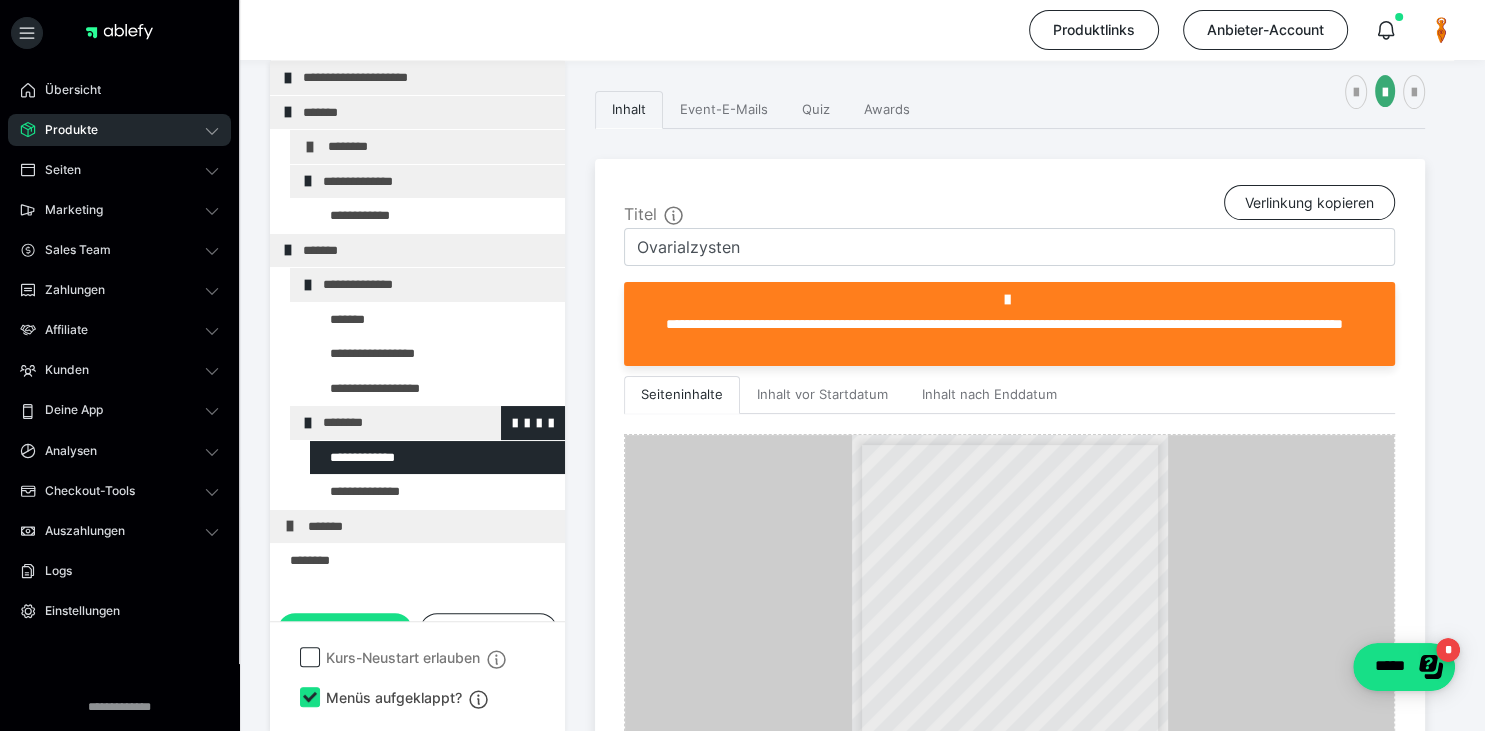 click on "********" at bounding box center (436, 423) 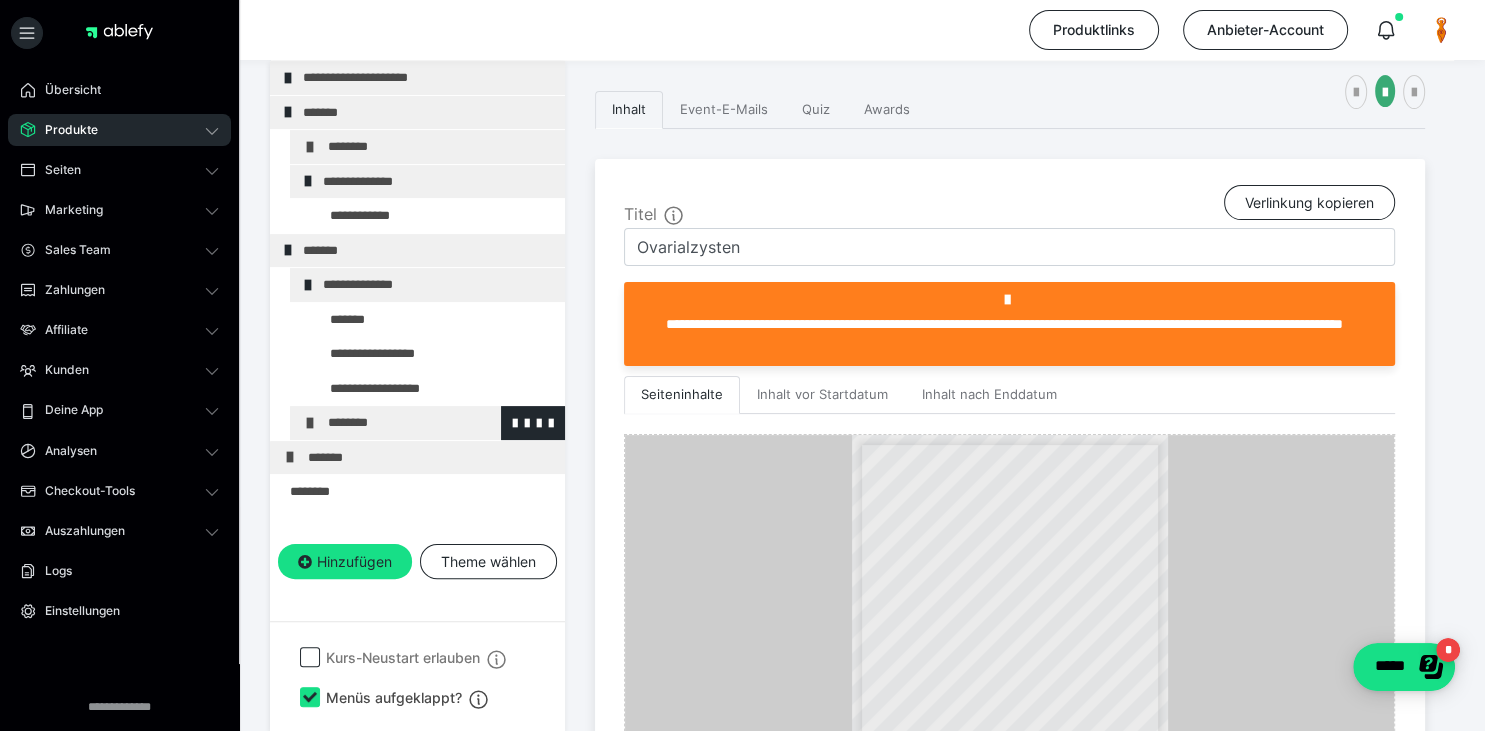 click on "********" at bounding box center [441, 423] 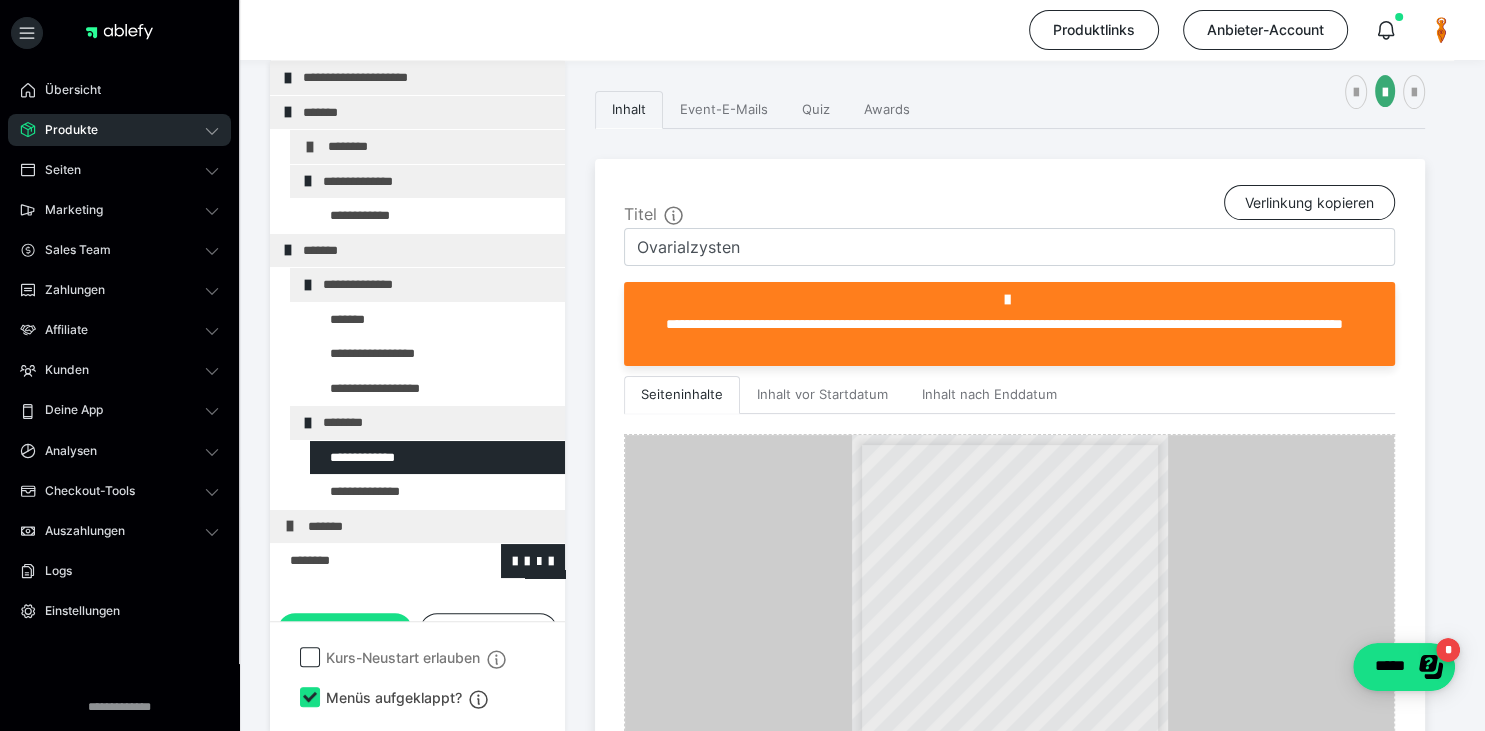 click at bounding box center [365, 561] 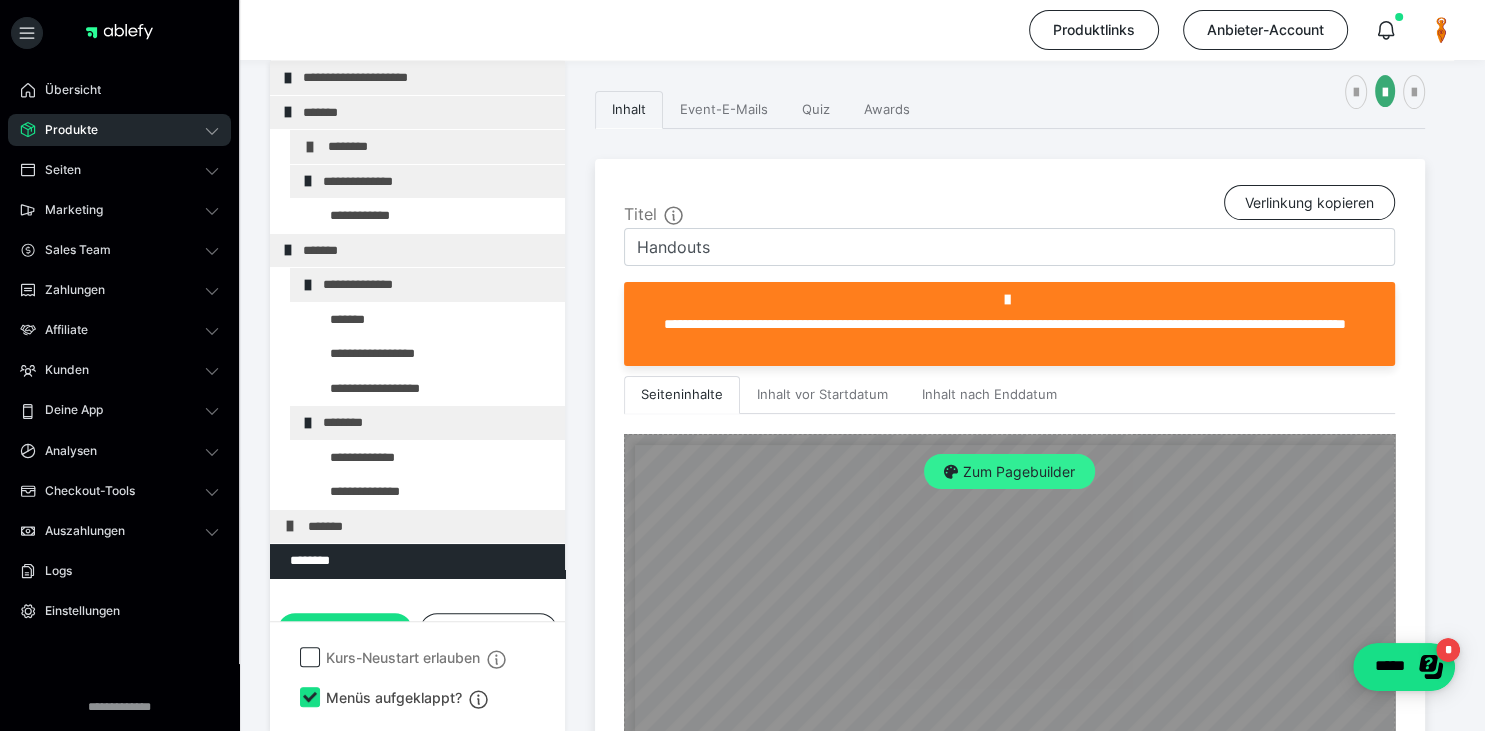 click on "Zum Pagebuilder" at bounding box center [1009, 472] 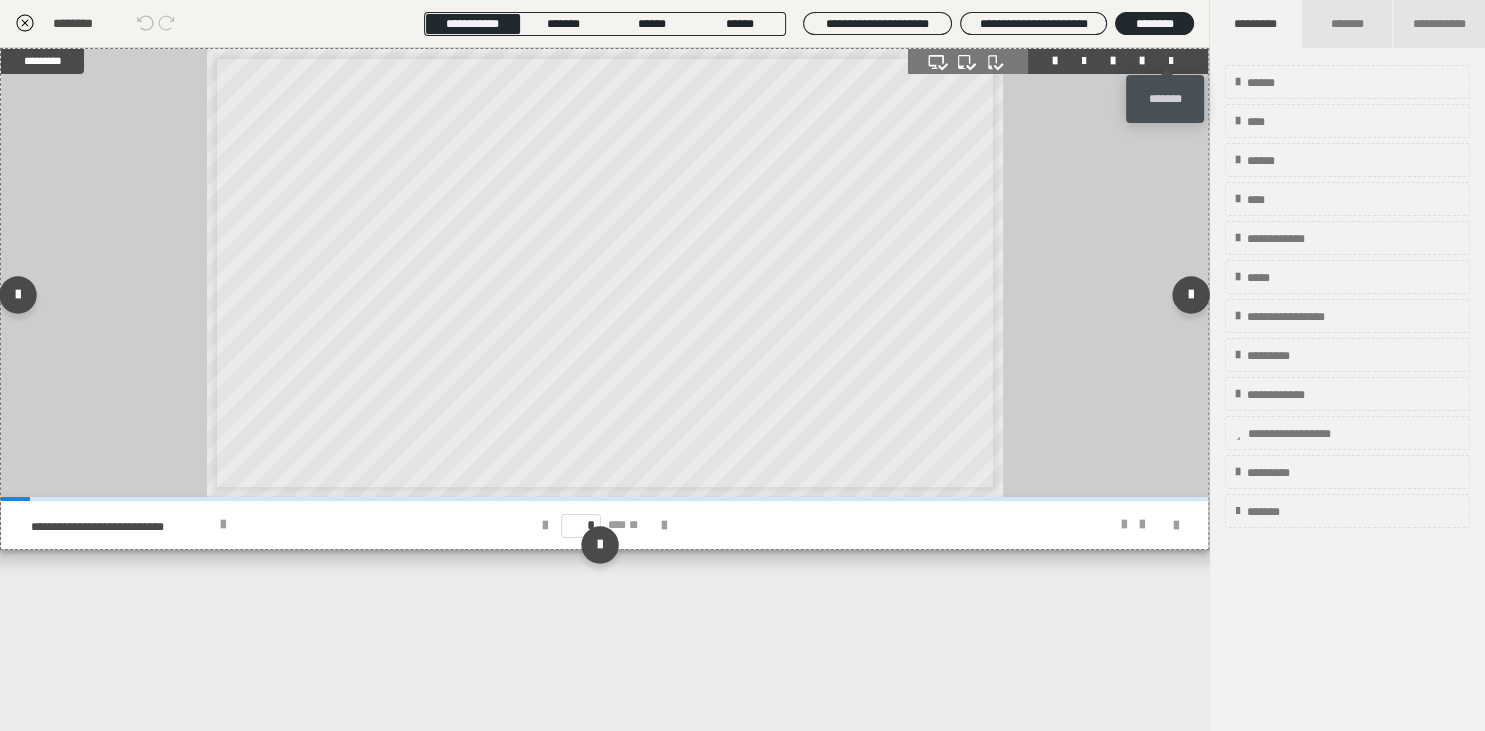 click at bounding box center [1171, 61] 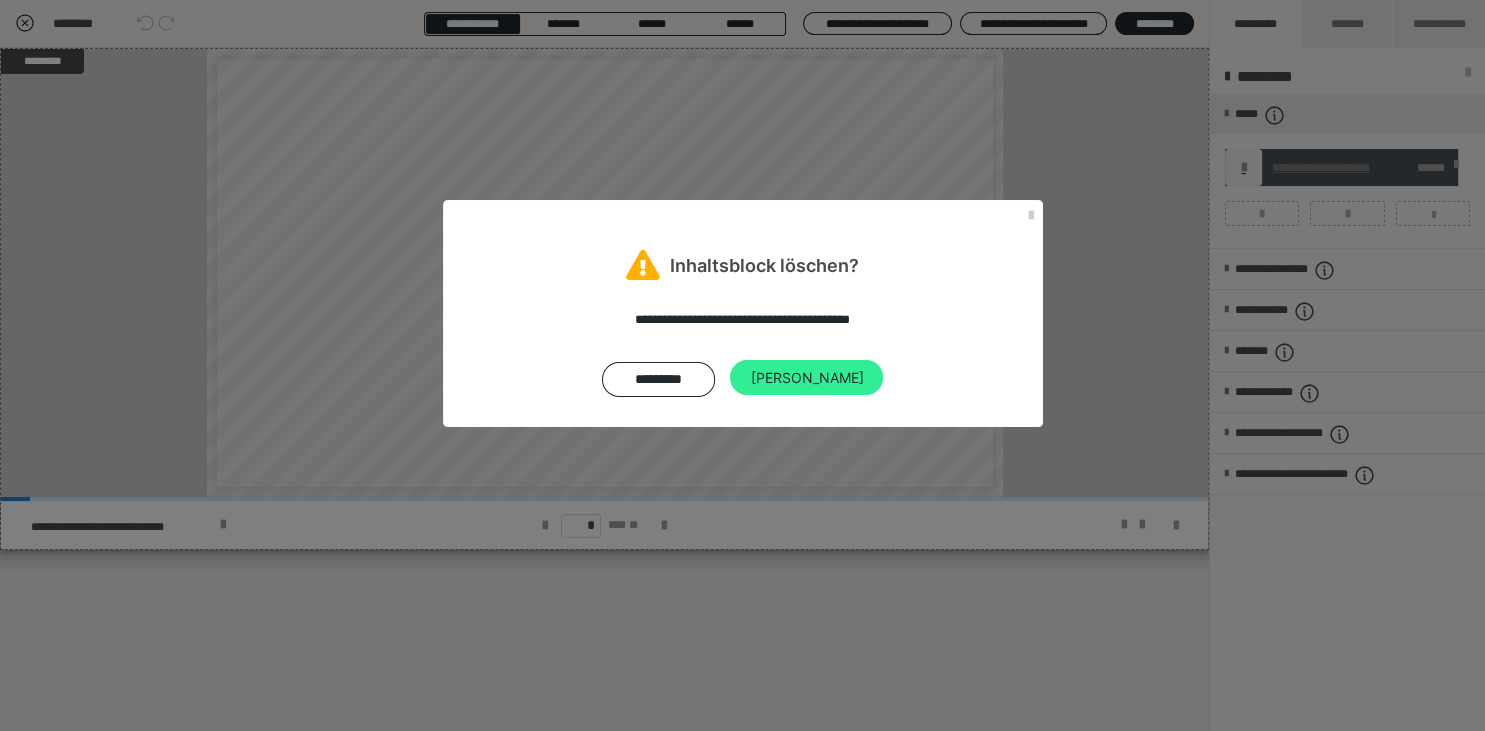 click on "[PERSON_NAME]" at bounding box center (806, 378) 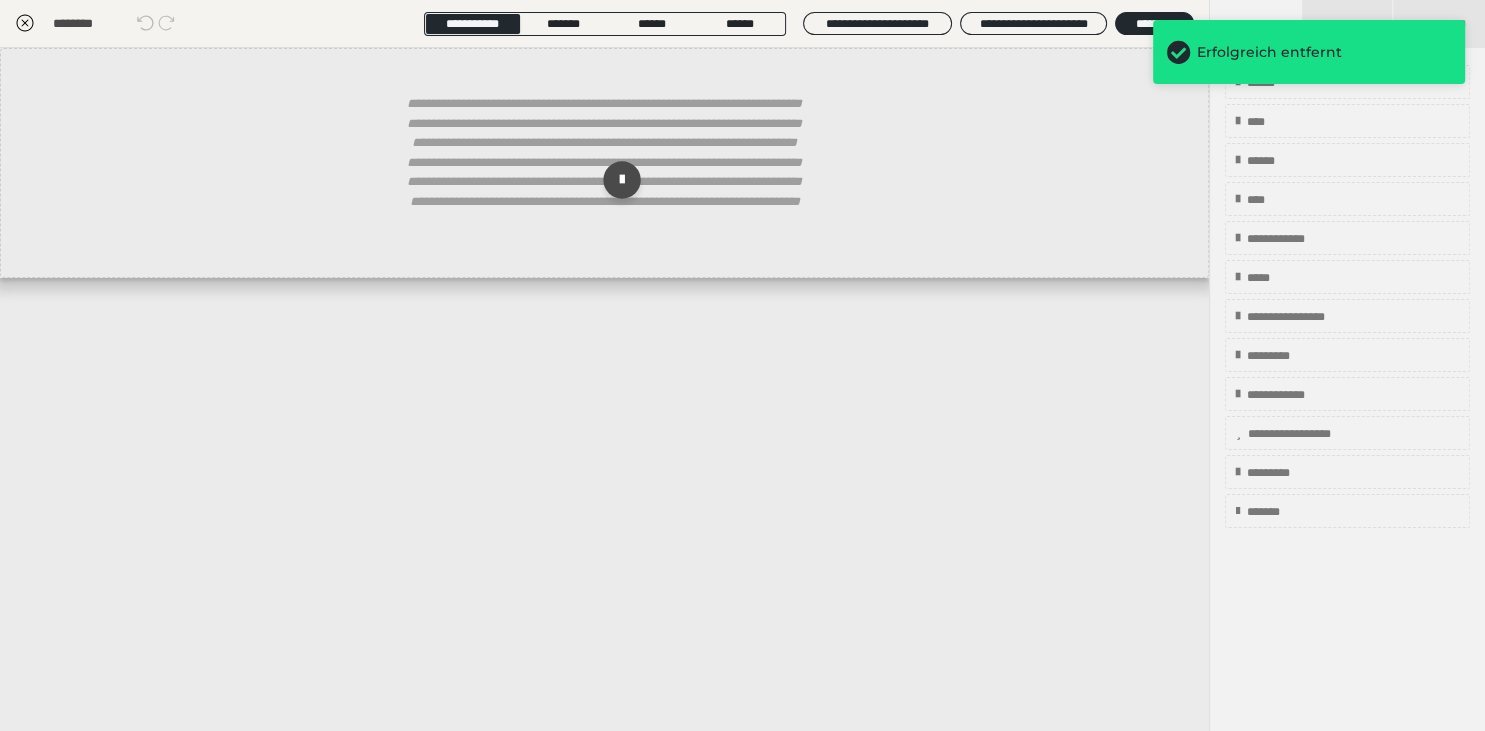 click 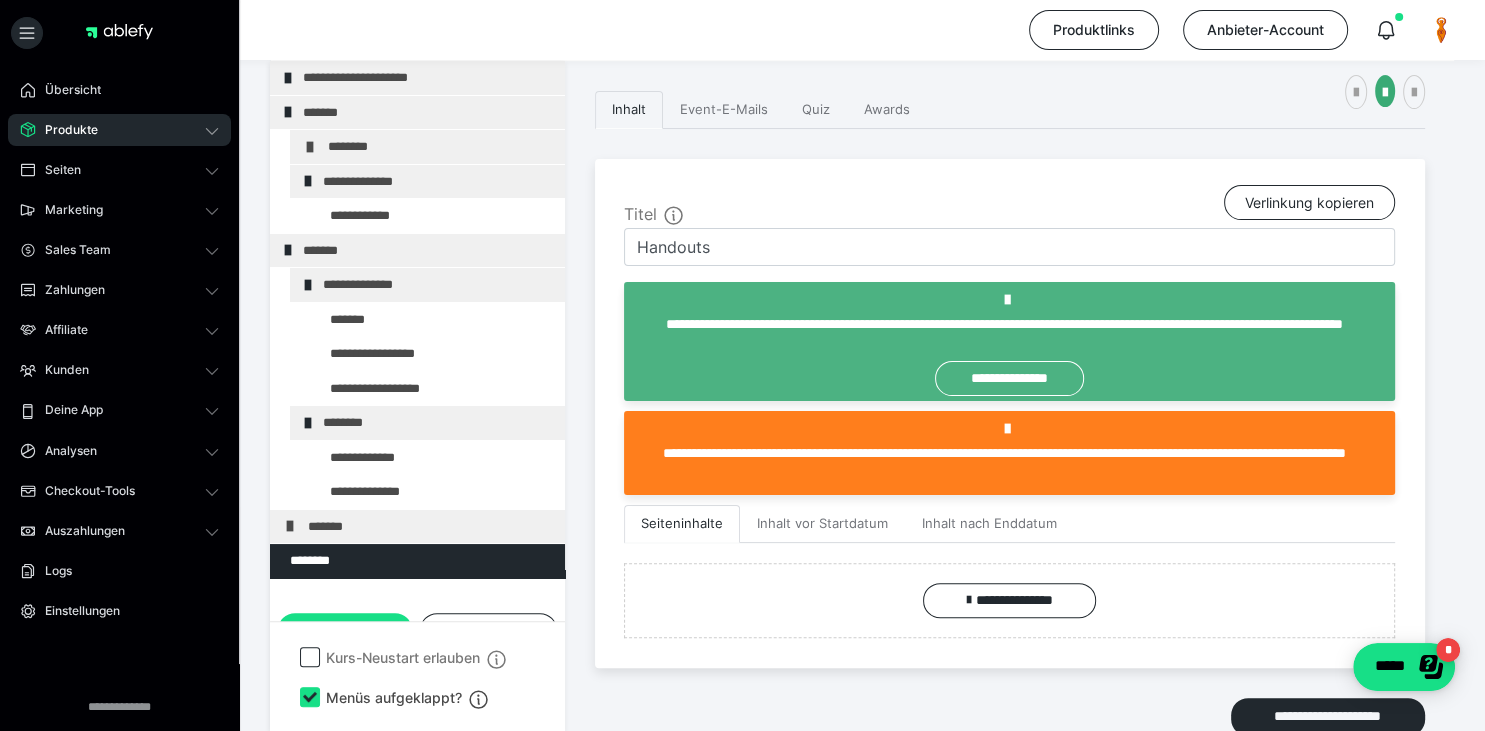 scroll, scrollTop: 62, scrollLeft: 0, axis: vertical 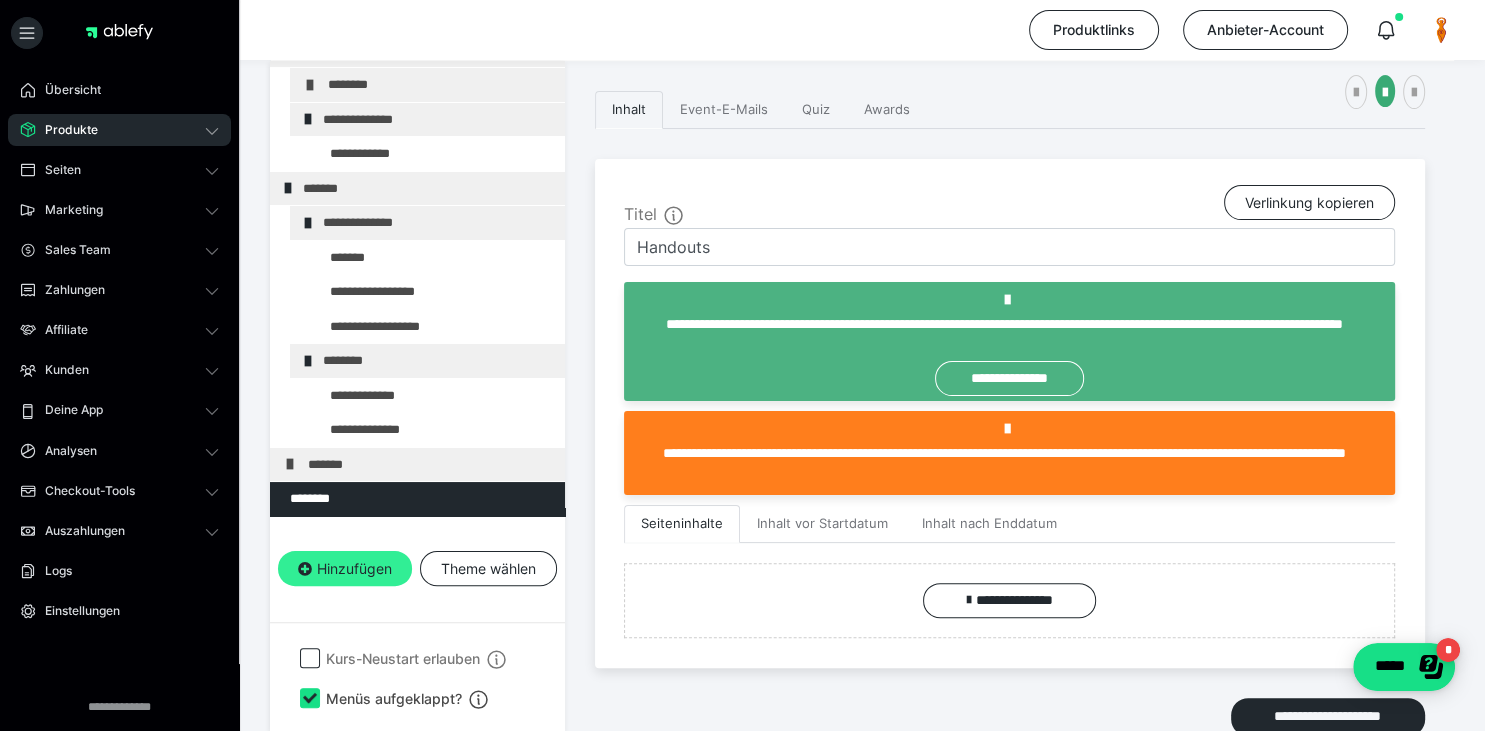 click on "Hinzufügen" at bounding box center [345, 569] 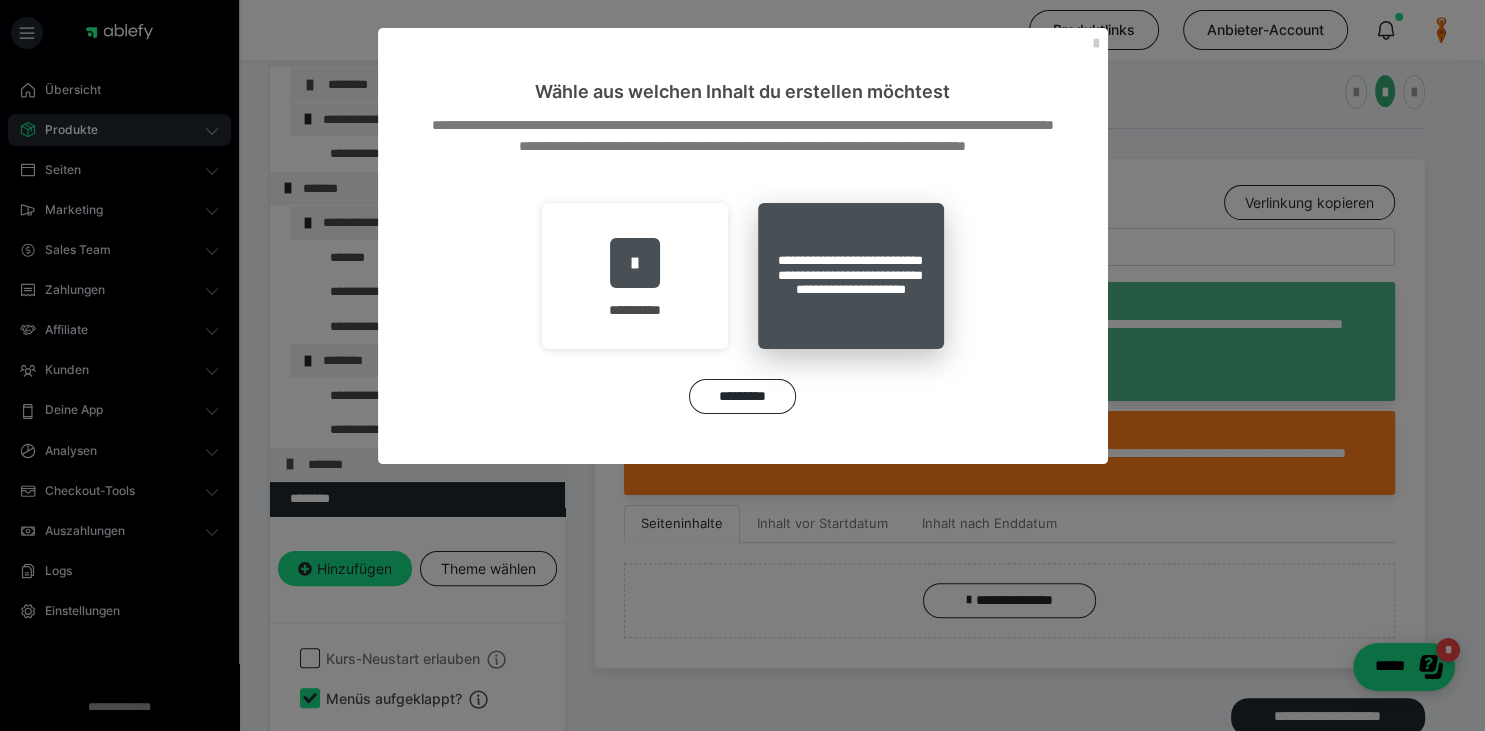 click on "**********" at bounding box center (851, 276) 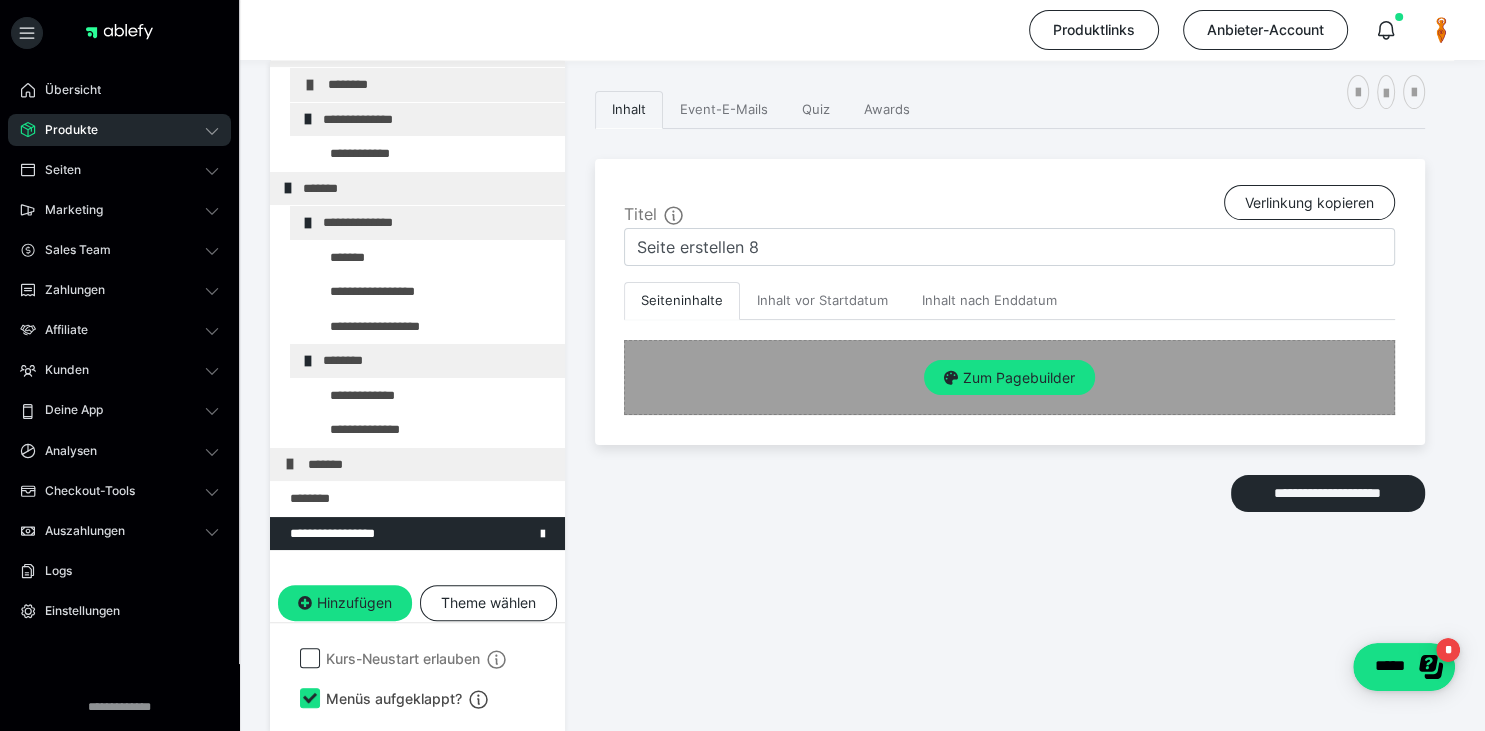 click on "Zum Pagebuilder" at bounding box center (1009, 377) 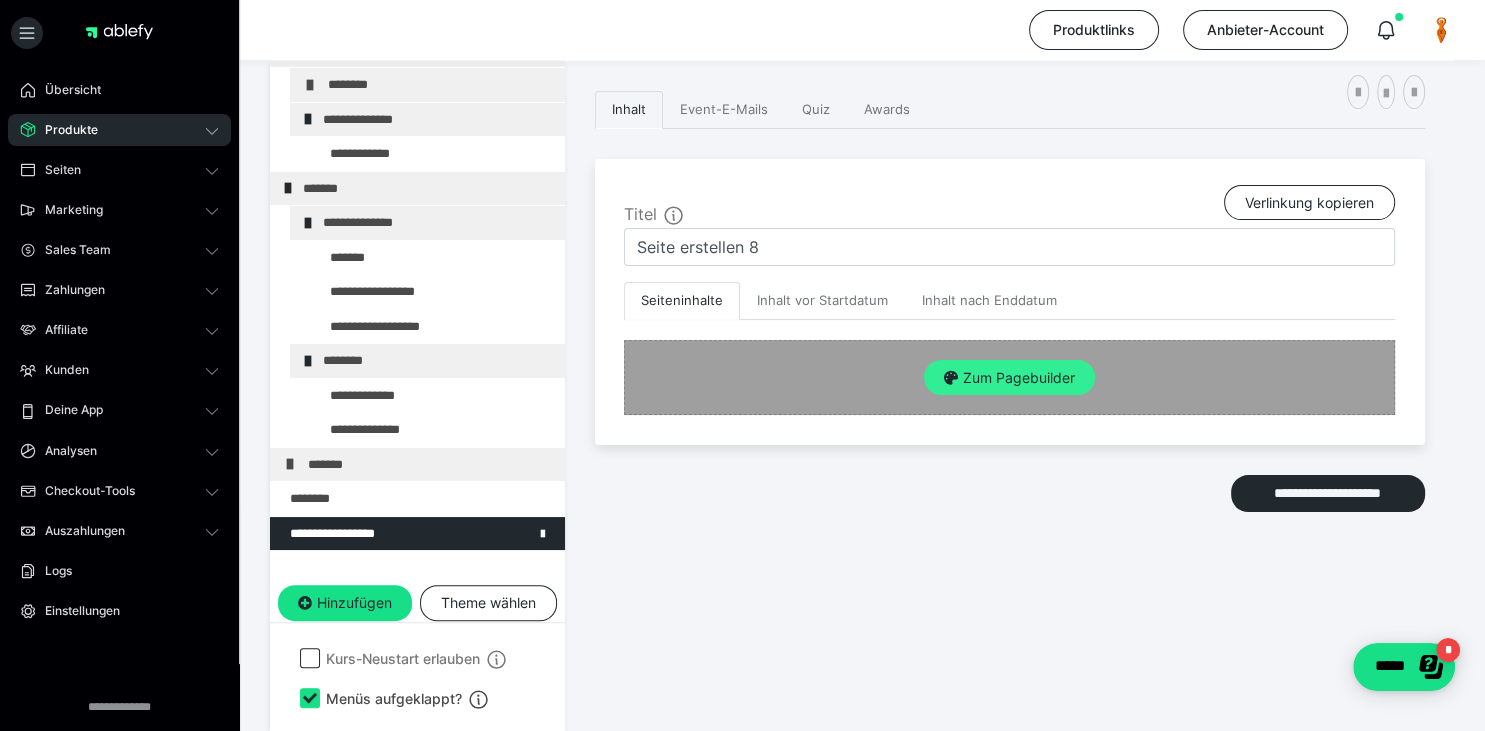 click on "Zum Pagebuilder" at bounding box center (1009, 378) 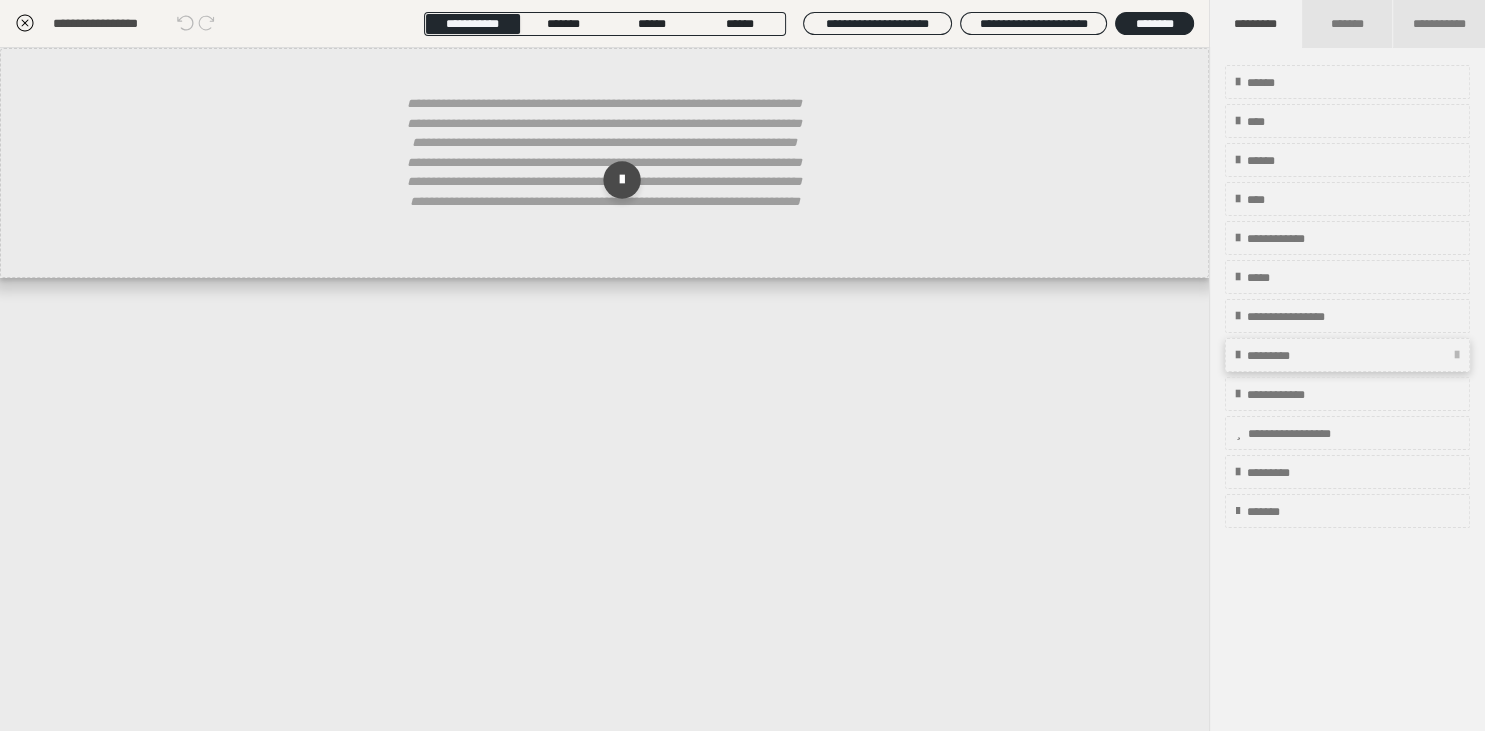 click on "*********" at bounding box center (1281, 356) 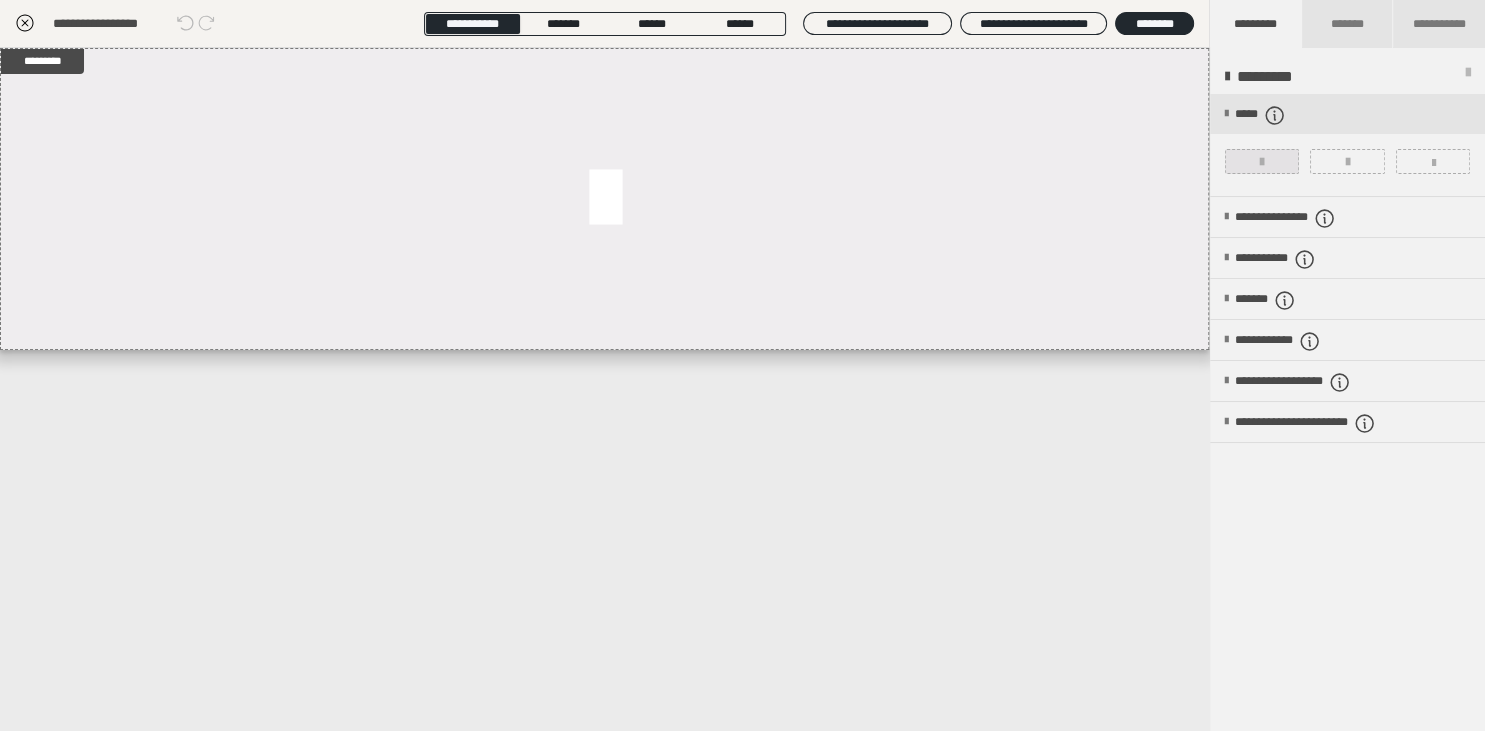 click at bounding box center [1262, 162] 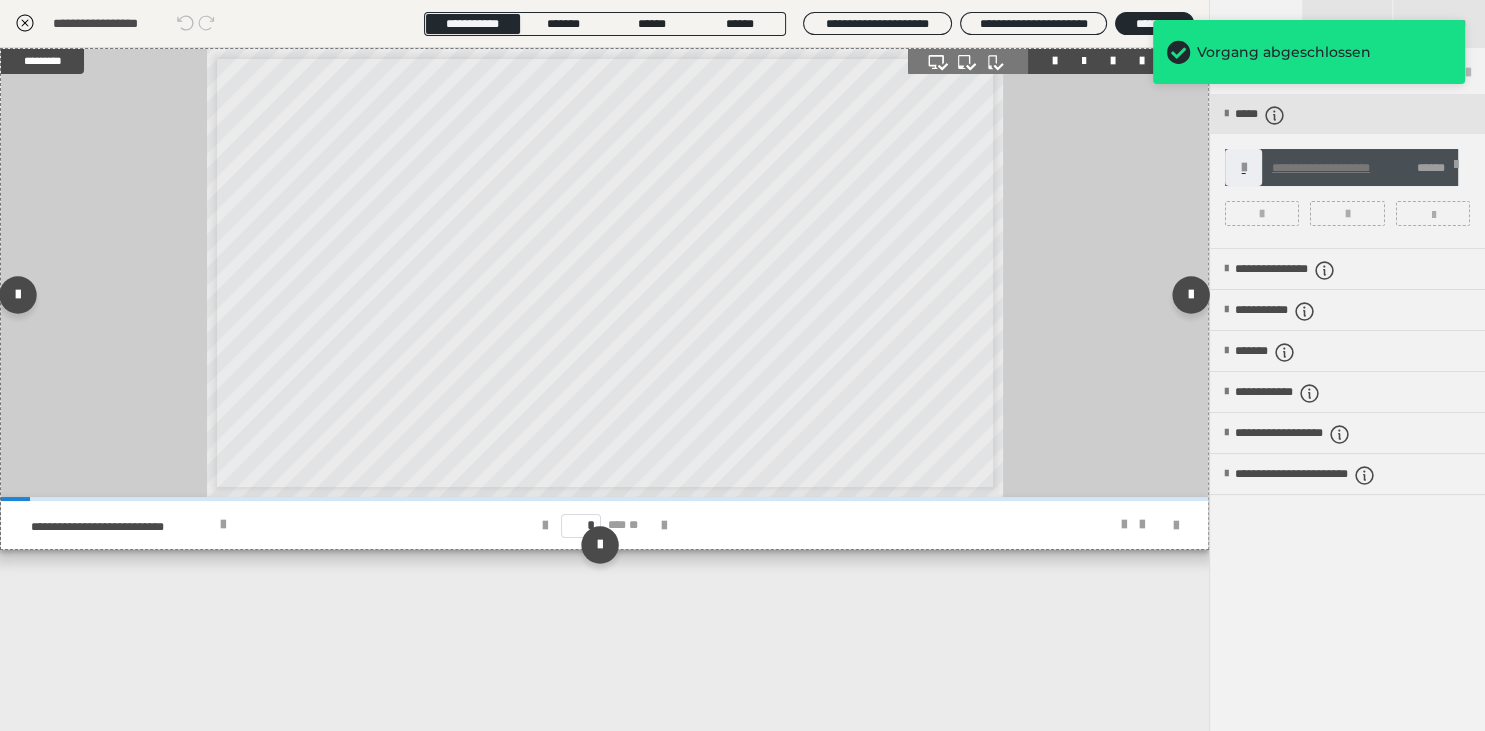 click 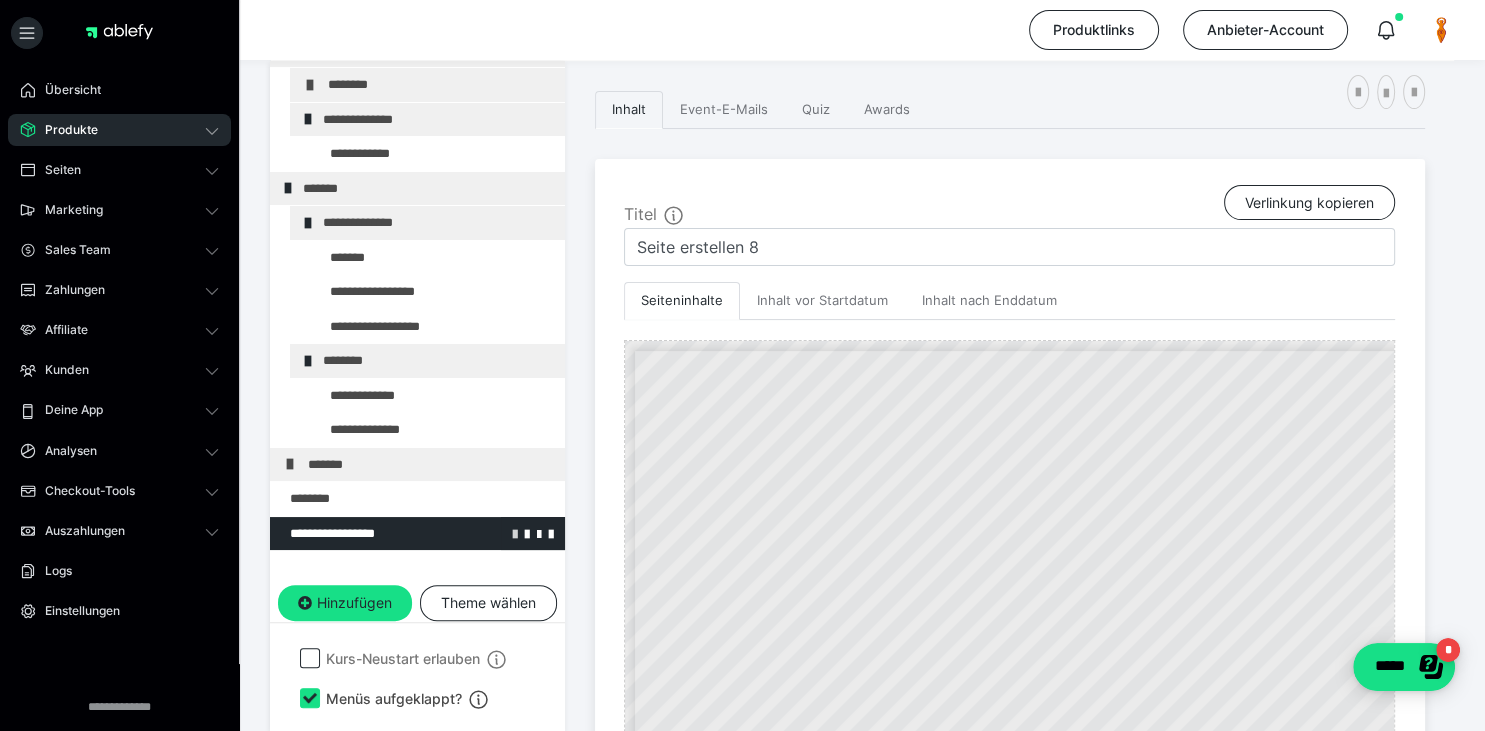 click at bounding box center [515, 533] 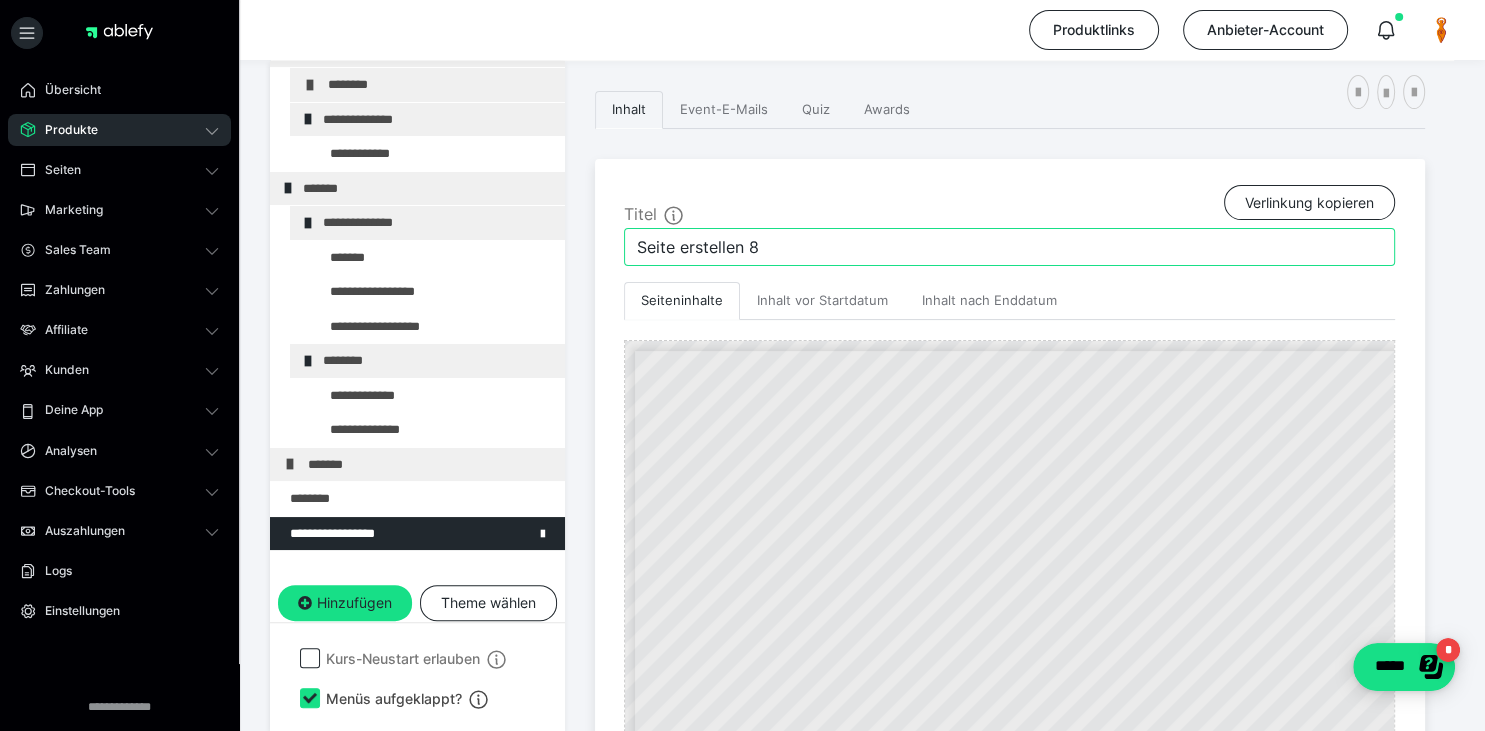 click on "Seite erstellen 8" at bounding box center [1009, 247] 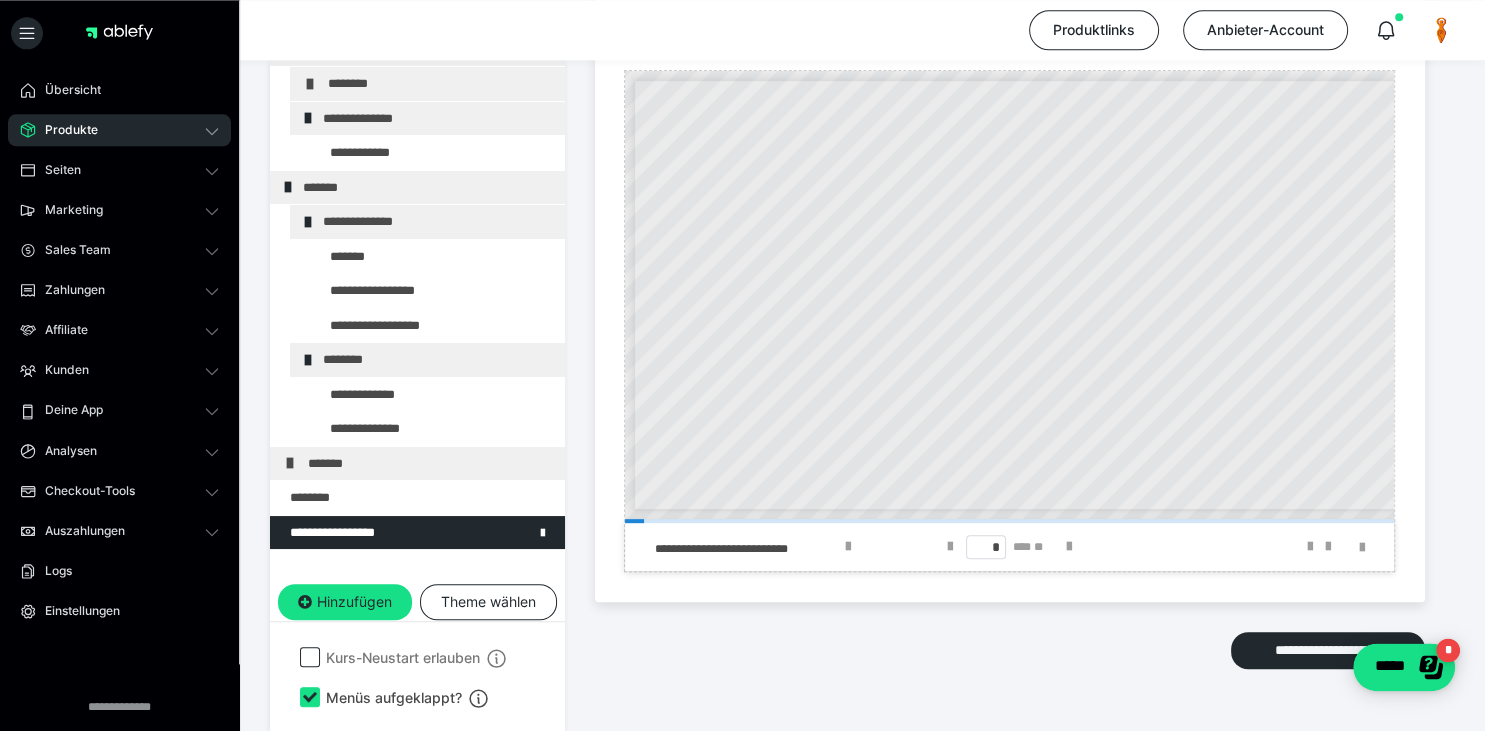 scroll, scrollTop: 679, scrollLeft: 0, axis: vertical 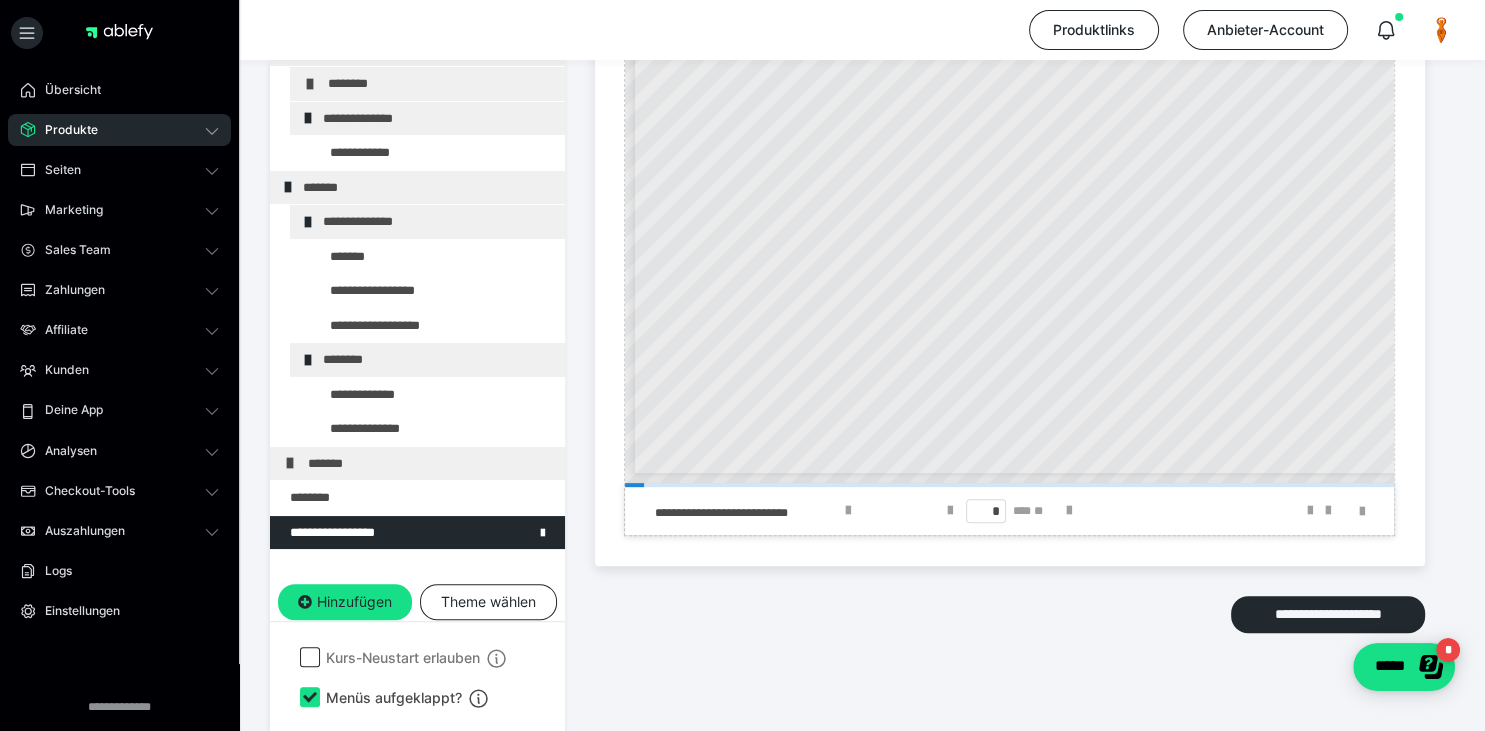 type on "Brustgesundheit / Brustkrebs" 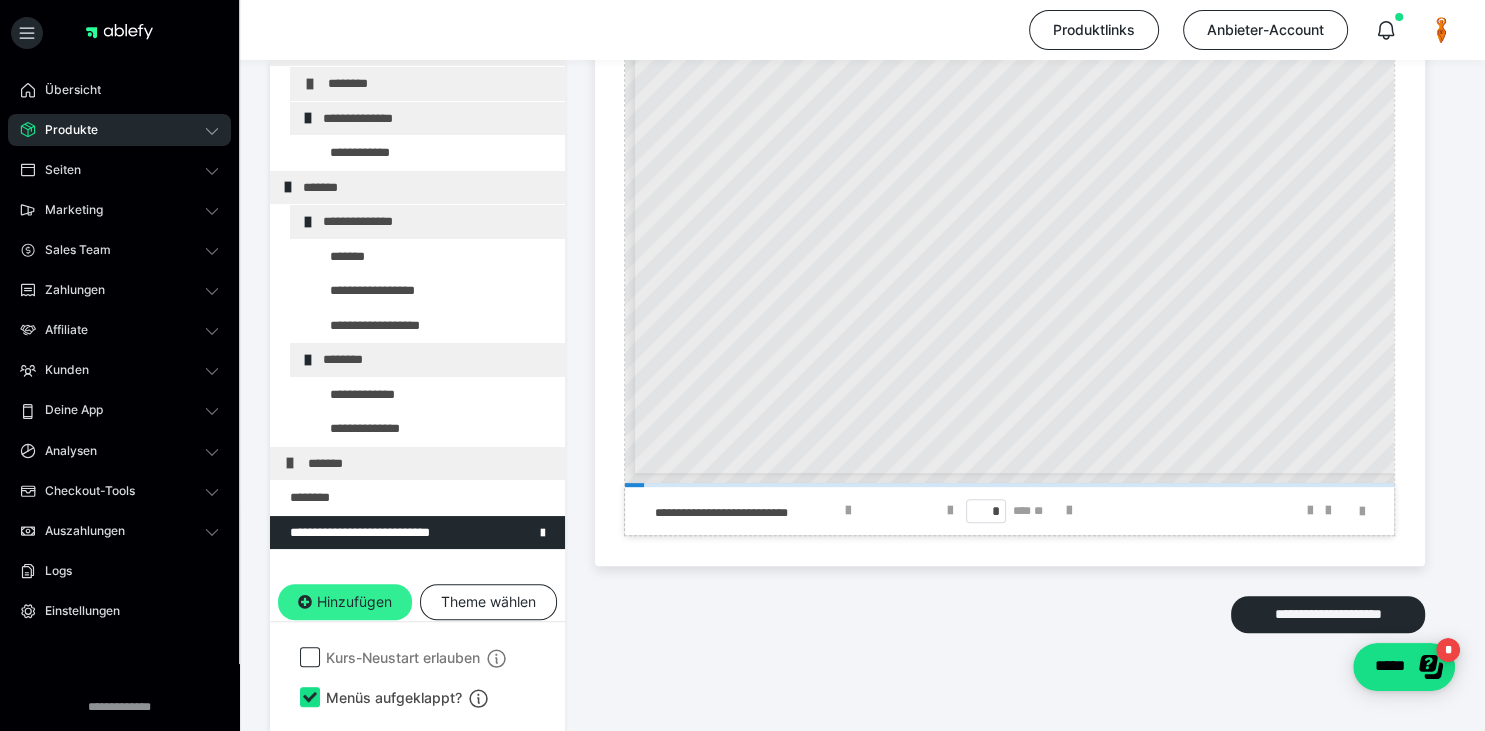 click on "Hinzufügen" at bounding box center [345, 602] 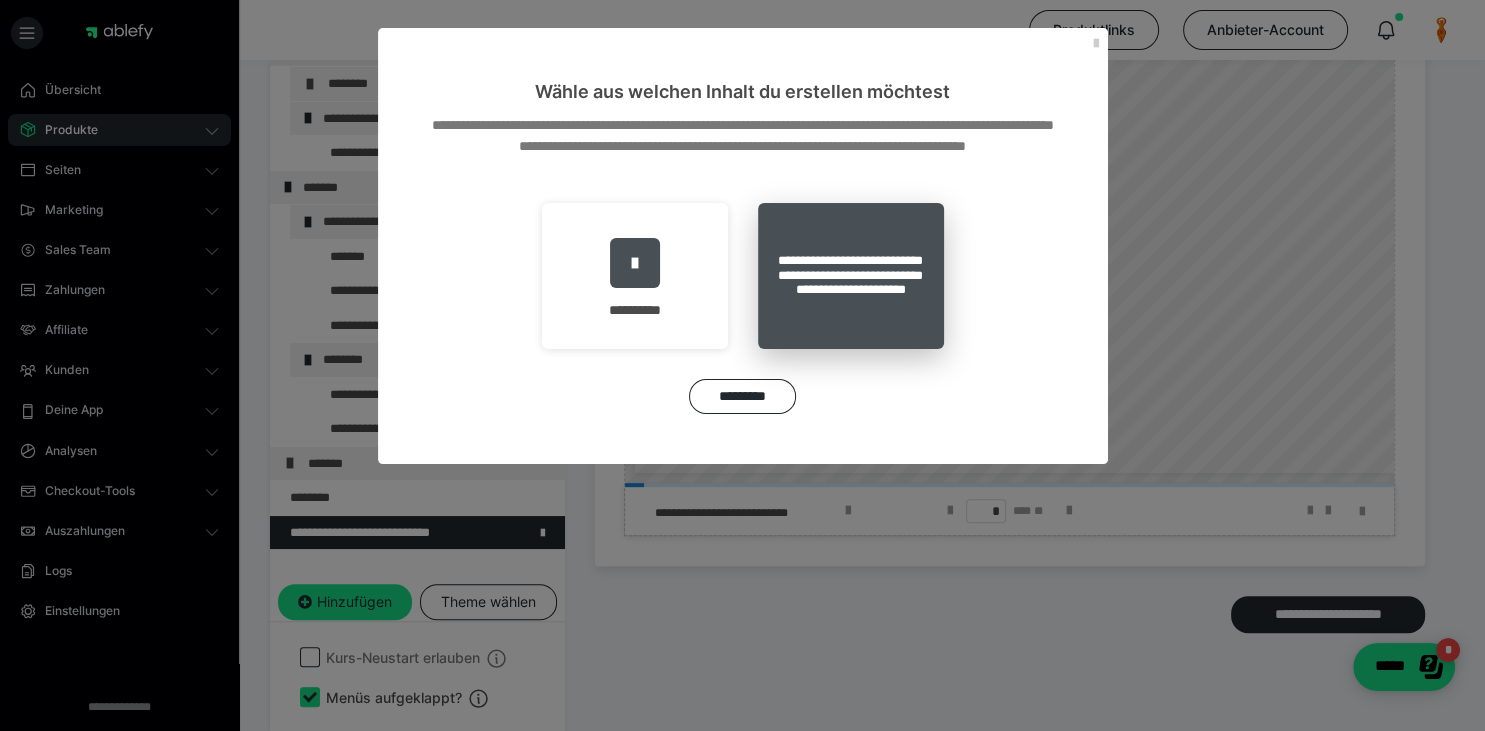 click on "**********" at bounding box center [851, 276] 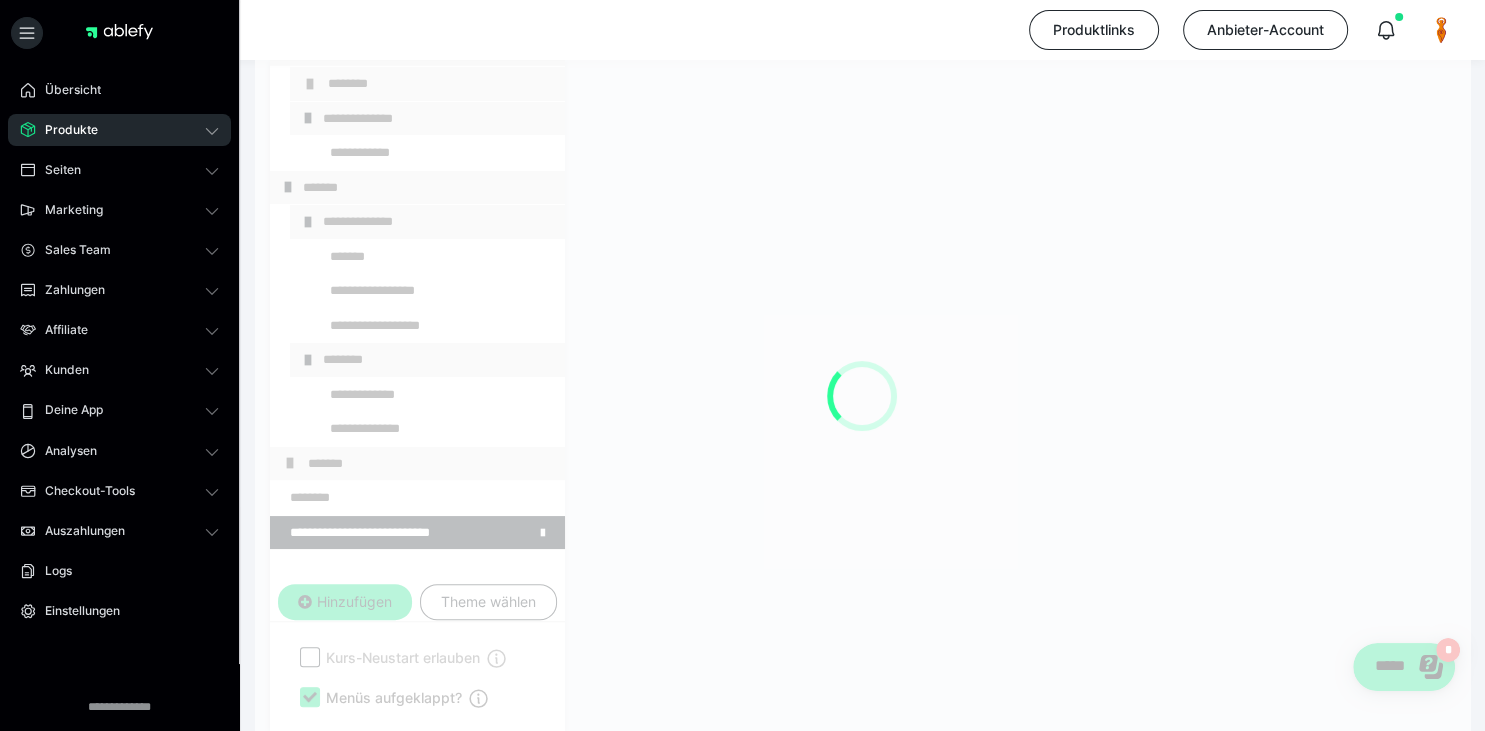 scroll, scrollTop: 373, scrollLeft: 0, axis: vertical 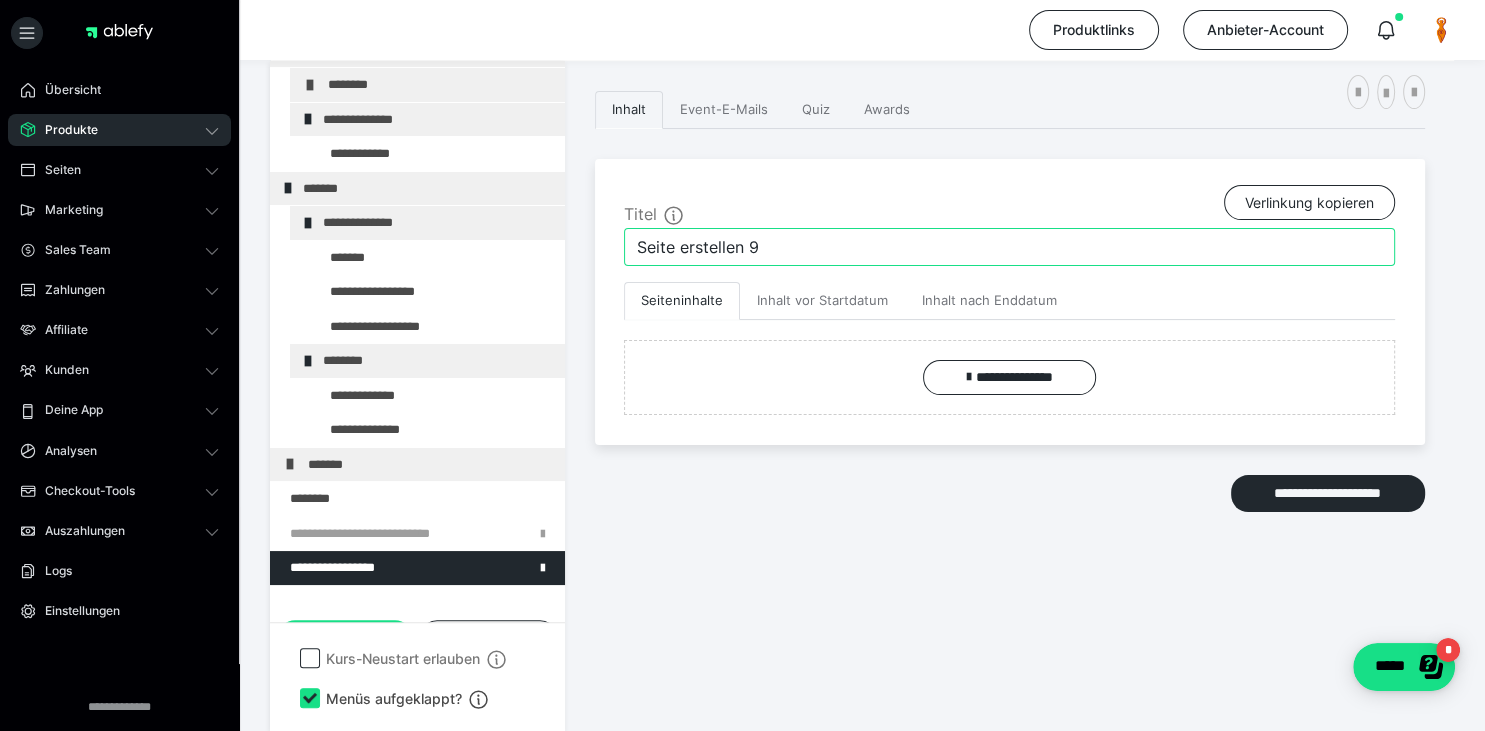 click on "Seite erstellen 9" at bounding box center [1009, 247] 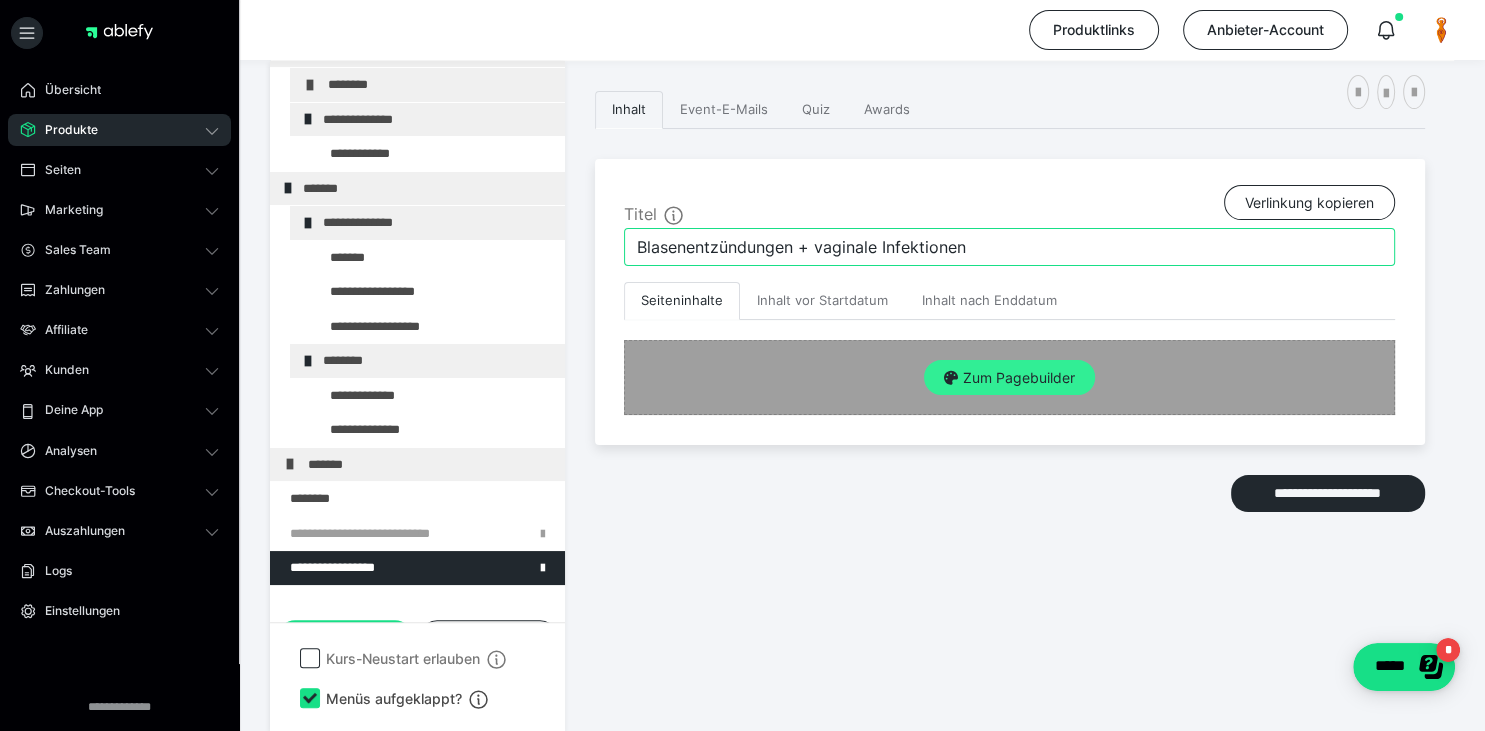 type on "Blasenentzündungen + vaginale Infektionen" 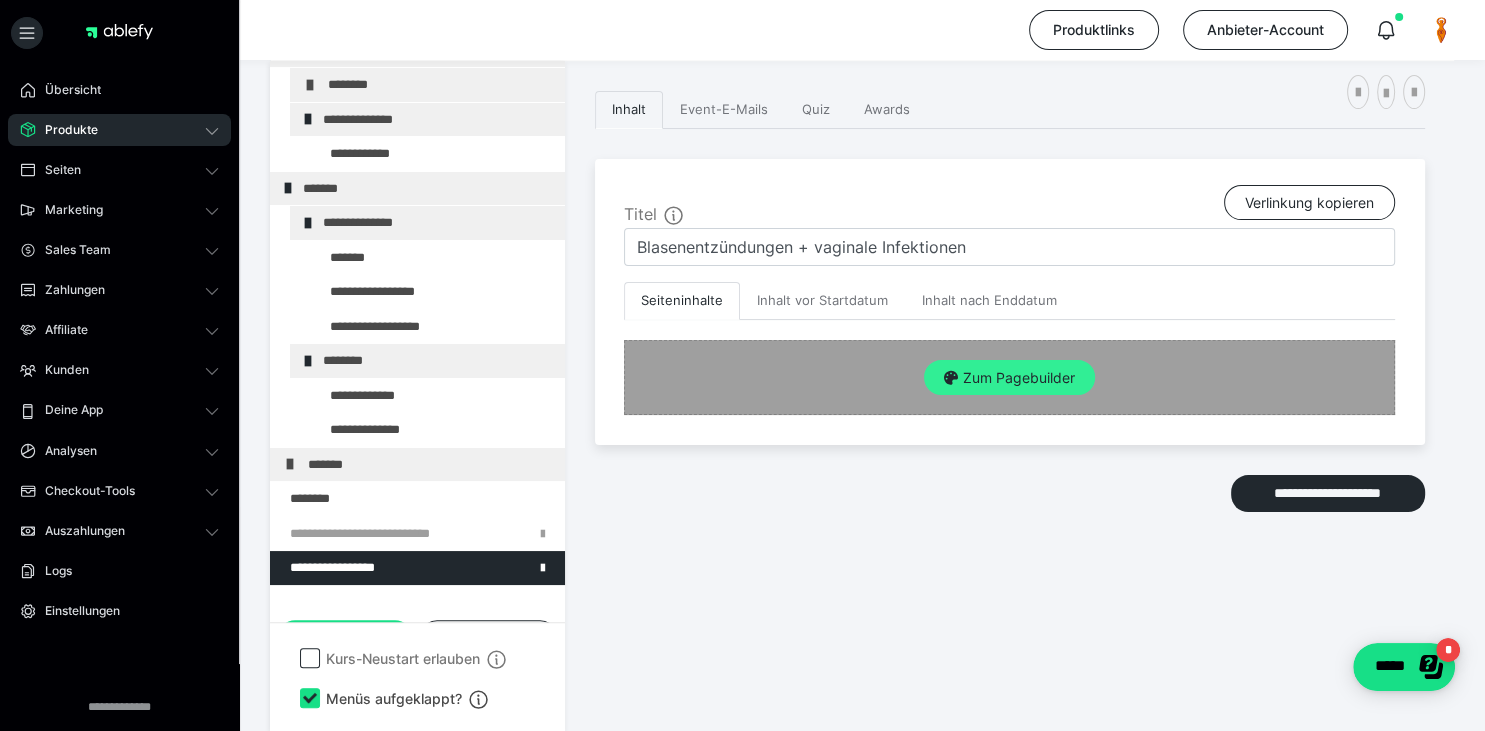 click on "Zum Pagebuilder" at bounding box center [1009, 378] 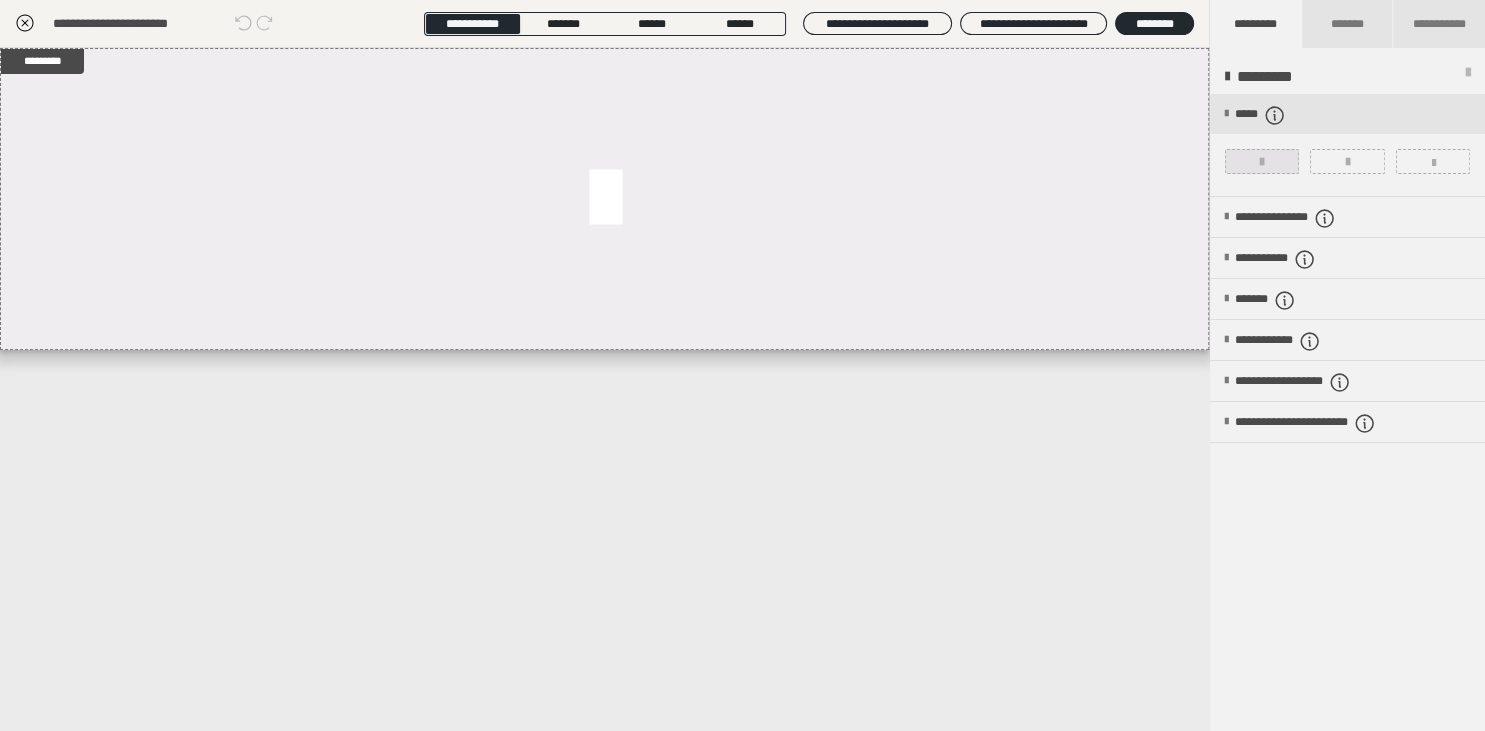 click at bounding box center [1262, 161] 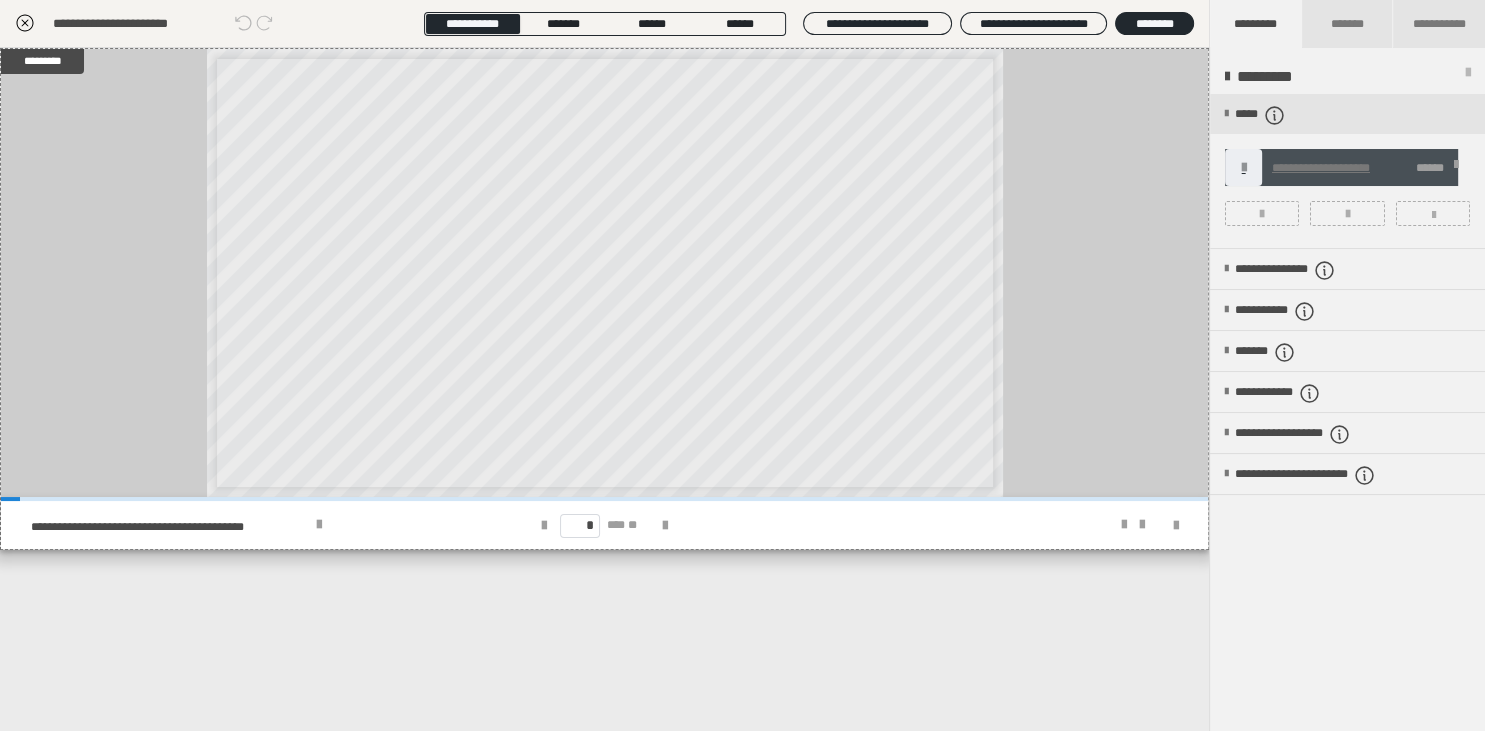 click 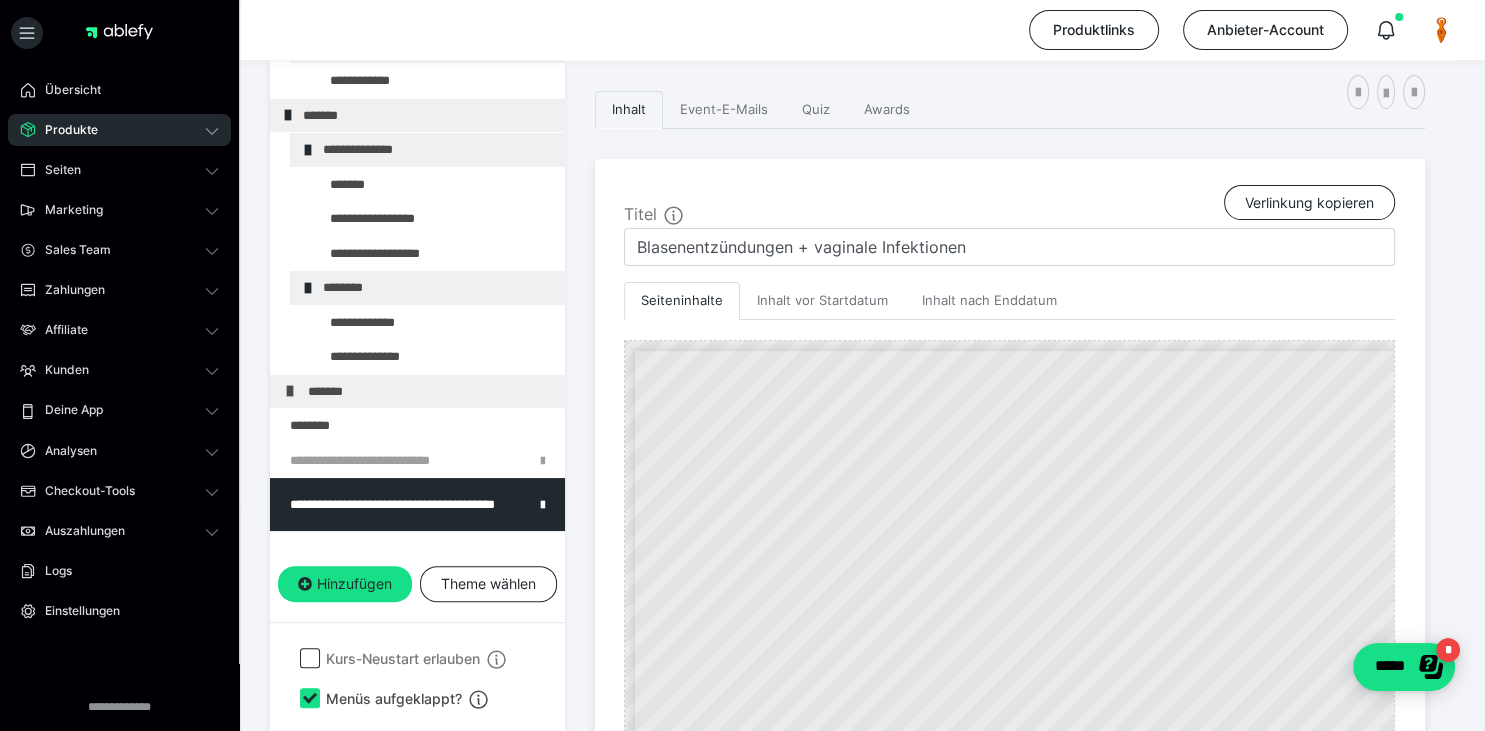 scroll, scrollTop: 150, scrollLeft: 0, axis: vertical 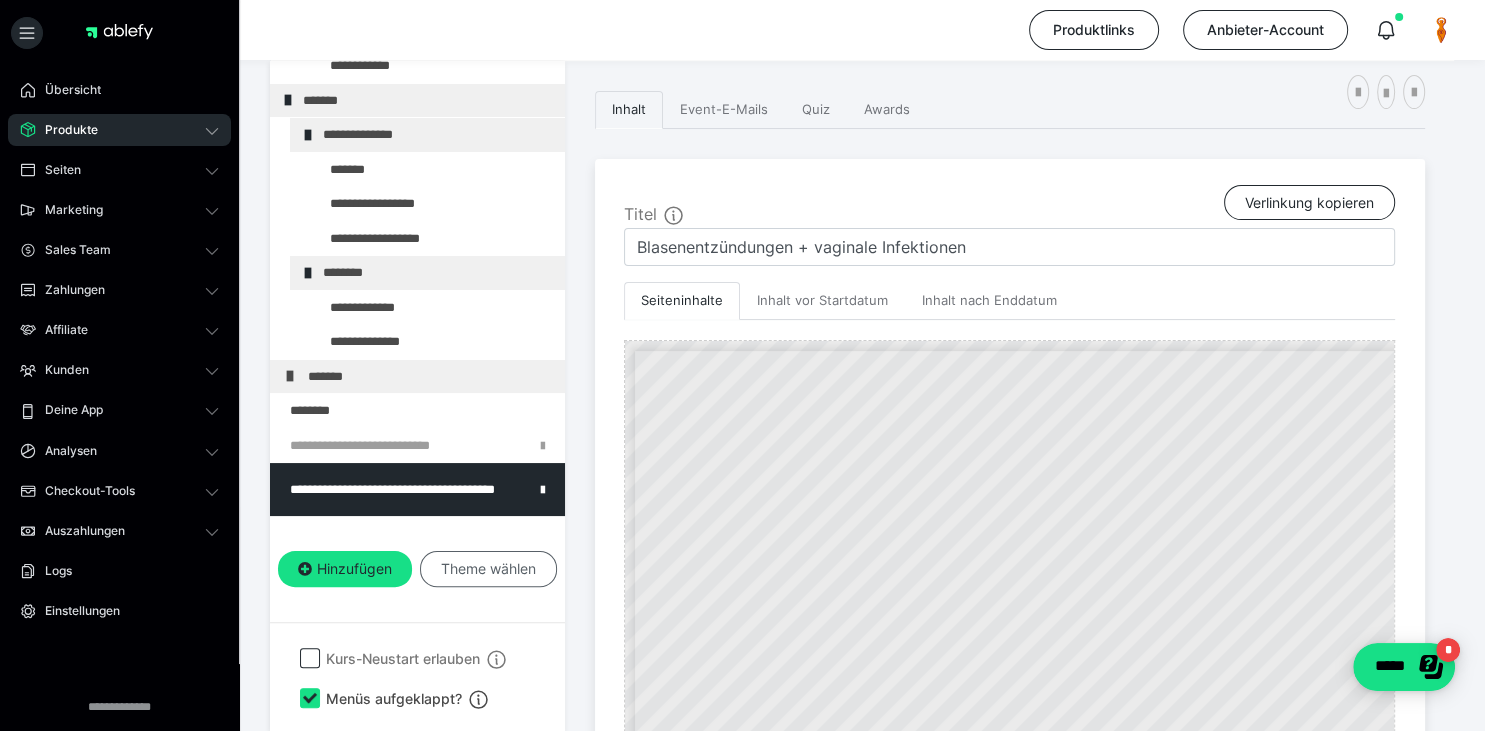 click on "Theme wählen" at bounding box center [488, 569] 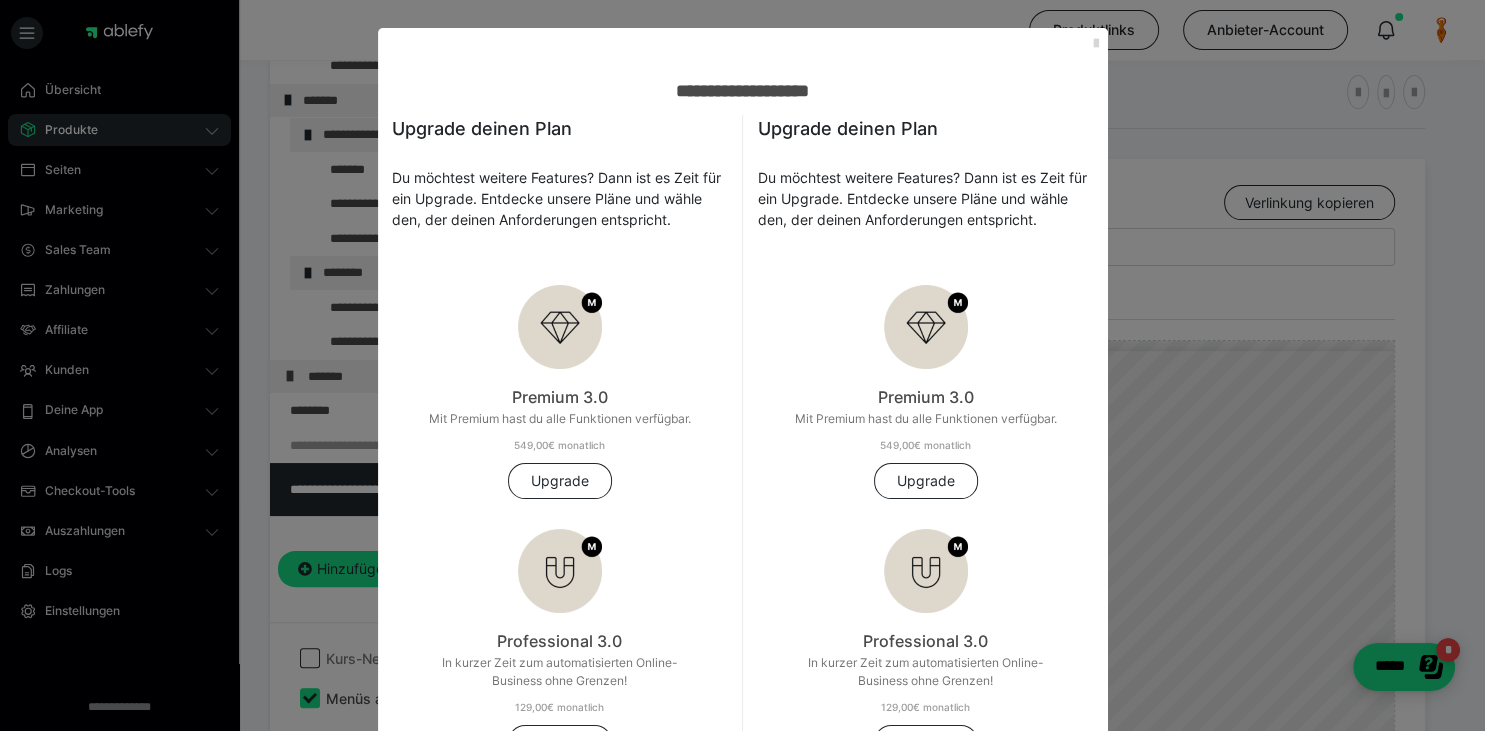 click at bounding box center [1096, 44] 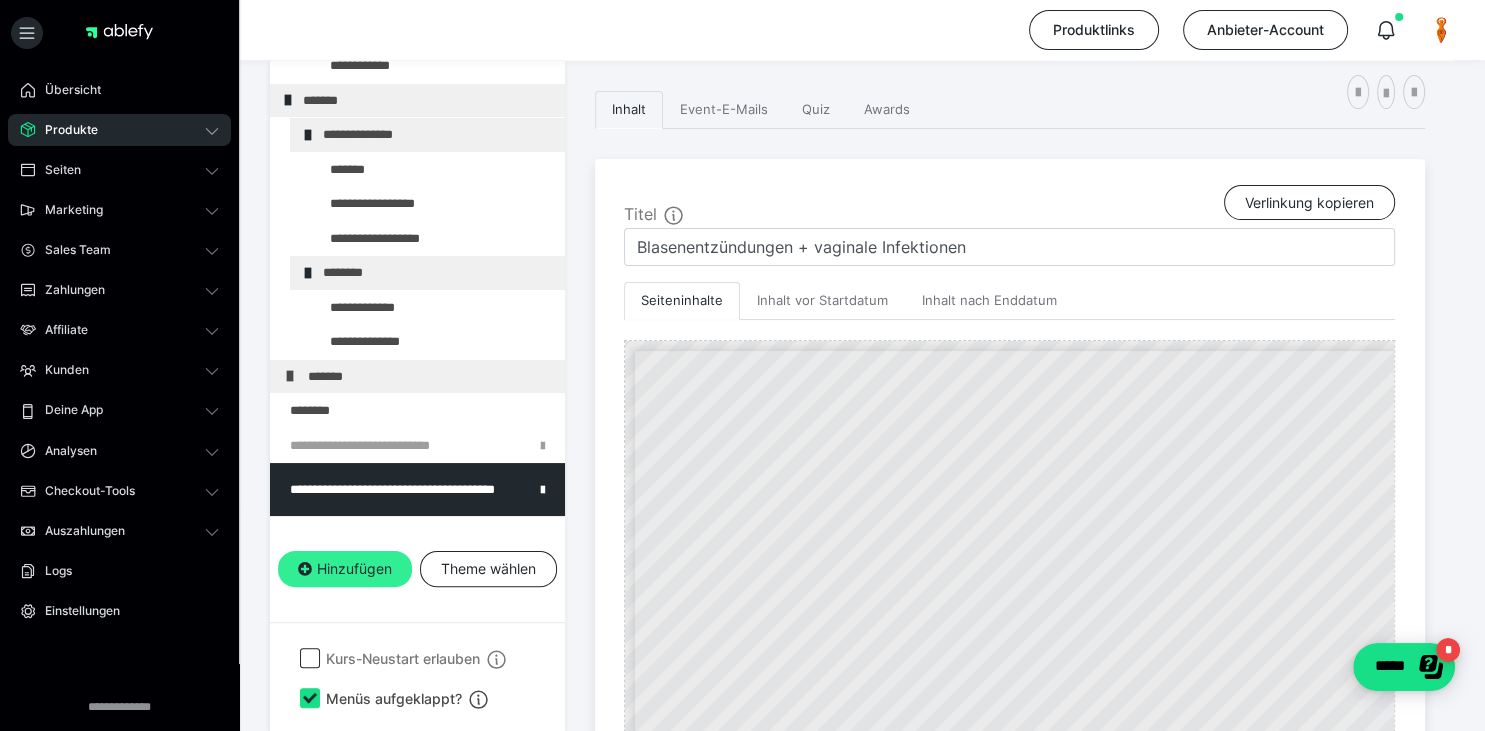click on "Hinzufügen" at bounding box center [345, 569] 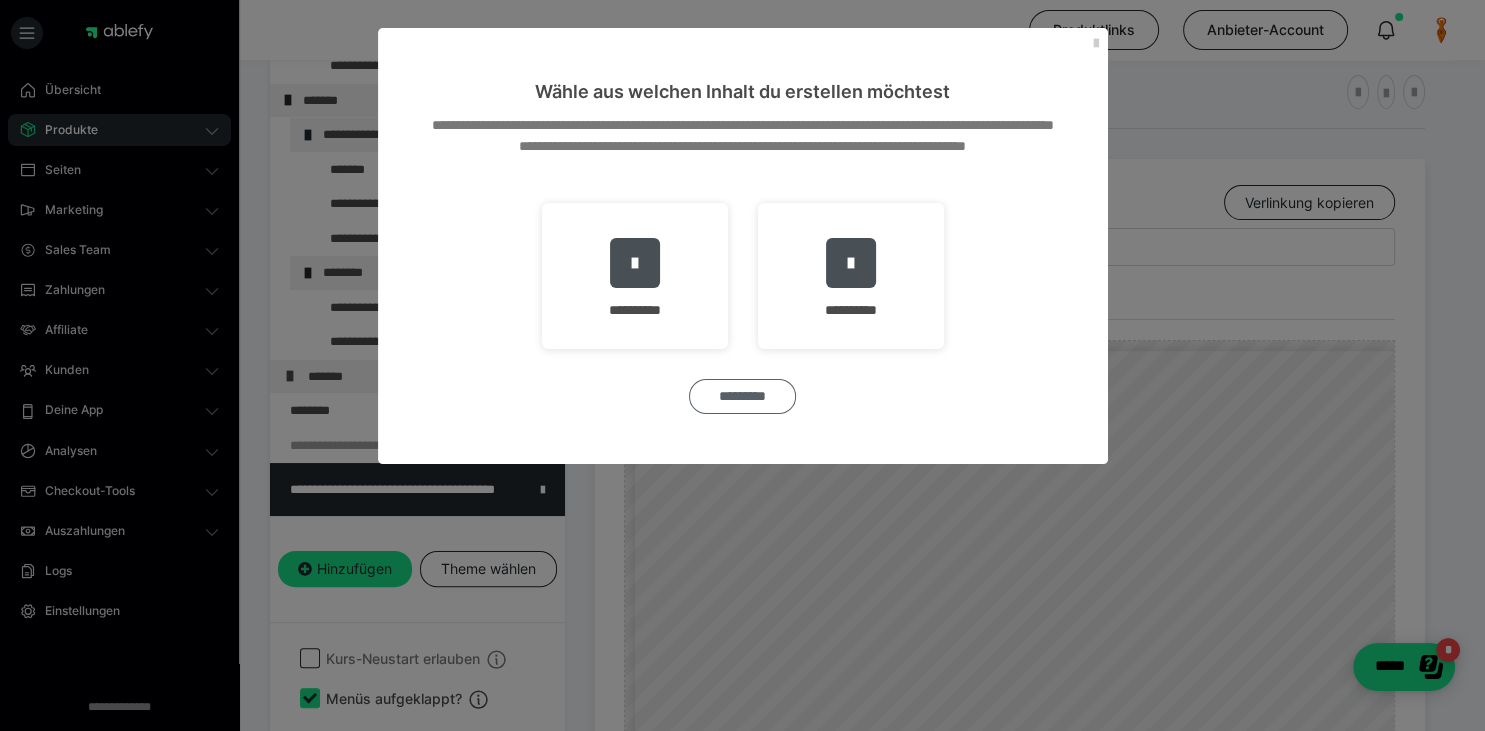 click on "*********" at bounding box center [742, 396] 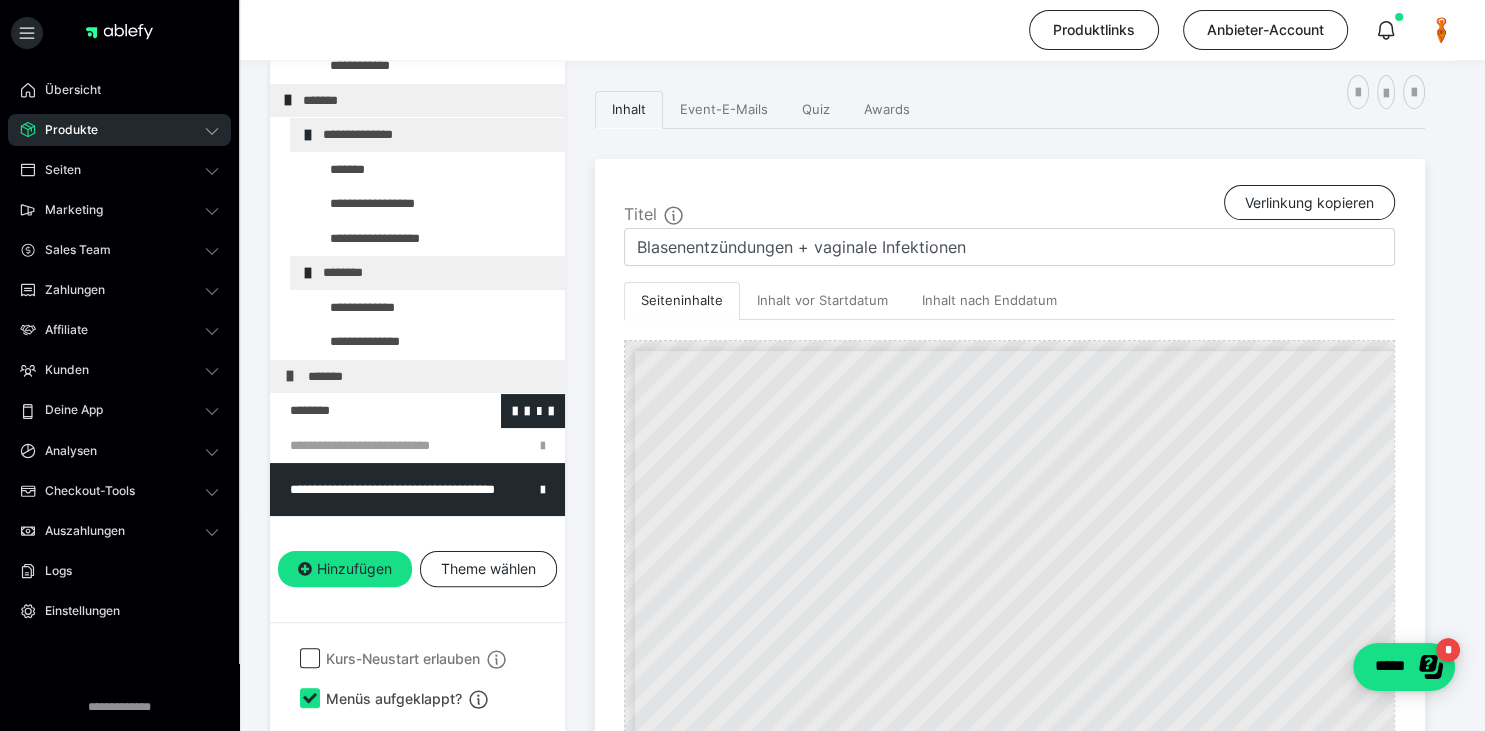 click at bounding box center [365, 411] 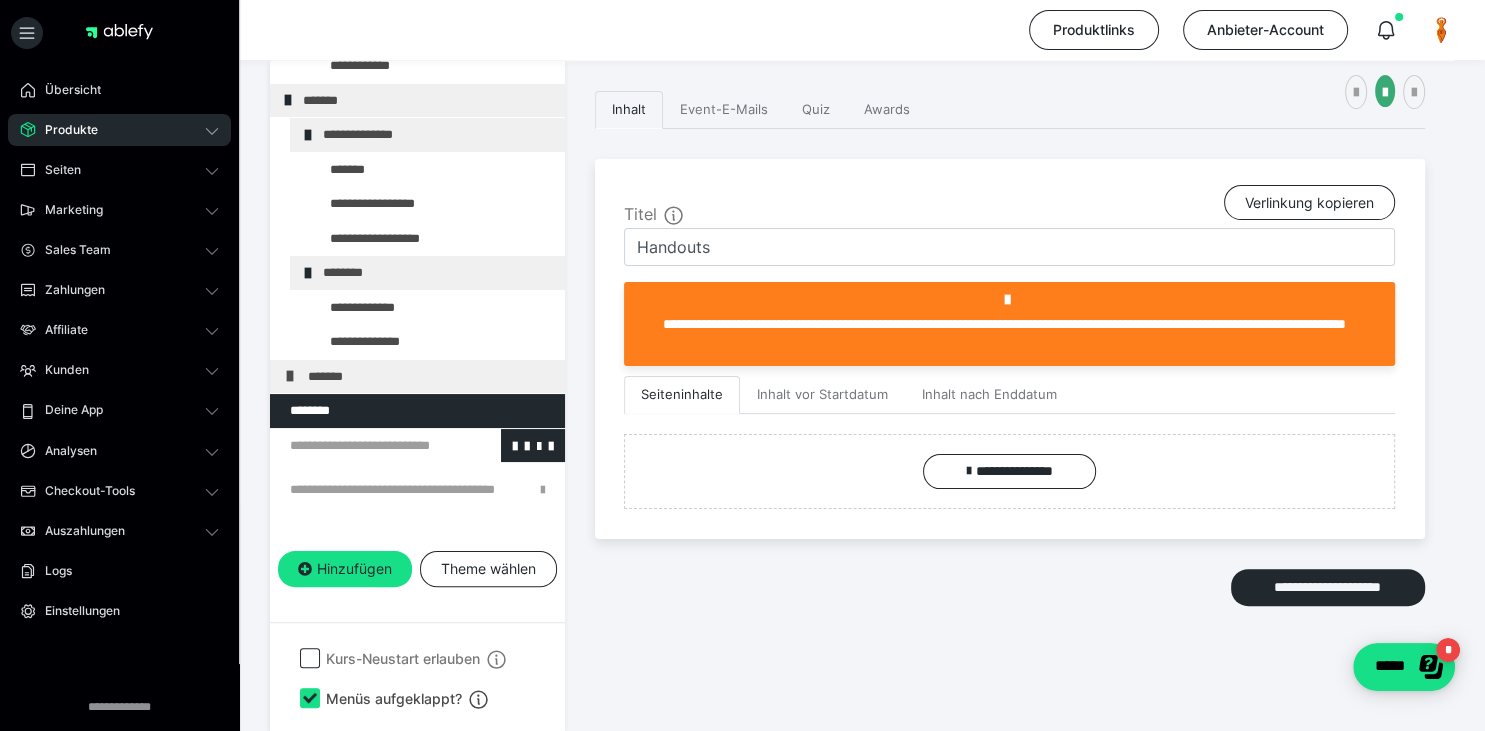 click at bounding box center [365, 446] 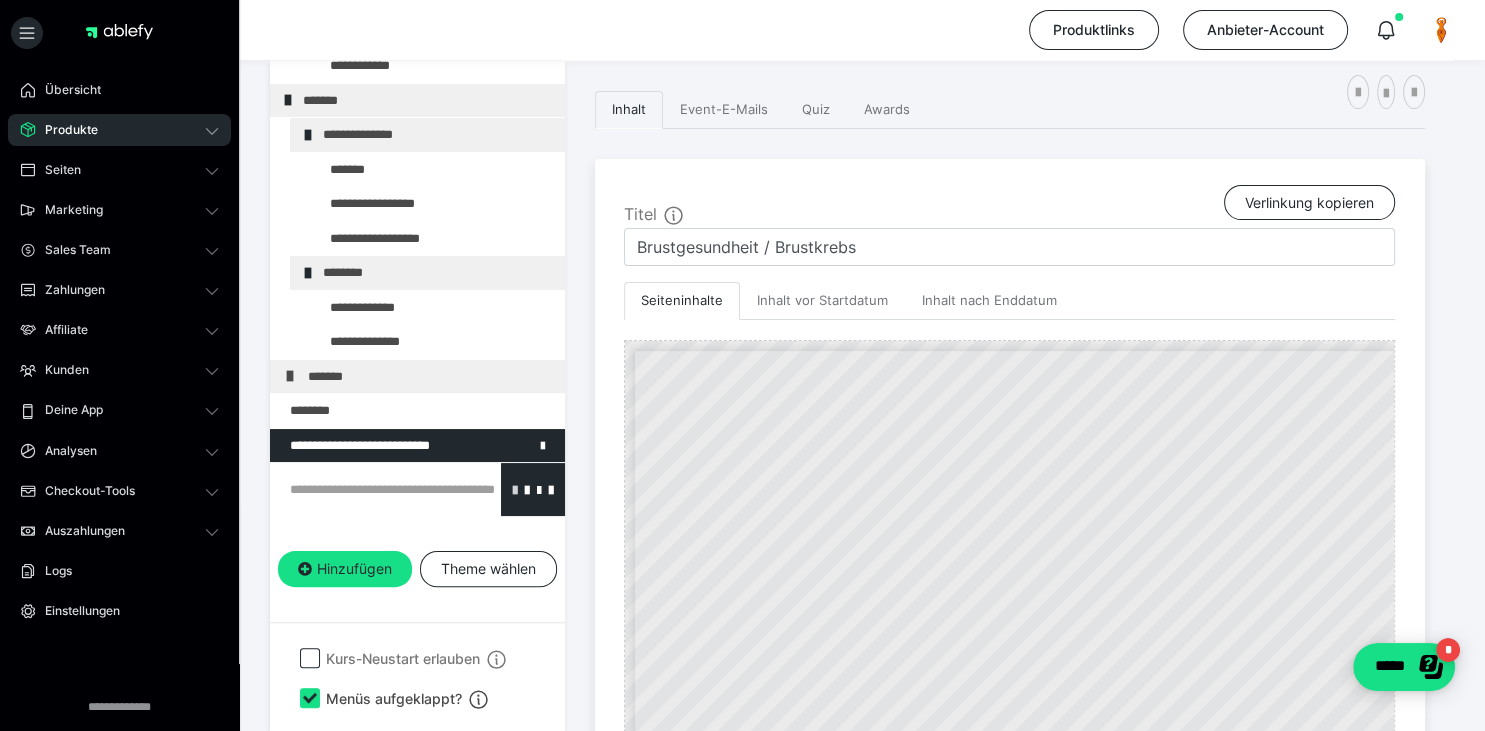 click at bounding box center (515, 489) 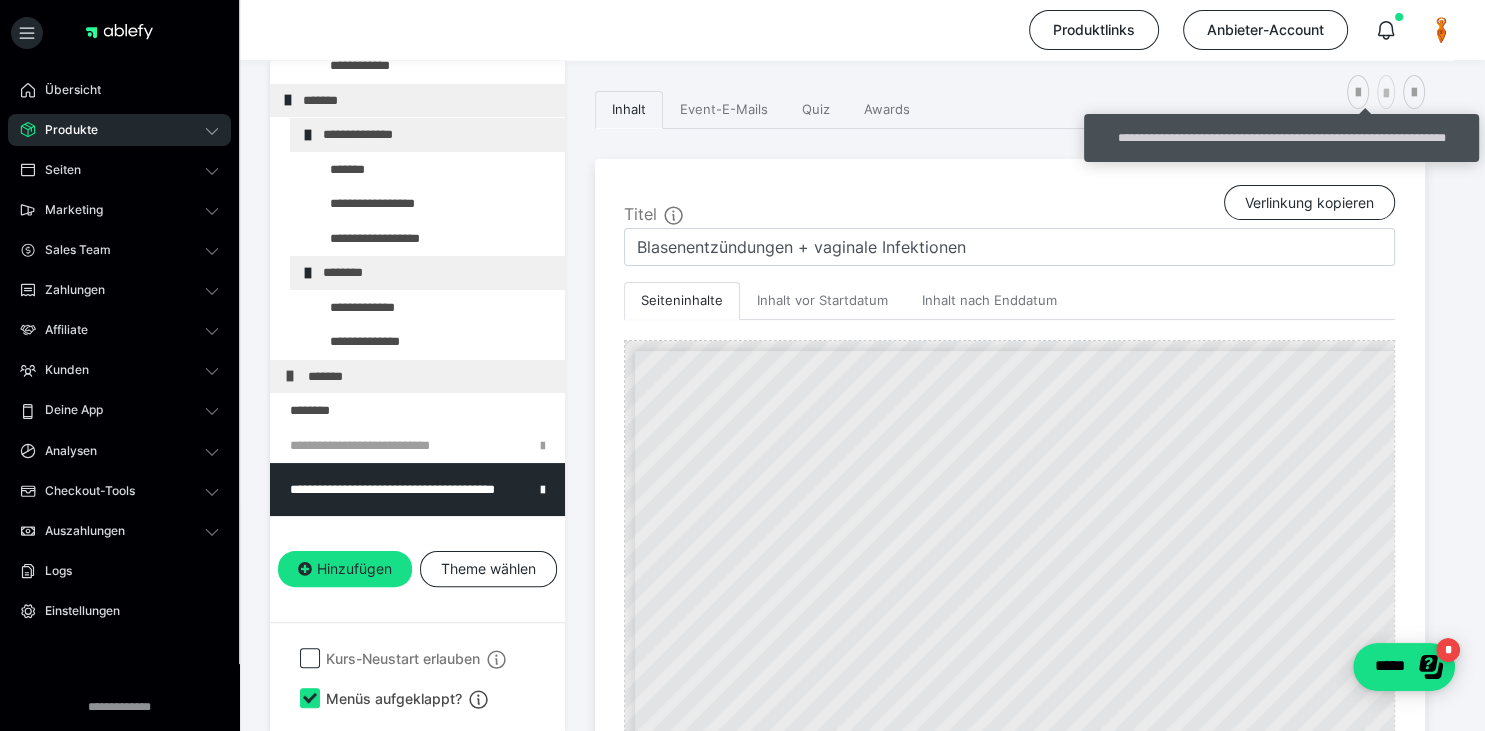 click at bounding box center [1386, 94] 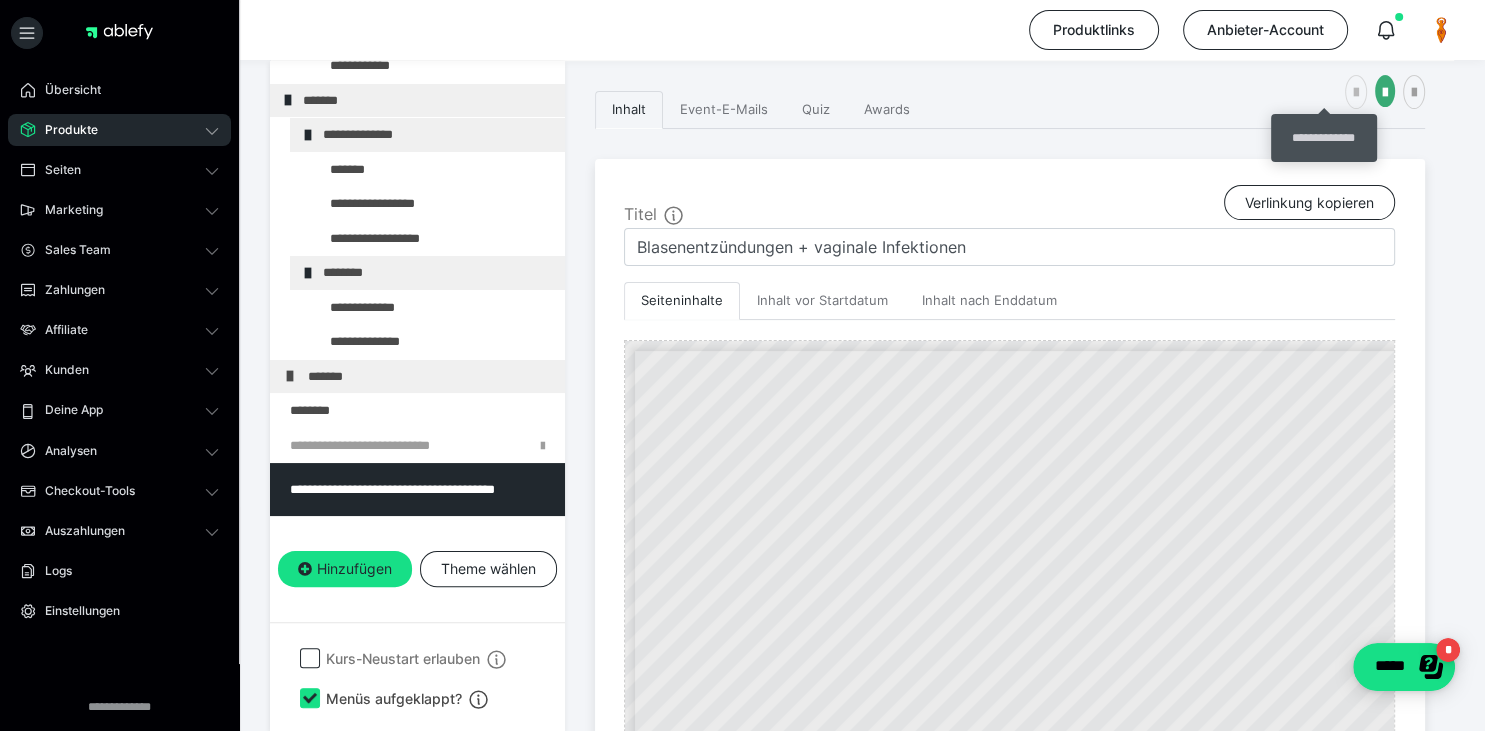 click at bounding box center (1356, 93) 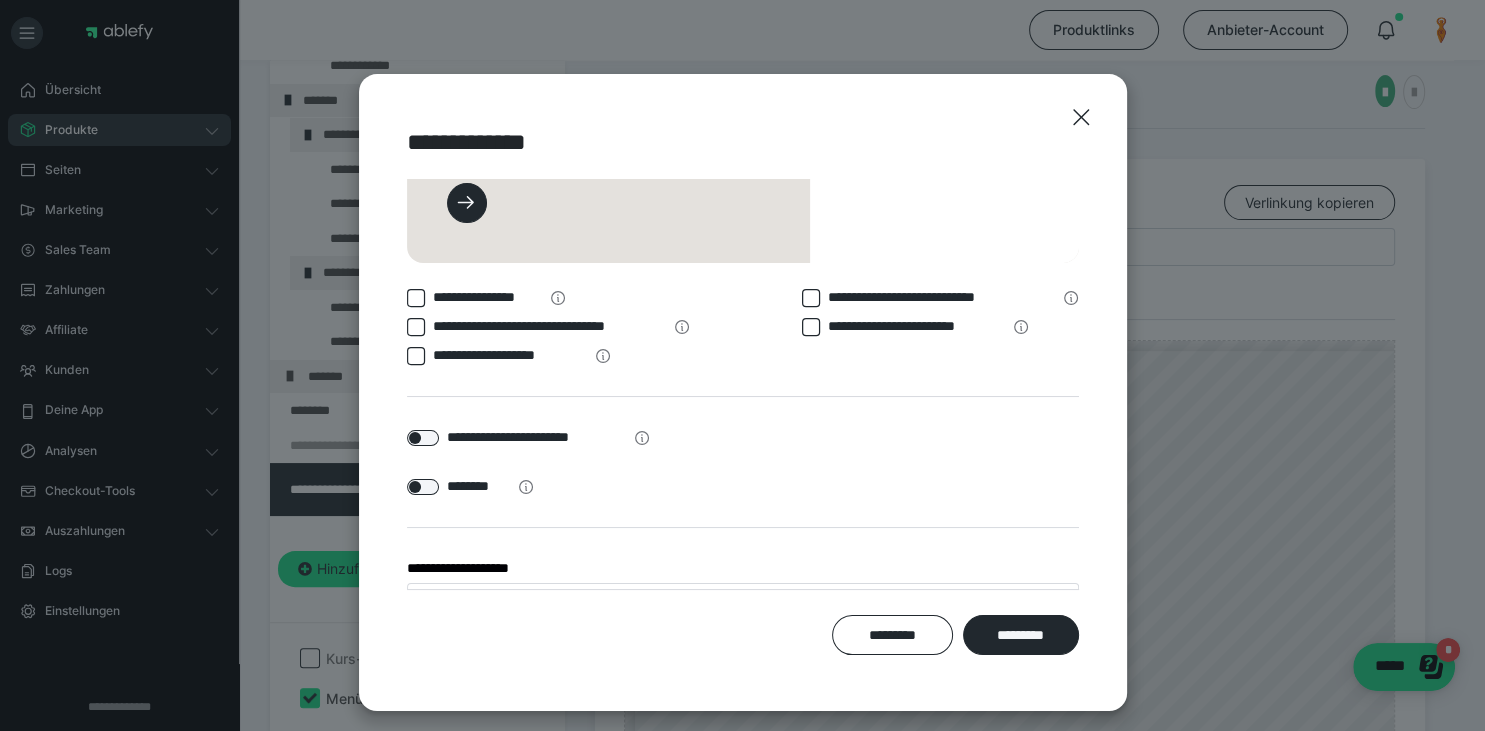 scroll, scrollTop: 312, scrollLeft: 0, axis: vertical 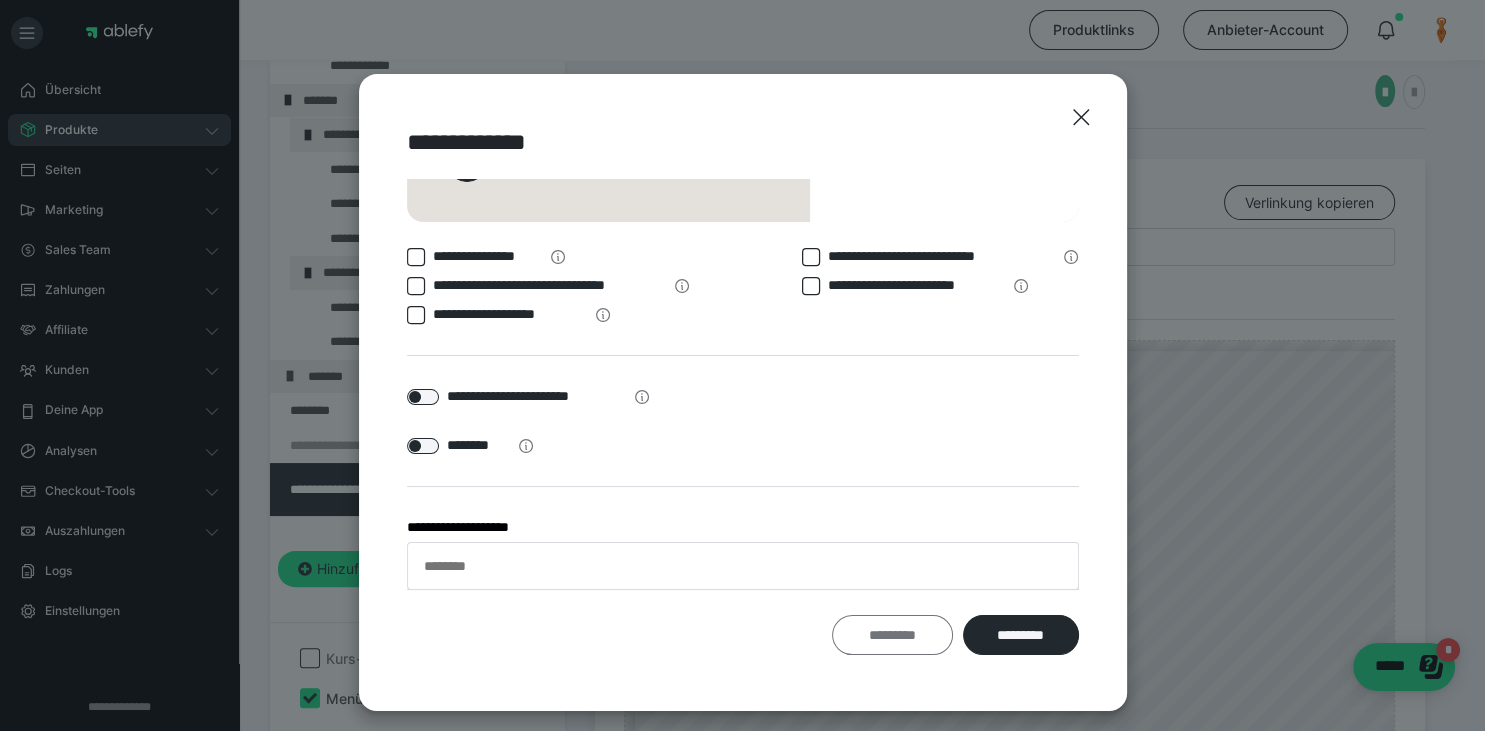 click on "*********" at bounding box center [892, 635] 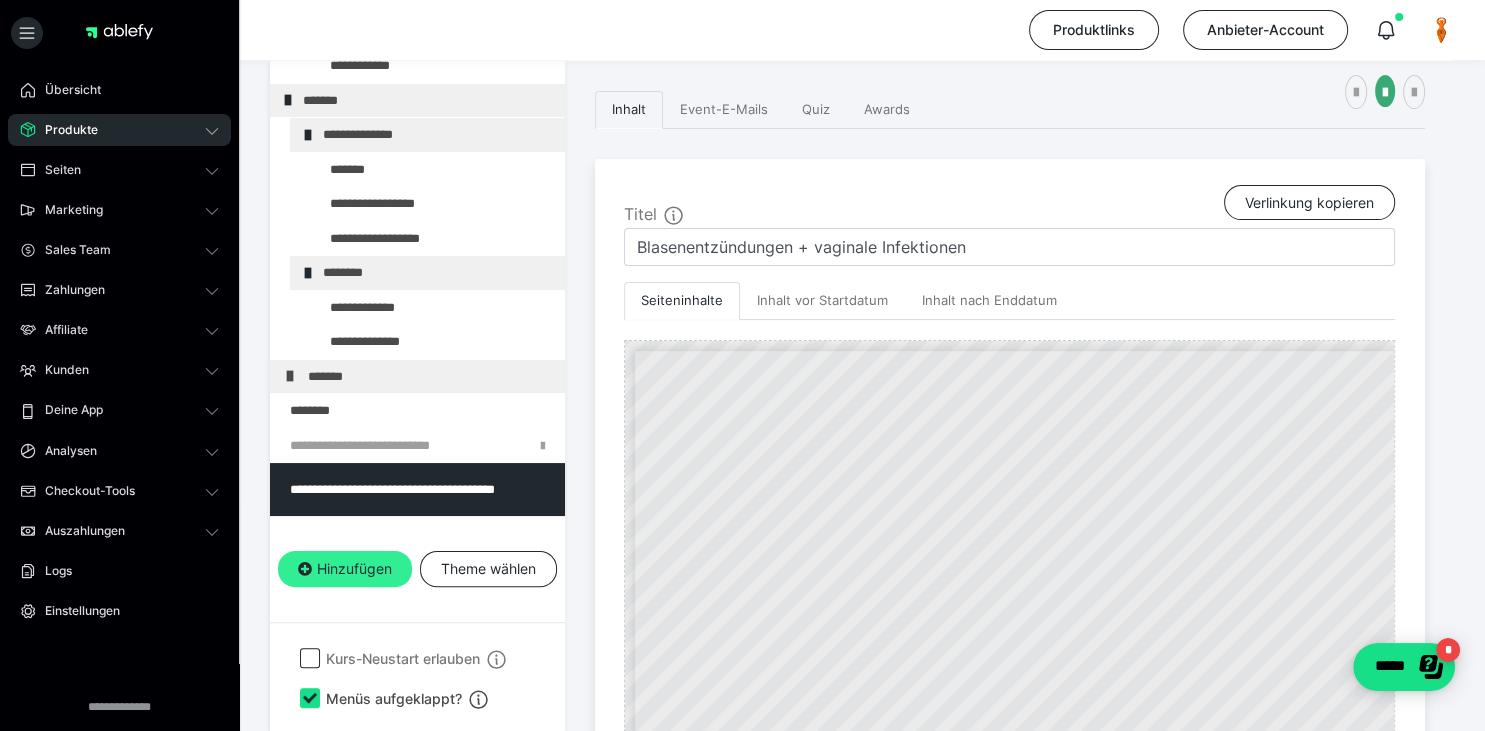click on "Hinzufügen" at bounding box center (345, 569) 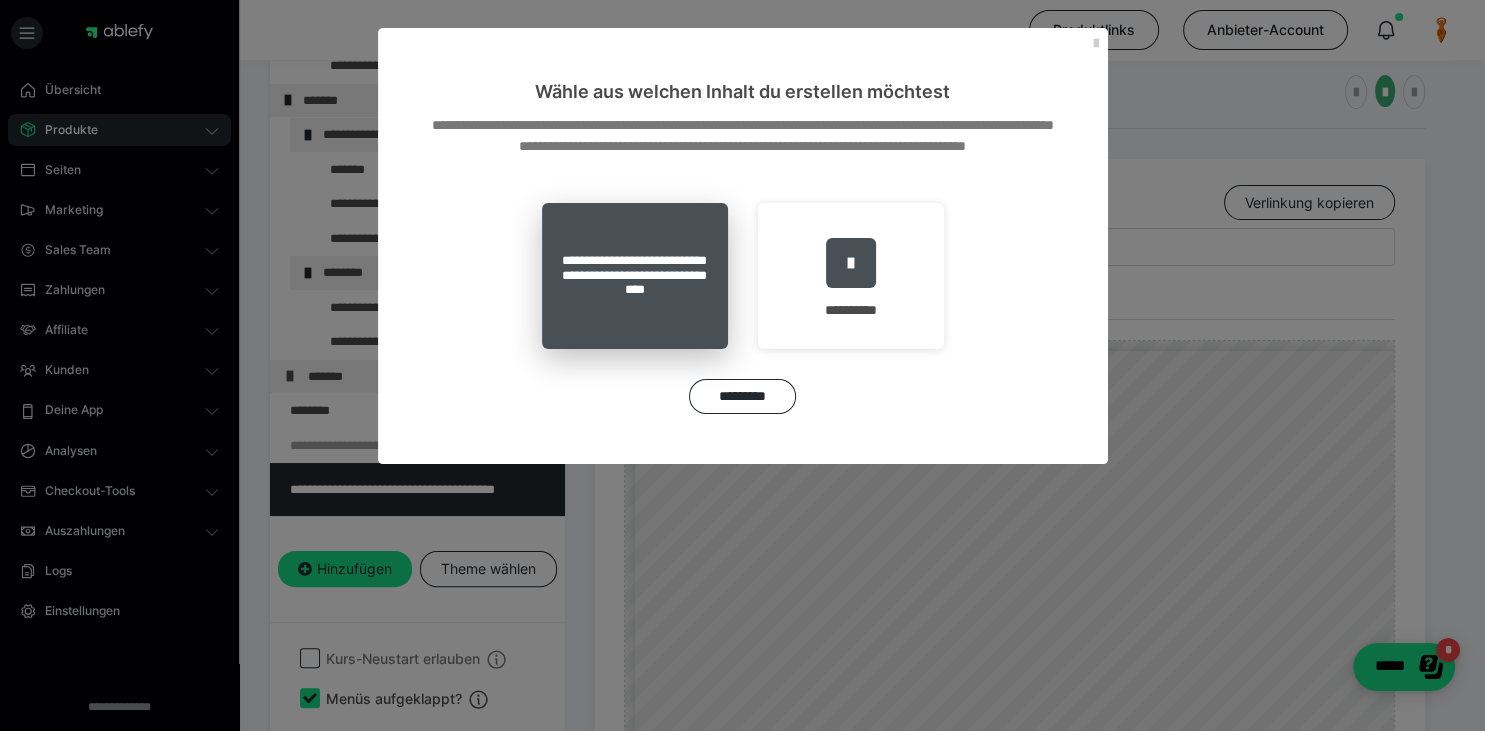 click on "**********" at bounding box center [635, 276] 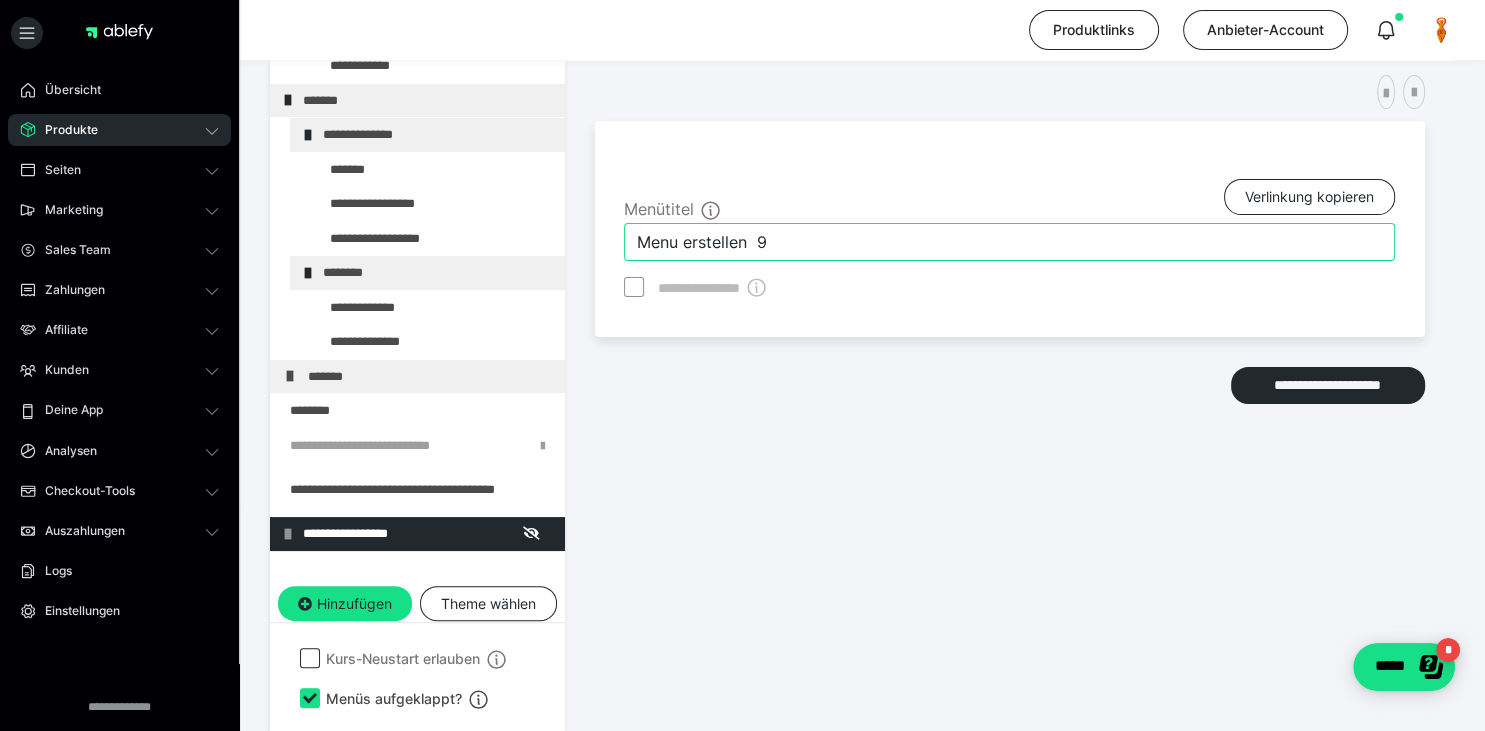 click on "Menu erstellen  9" at bounding box center [1009, 242] 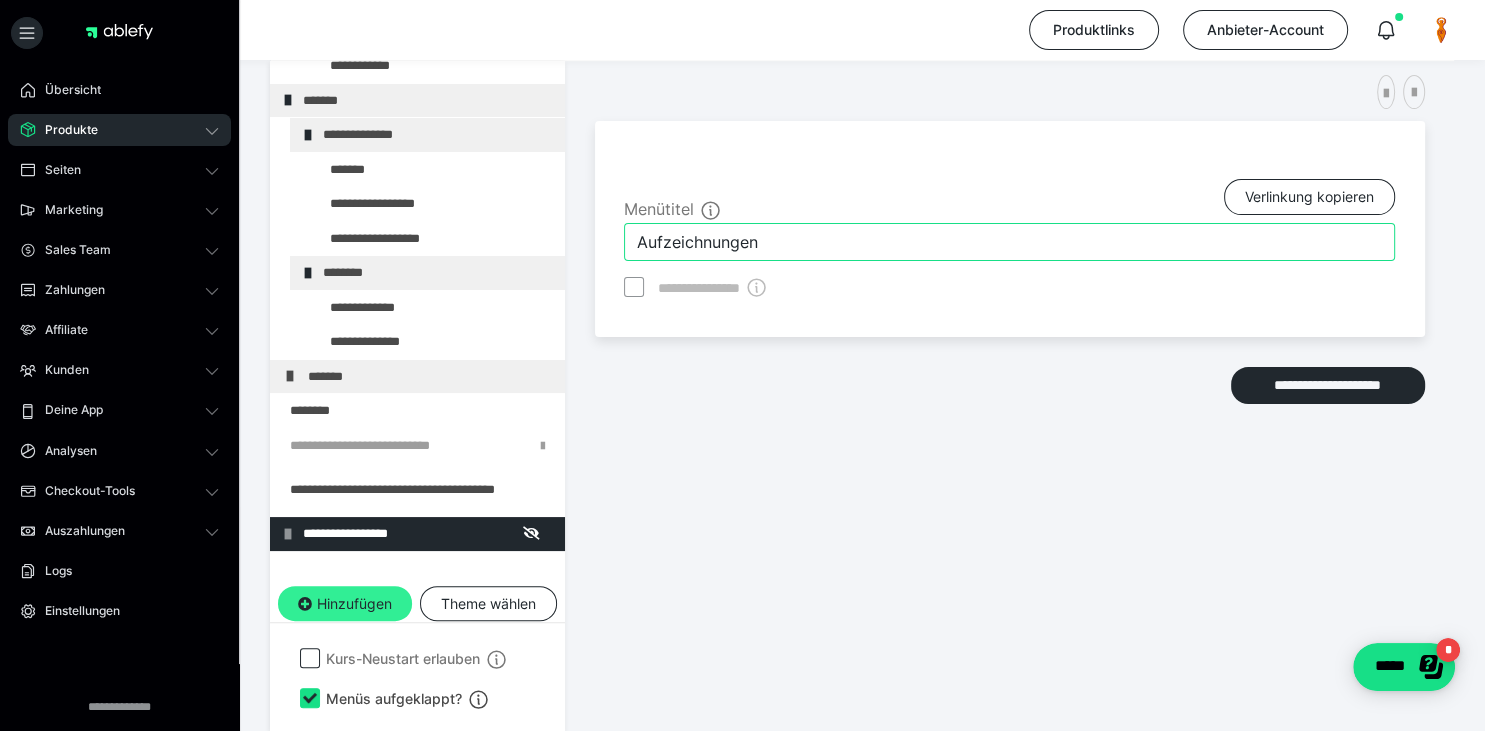 type on "Aufzeichnungen" 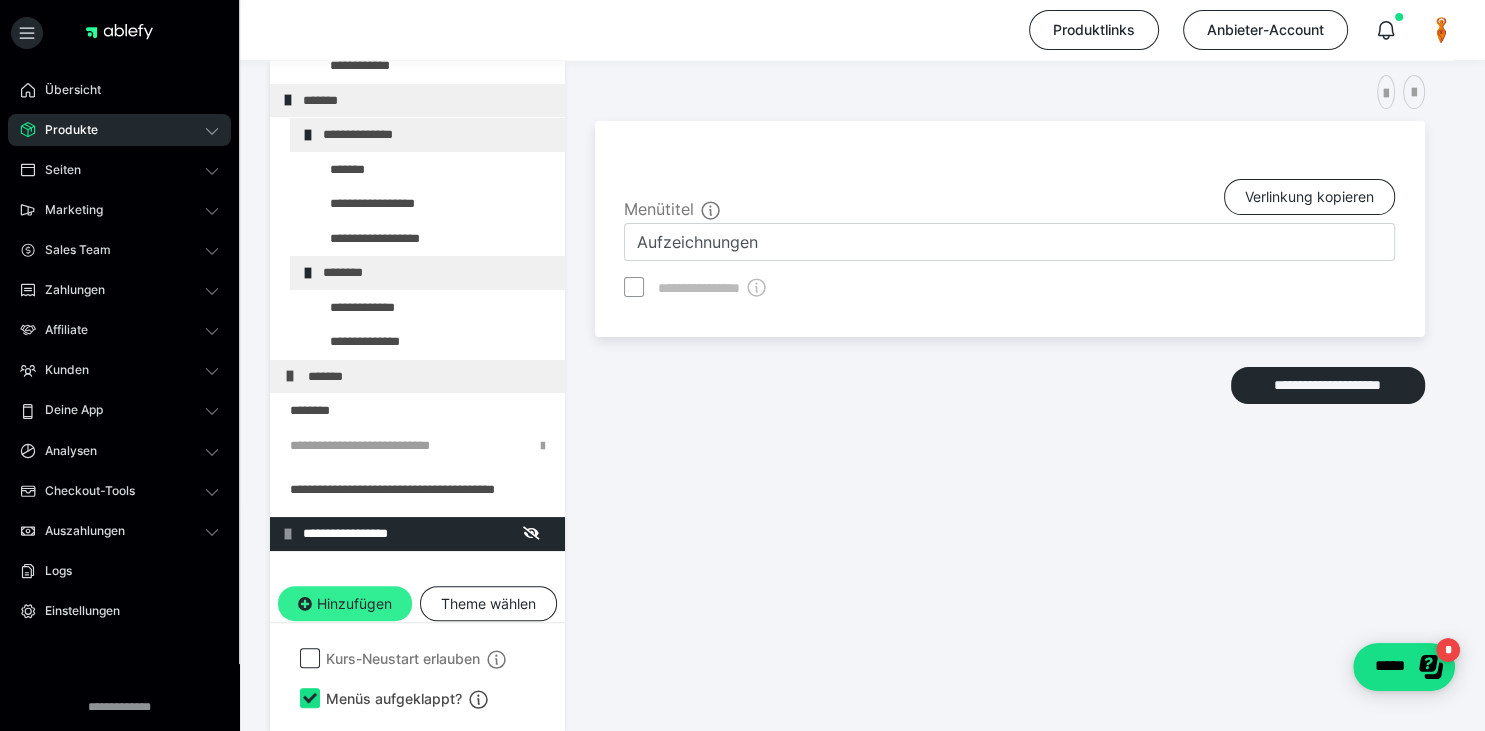click on "Hinzufügen" at bounding box center (345, 604) 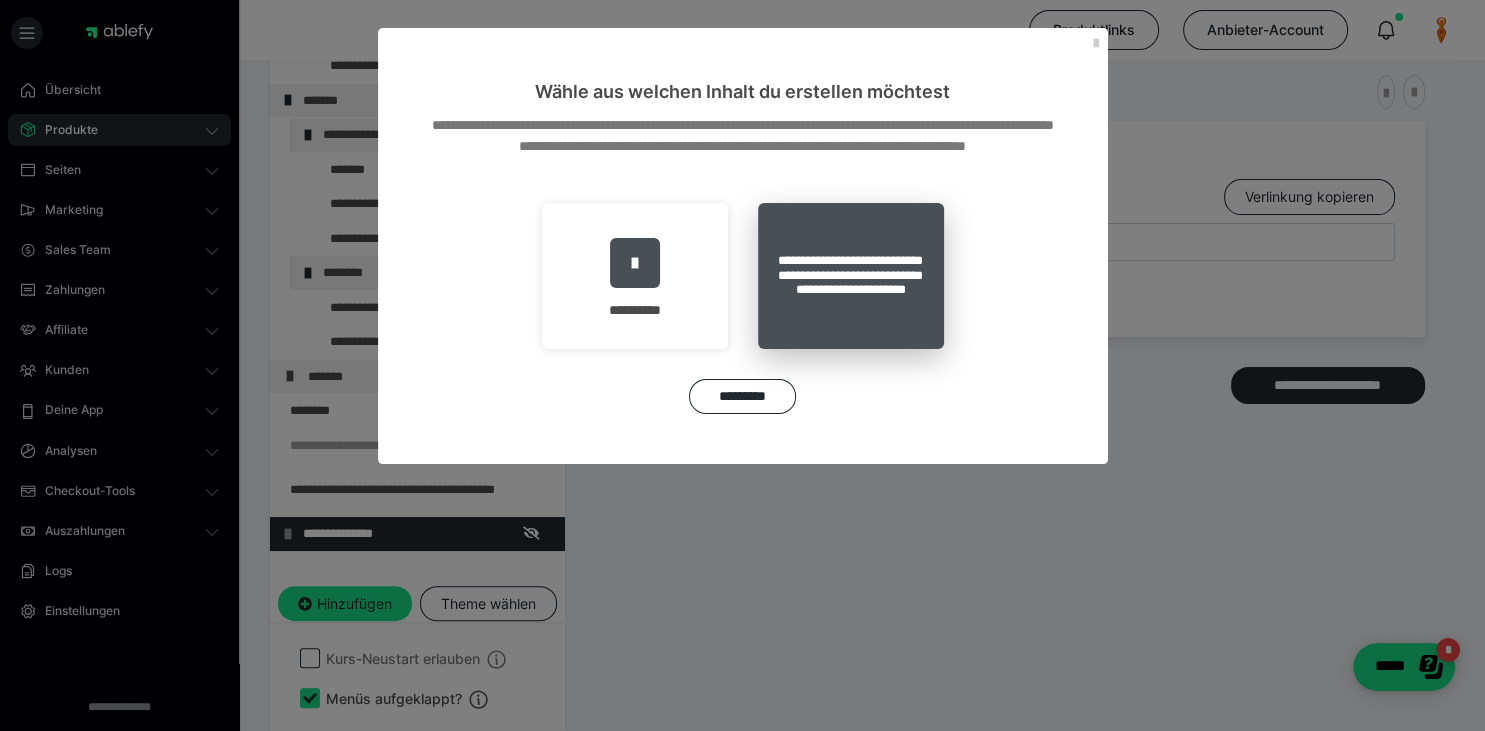 click on "**********" at bounding box center (851, 276) 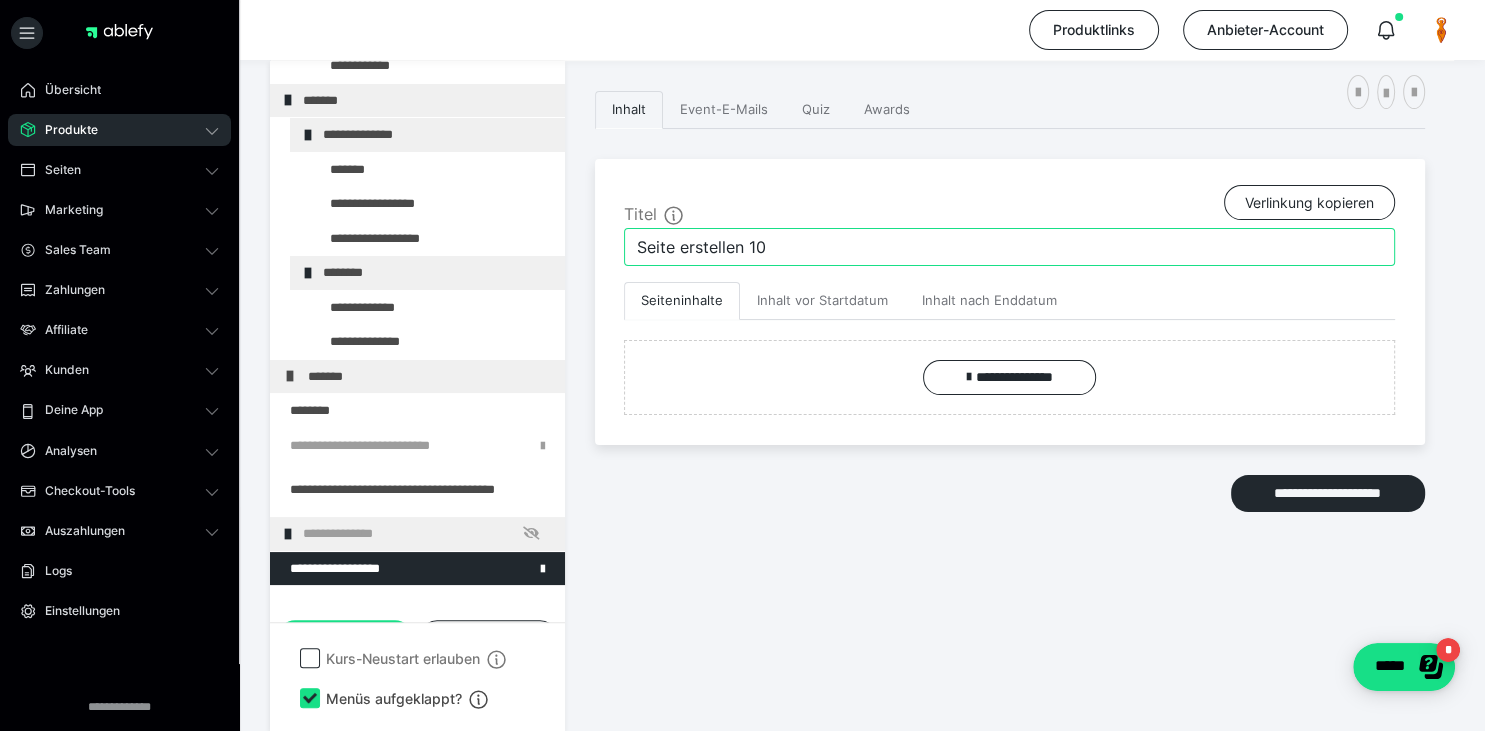 click on "Seite erstellen 10" at bounding box center (1009, 247) 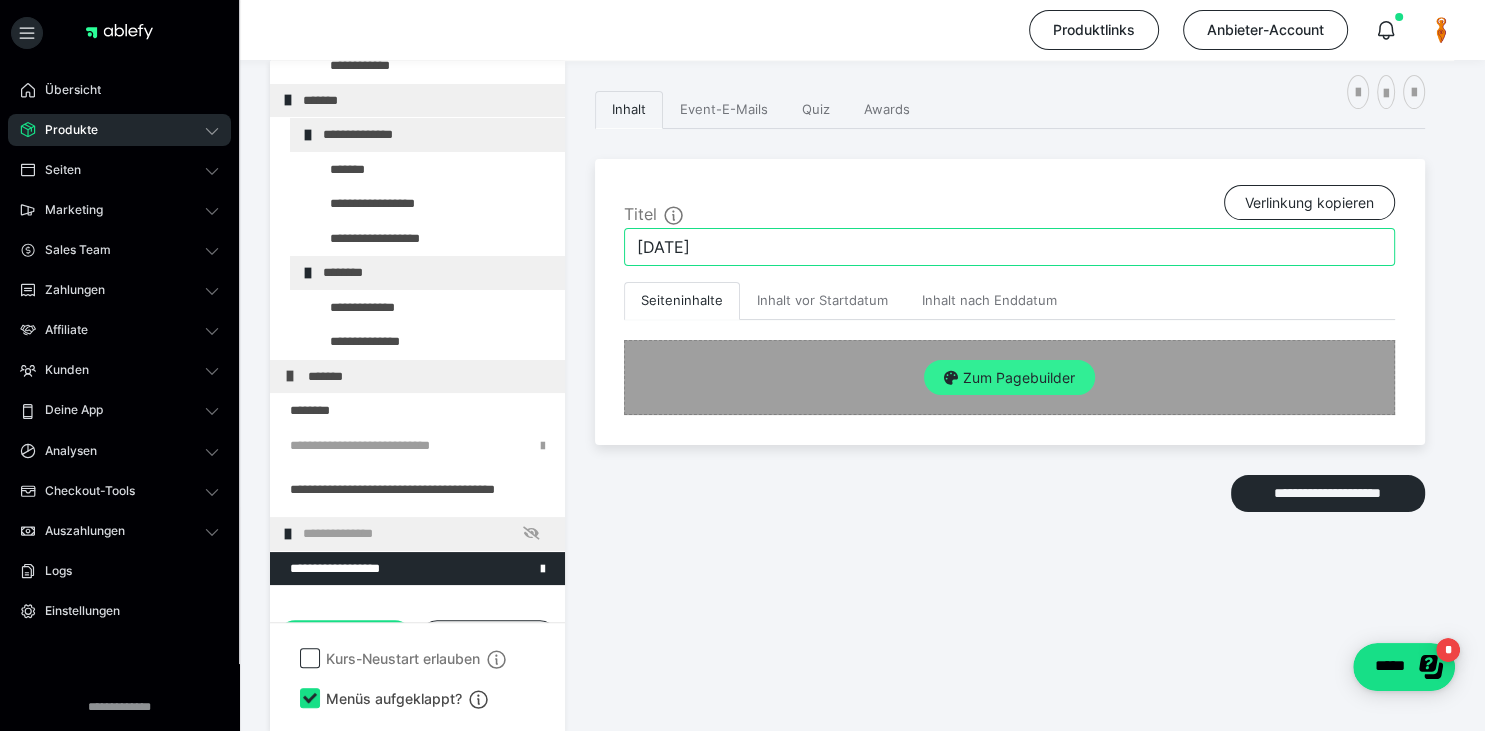 type on "[DATE]" 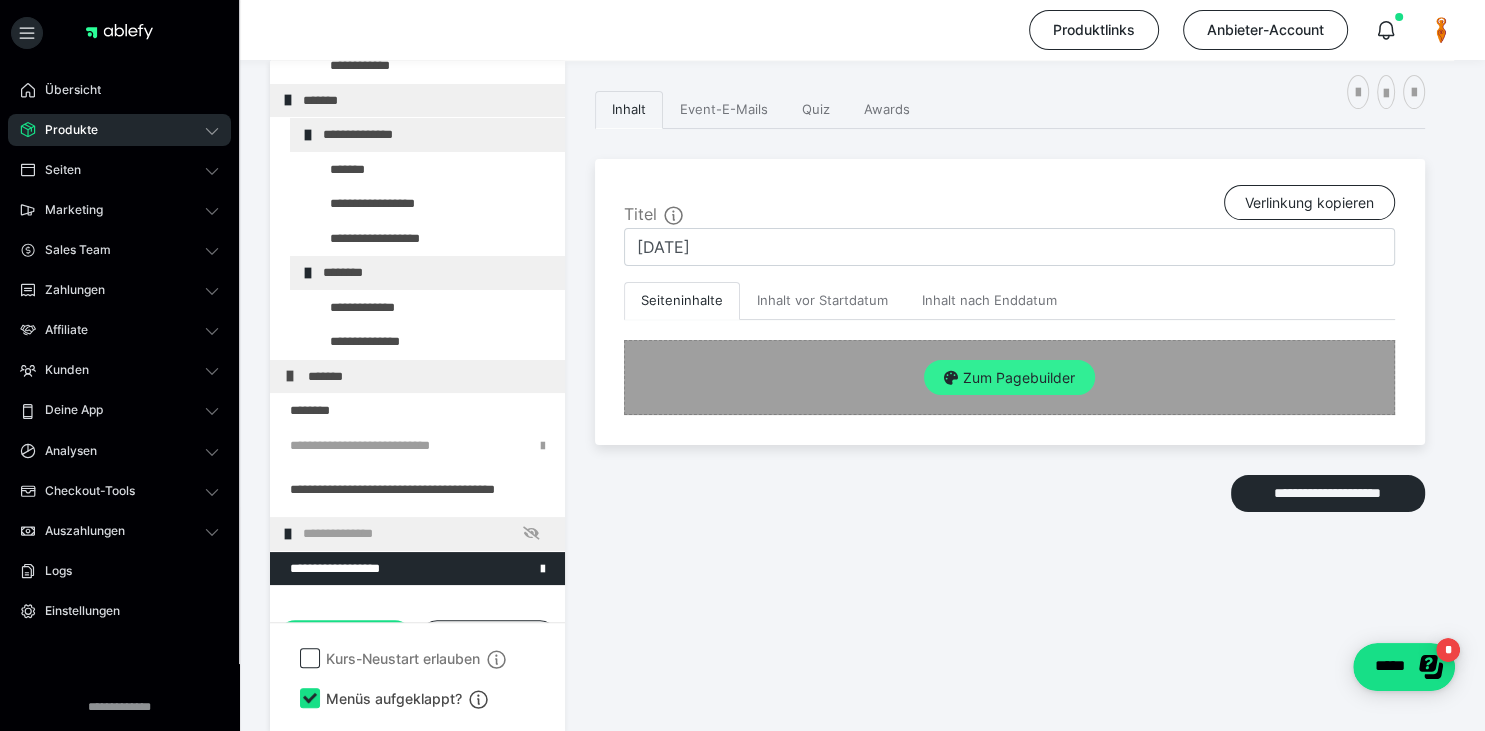 click on "Zum Pagebuilder" at bounding box center (1009, 378) 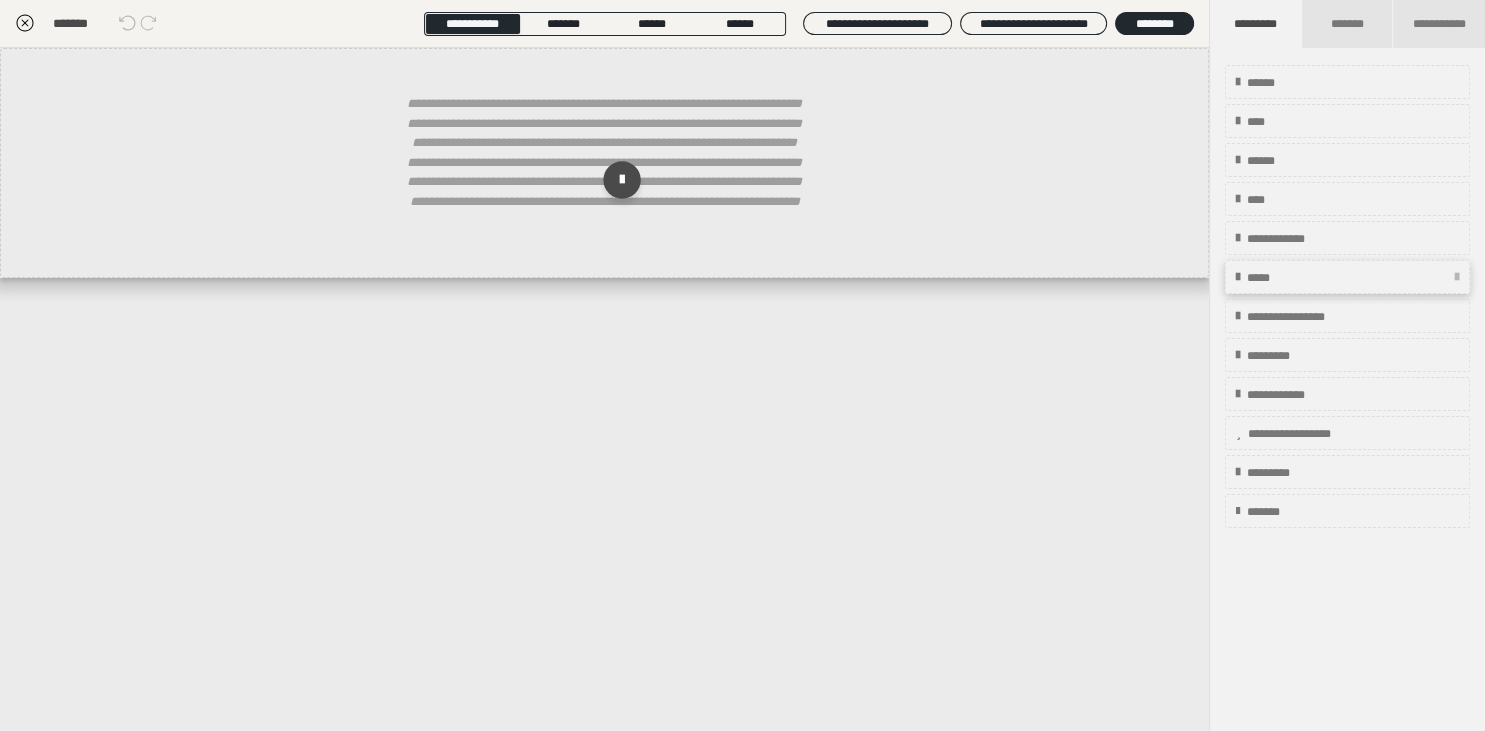 click on "*****" at bounding box center [1347, 277] 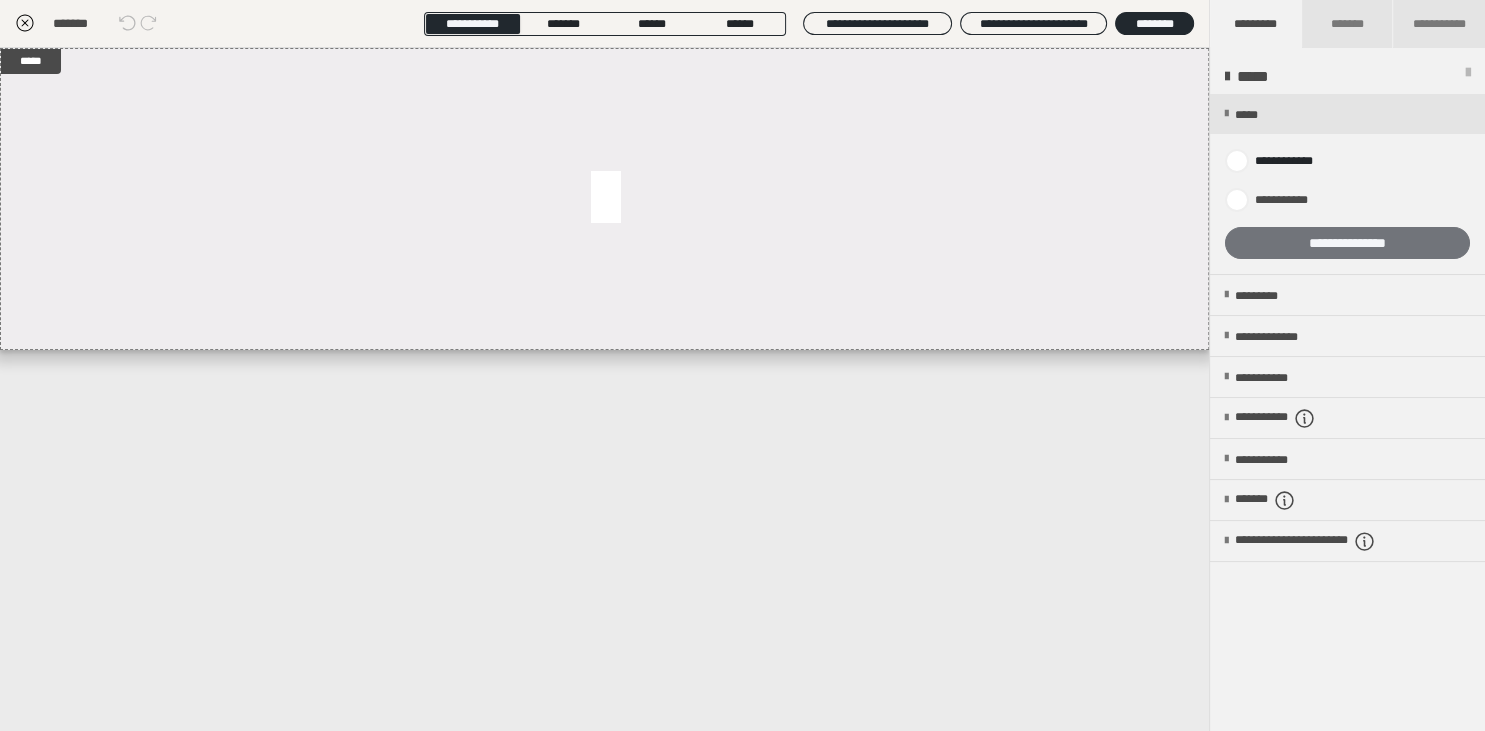 click on "**********" at bounding box center (1347, 243) 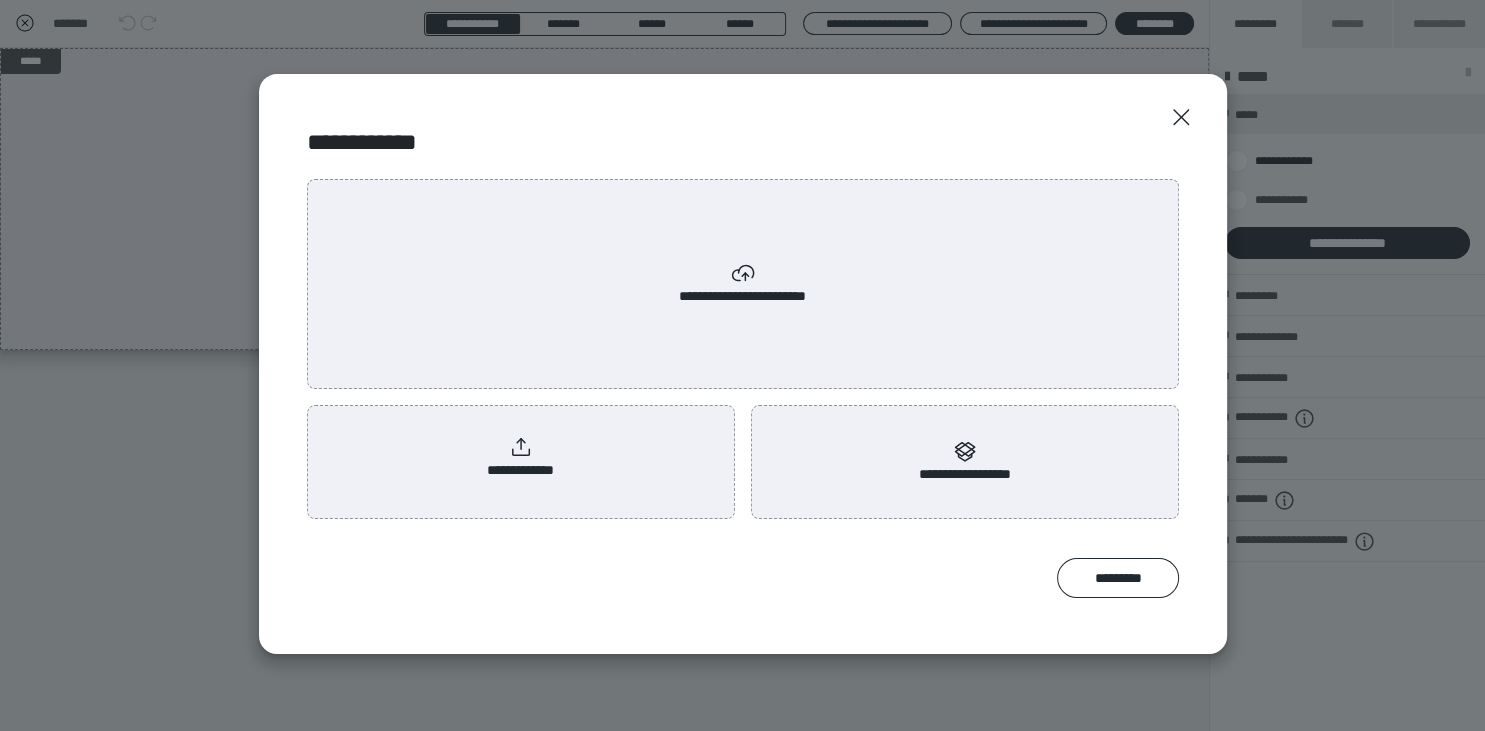 click on "**********" at bounding box center [743, 284] 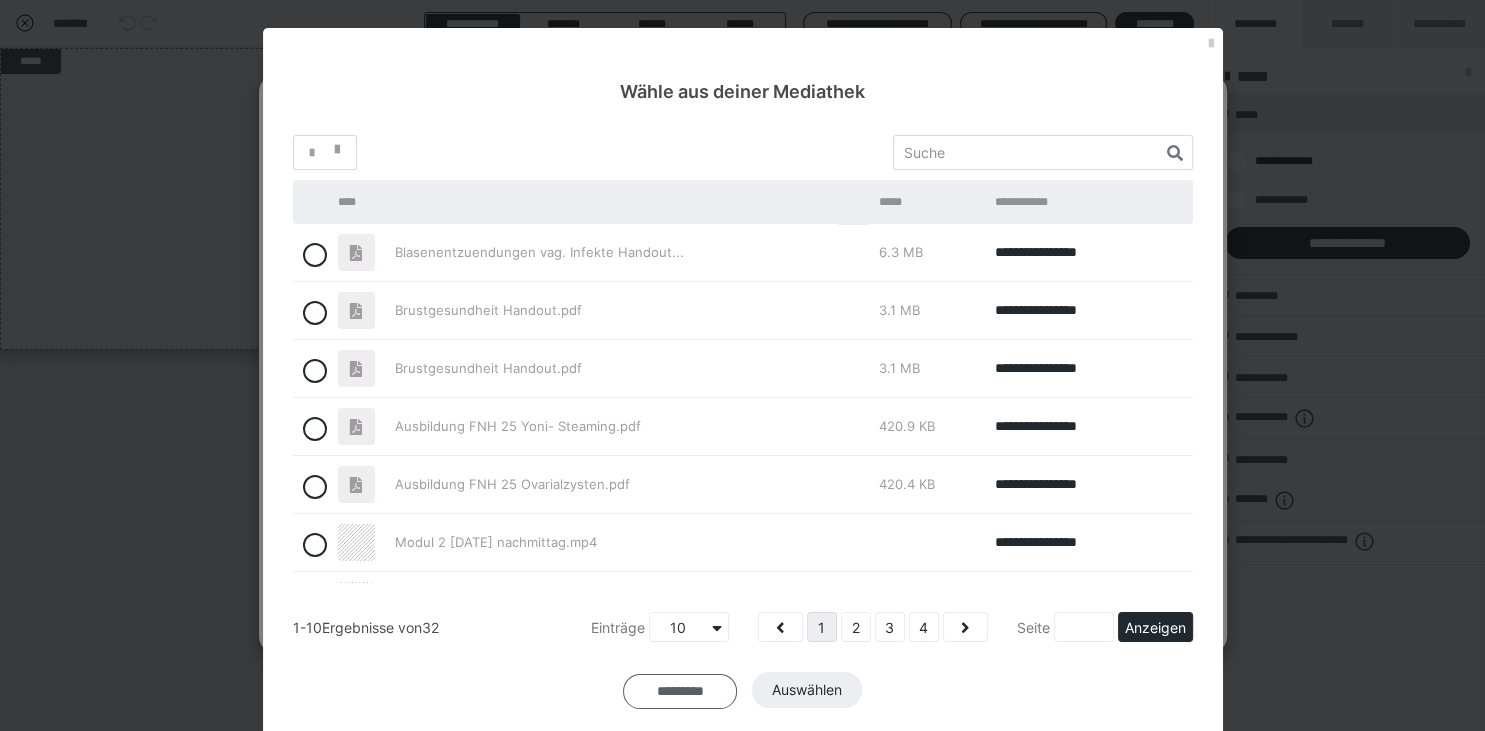 click on "*********" at bounding box center (680, 691) 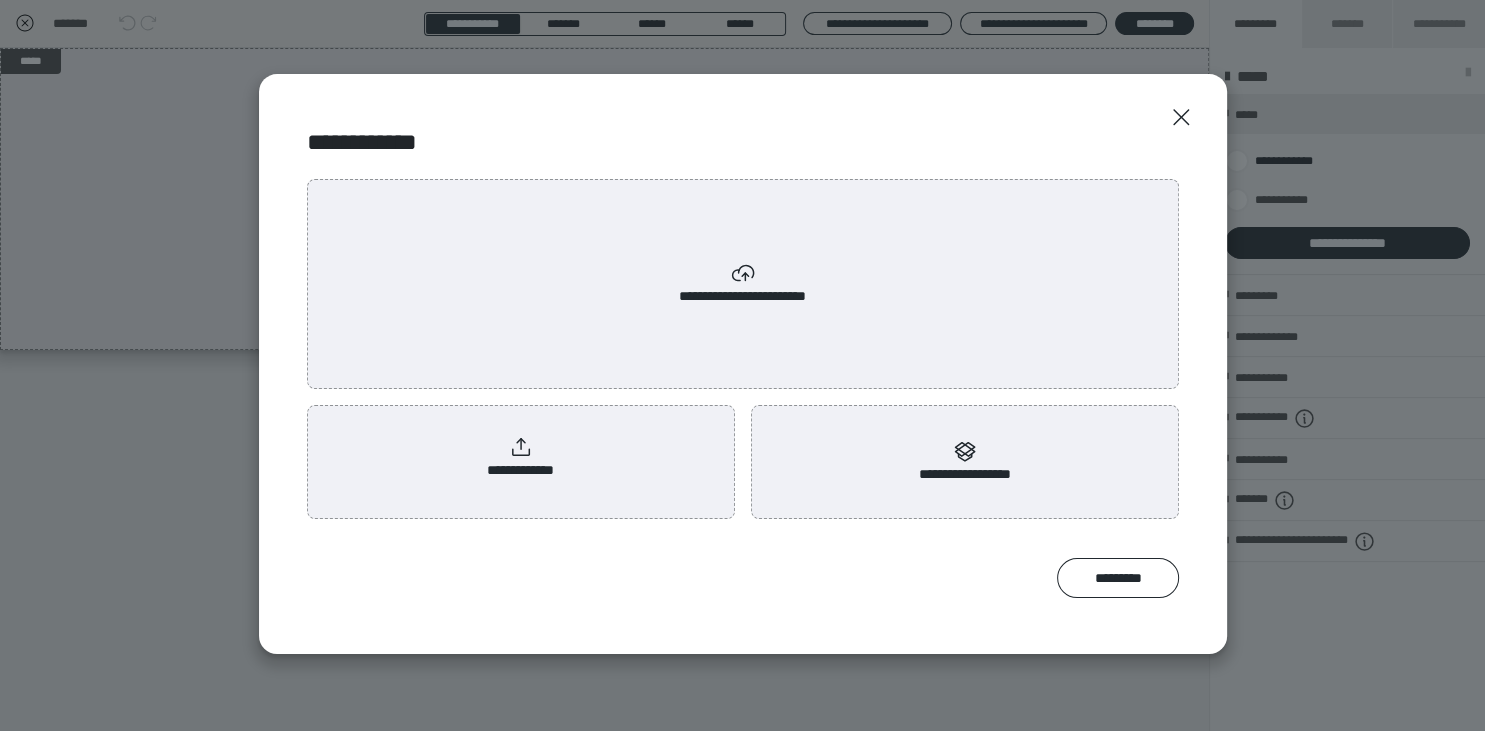 click on "**********" at bounding box center [521, 458] 